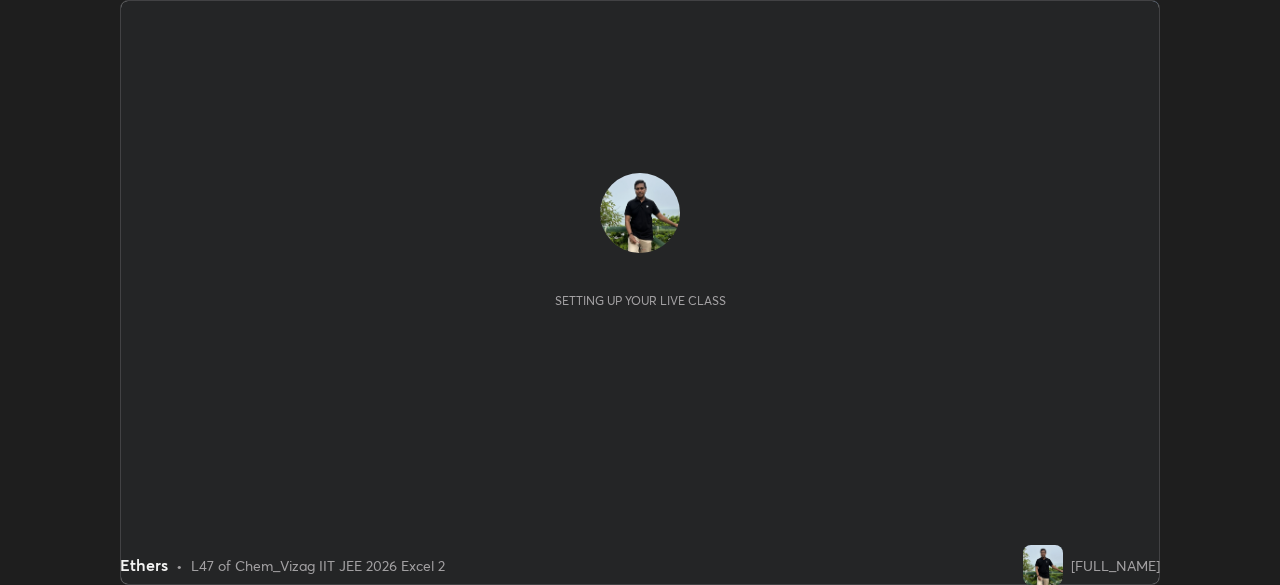 scroll, scrollTop: 0, scrollLeft: 0, axis: both 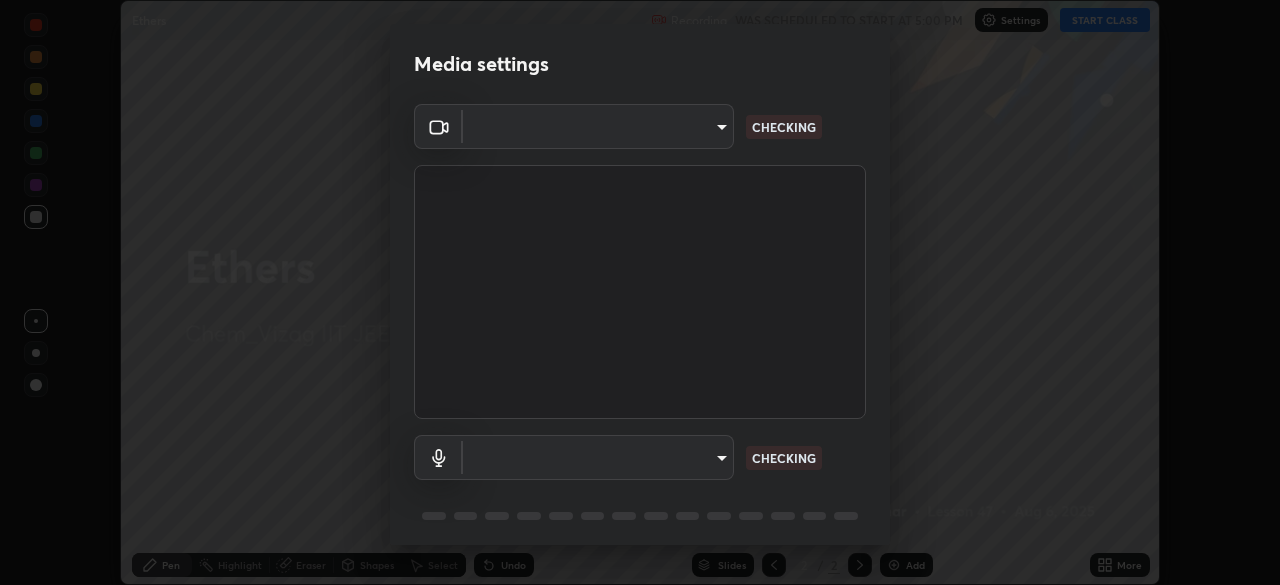 type on "fab681ba750bf75f06921e7f17ca069de0a3581fc79c581edb37af7783f8bcbb" 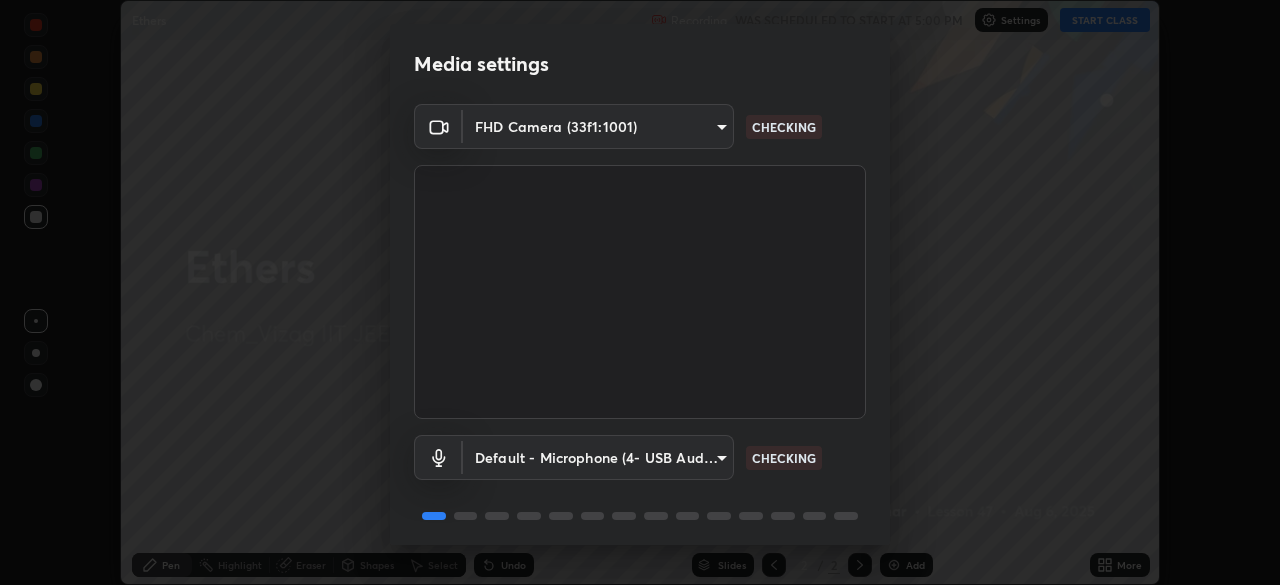 click on "Erase all Ethers Recording WAS SCHEDULED TO START AT 5:00 PM Settings START CLASS Setting up your live class Ethers • L47 of Chem_Vizag IIT JEE 2026 Excel 2 [FULL_NAME] Pen Highlight Eraser Shapes Select Undo Slides 2 / 2 Add More No doubts shared Encourage your learners to ask a doubt for better clarity Report an issue Reason for reporting Buffering Chat not working Audio - Video sync issue Educator video quality low ​ Attach an image Report Media settings FHD Camera (33f1:1001) fab681ba750bf75f06921e7f17ca069de0a3581fc79c581edb37af7783f8bcbb CHECKING Default - Microphone (4- USB Audio Device) default CHECKING 1 / 5 Next" at bounding box center [640, 292] 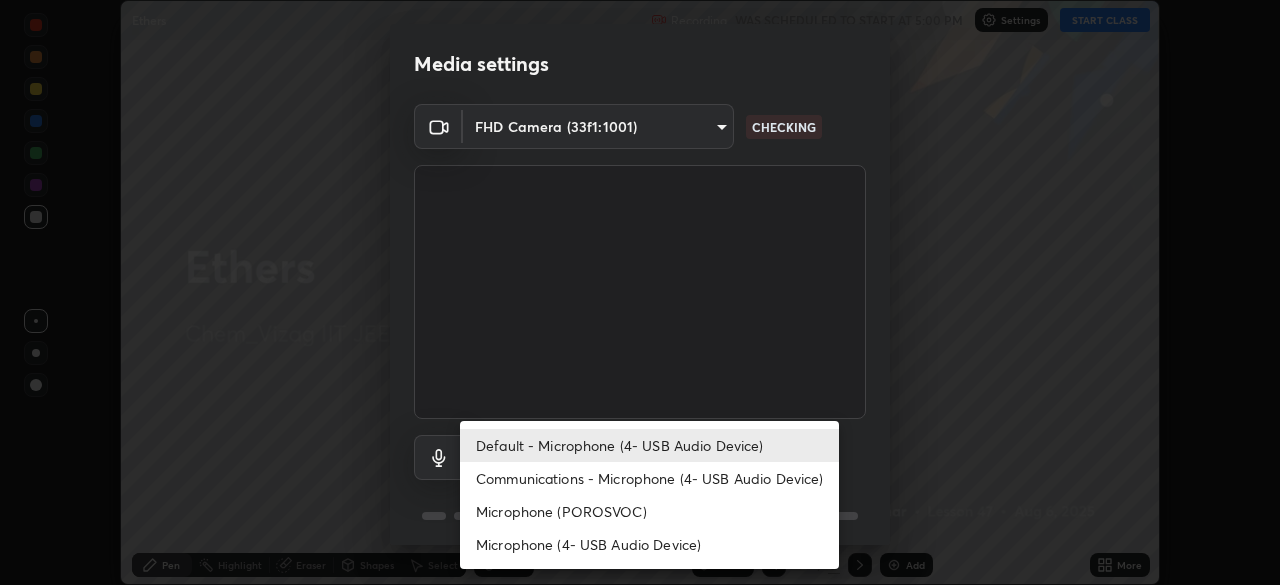 click on "Microphone (POROSVOC)" at bounding box center (649, 511) 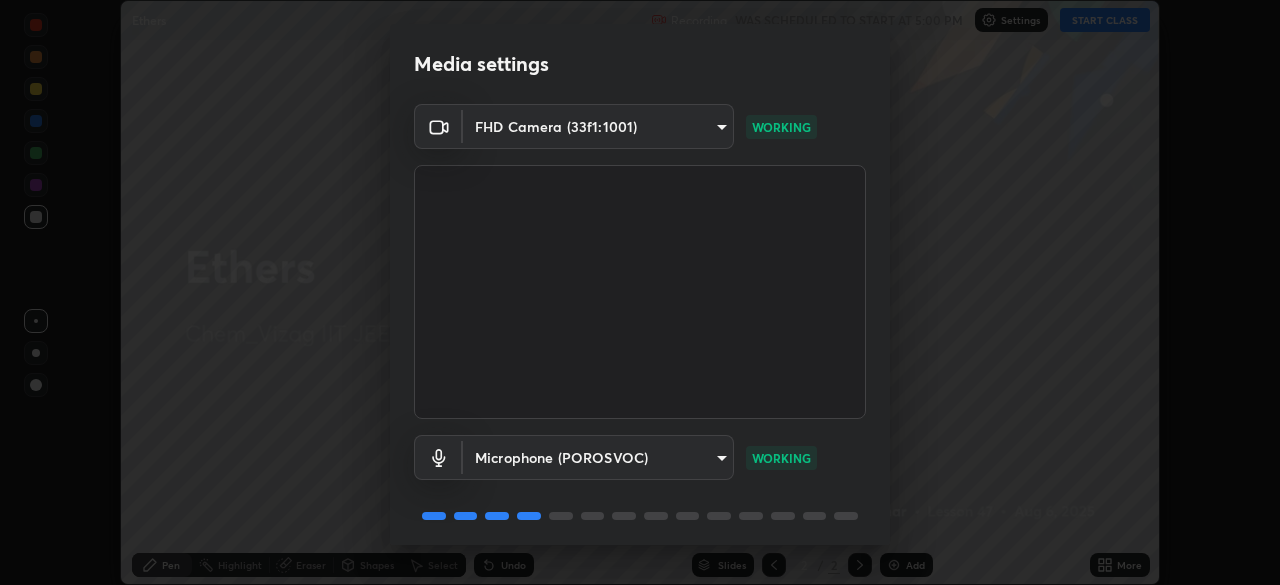 scroll, scrollTop: 71, scrollLeft: 0, axis: vertical 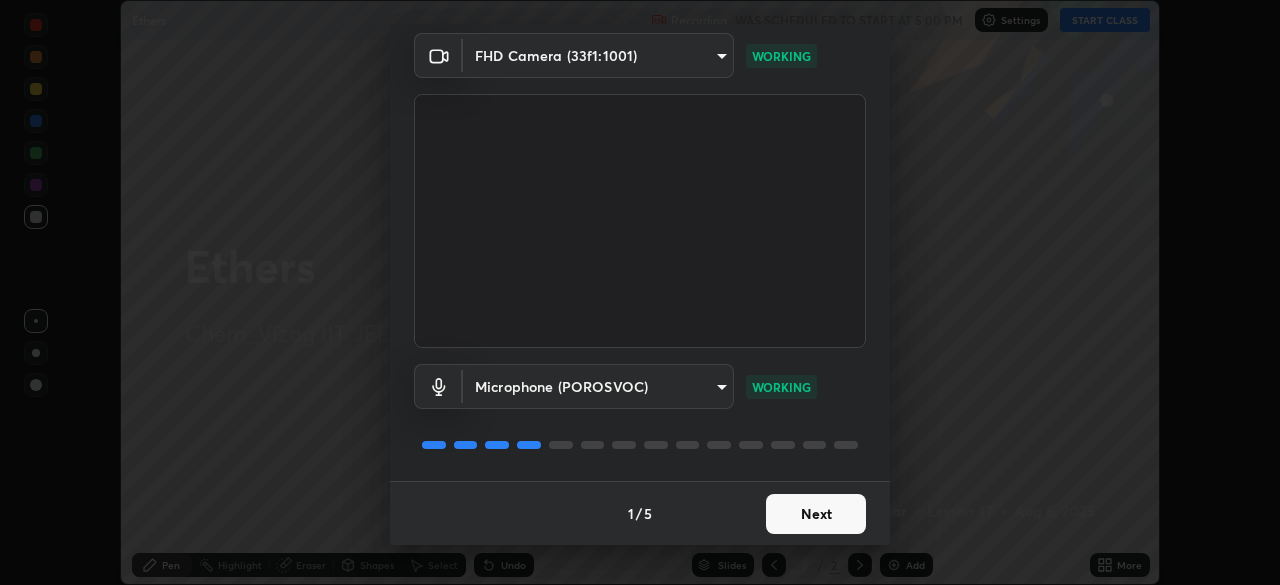 click on "Next" at bounding box center [816, 514] 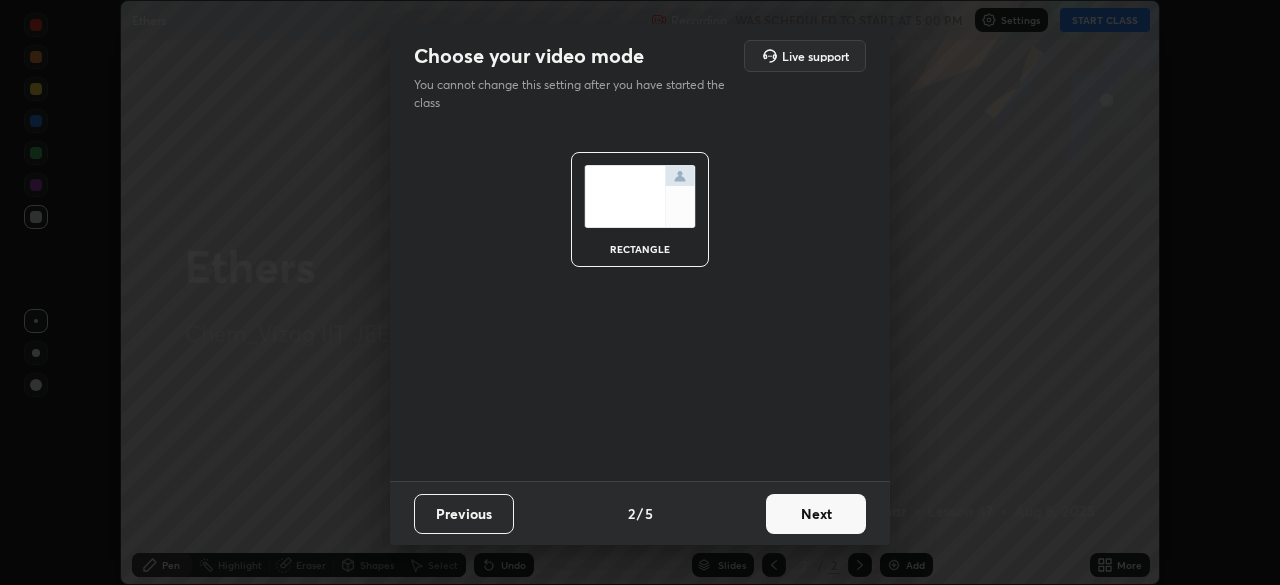 click on "Next" at bounding box center [816, 514] 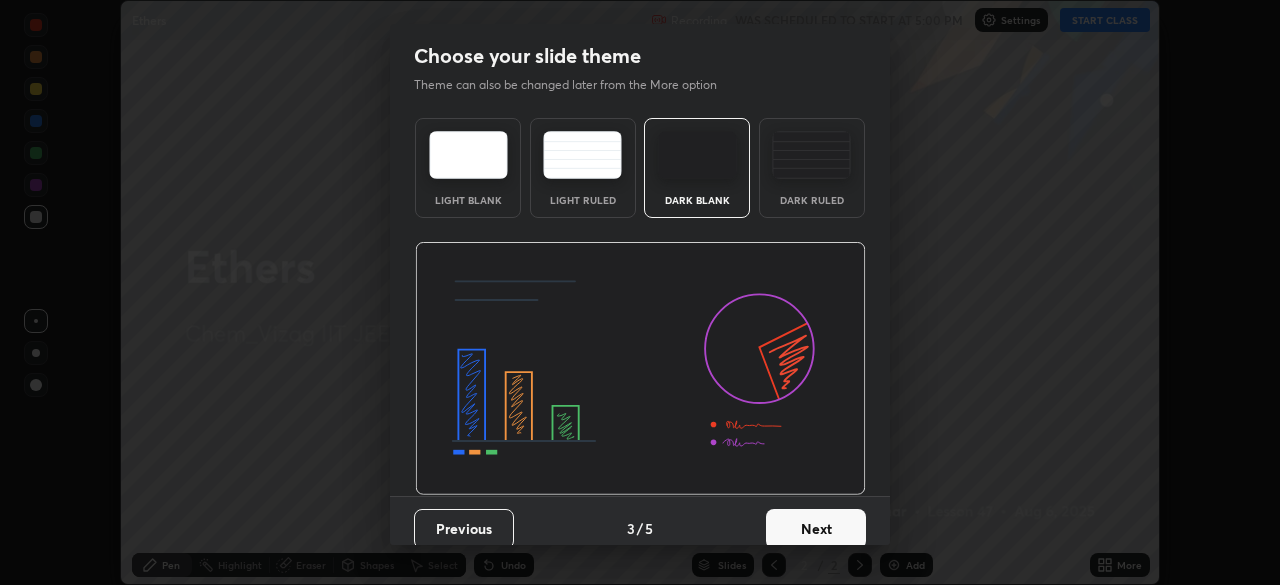 click on "Next" at bounding box center (816, 529) 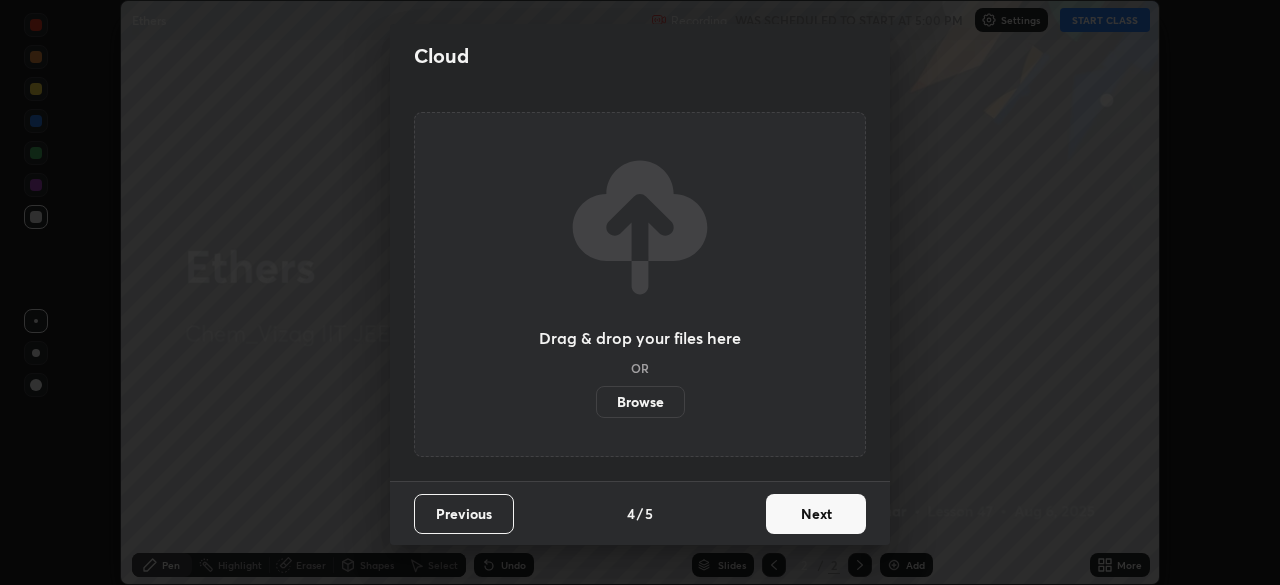 click on "Next" at bounding box center (816, 514) 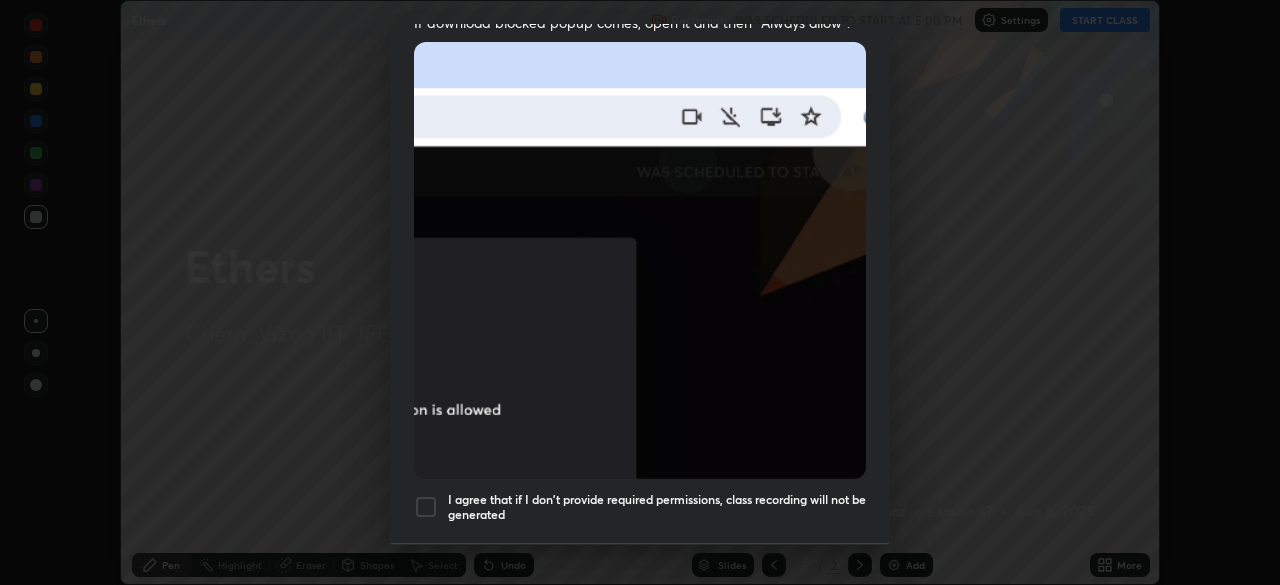 scroll, scrollTop: 435, scrollLeft: 0, axis: vertical 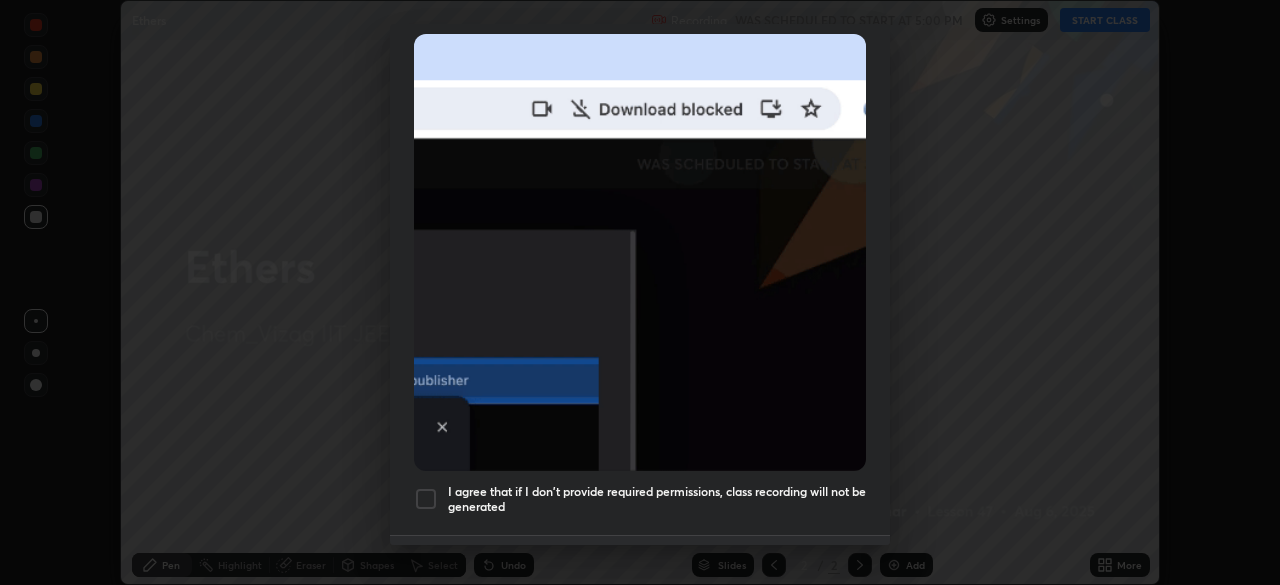 click on "I agree that if I don't provide required permissions, class recording will not be generated" at bounding box center [657, 499] 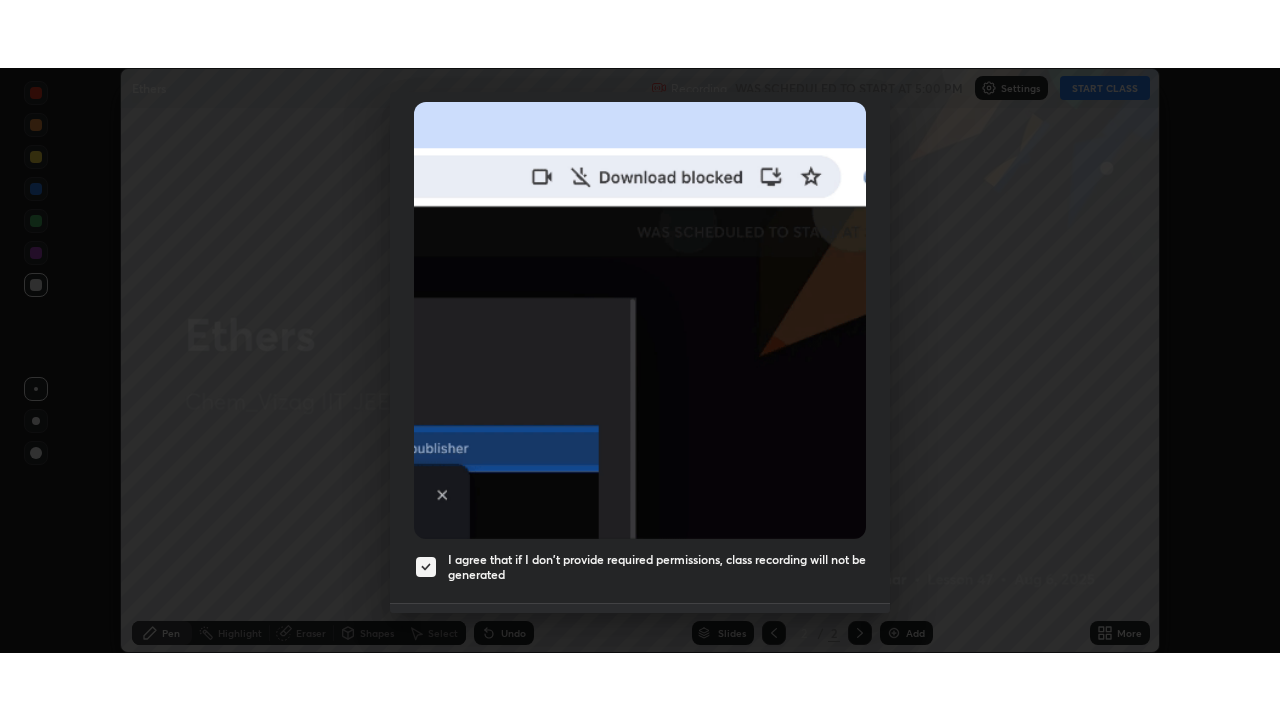 scroll, scrollTop: 479, scrollLeft: 0, axis: vertical 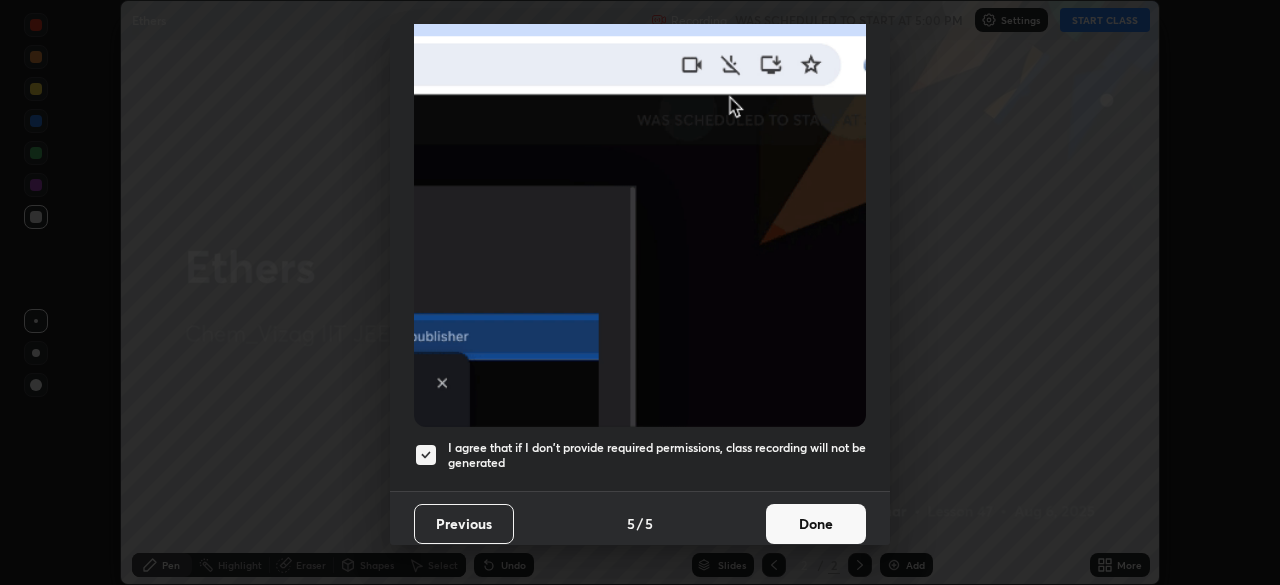 click on "Done" at bounding box center [816, 524] 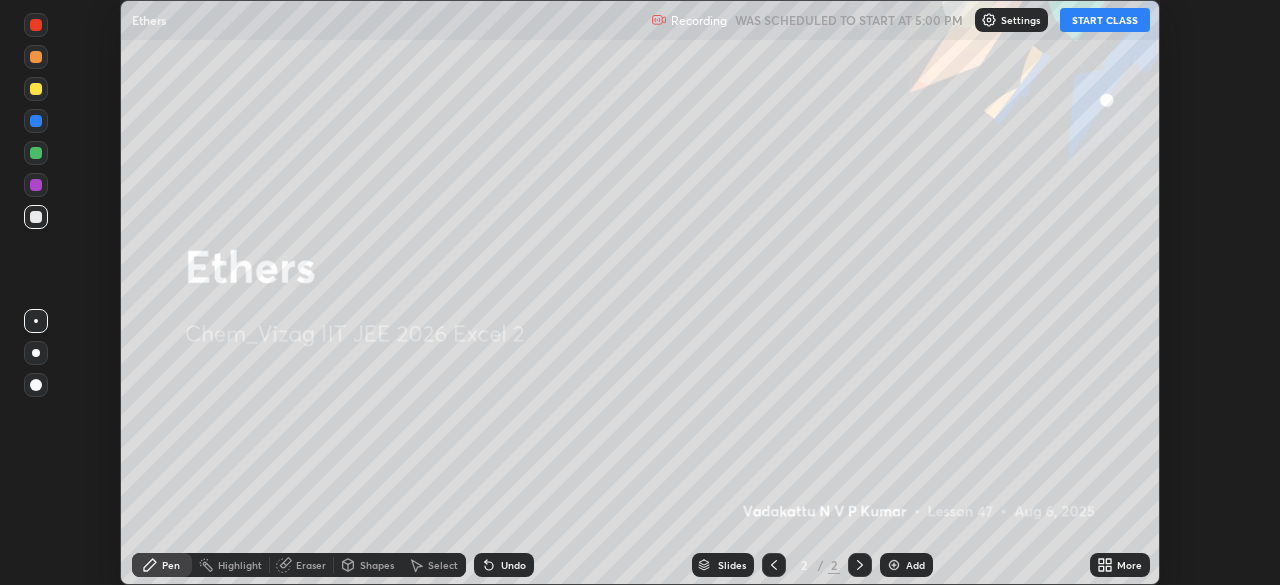 click on "START CLASS" at bounding box center (1105, 20) 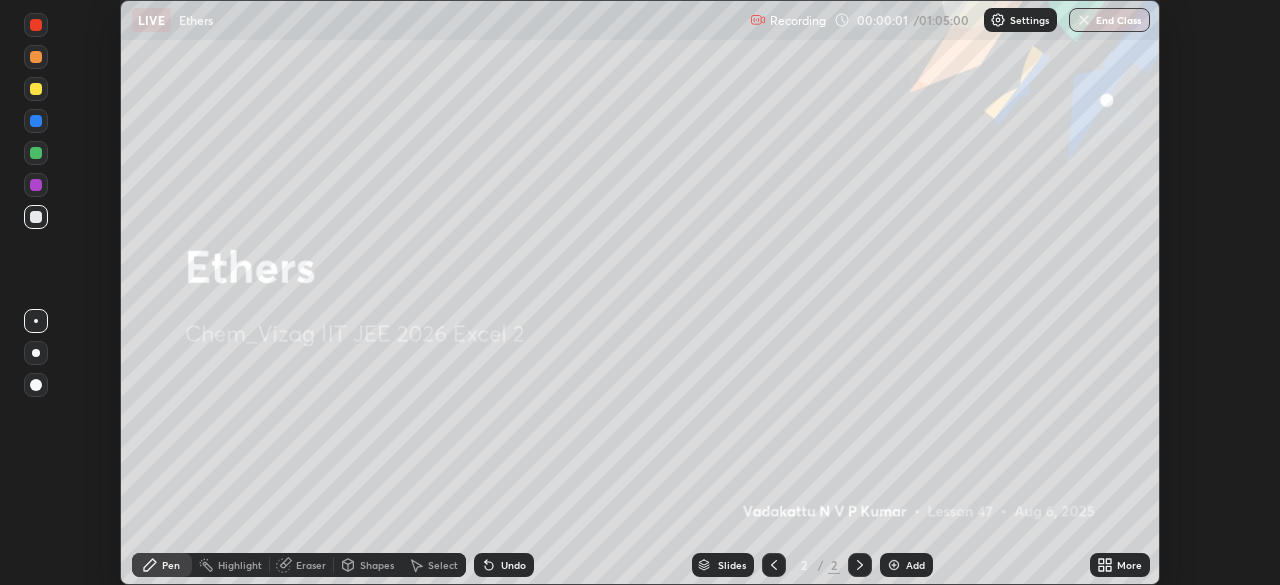 click 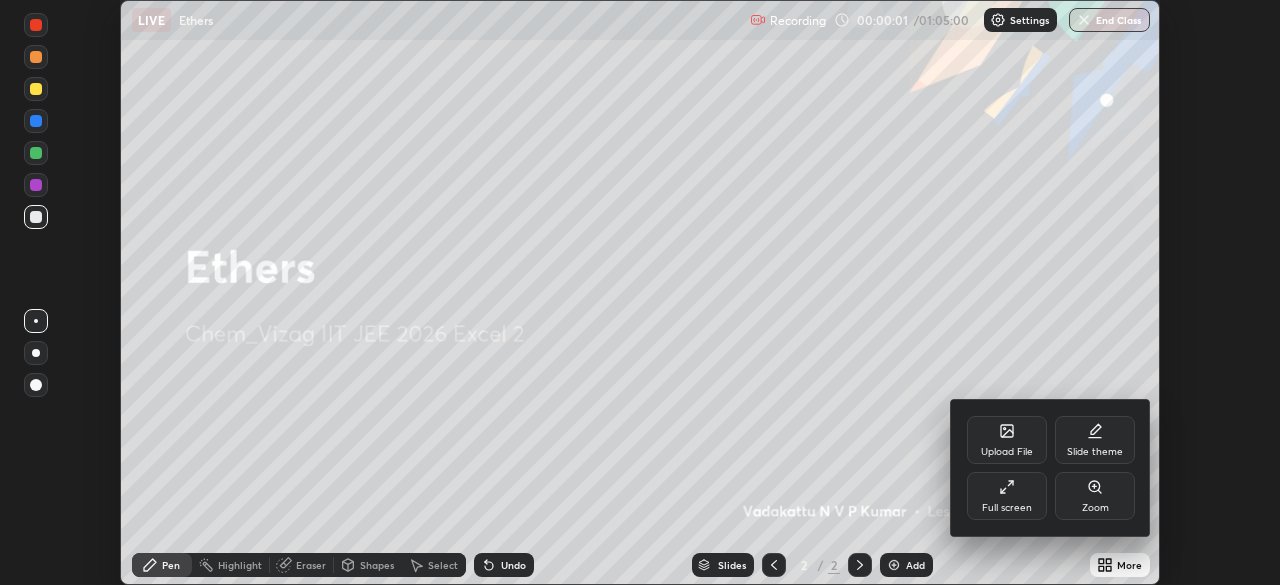 click 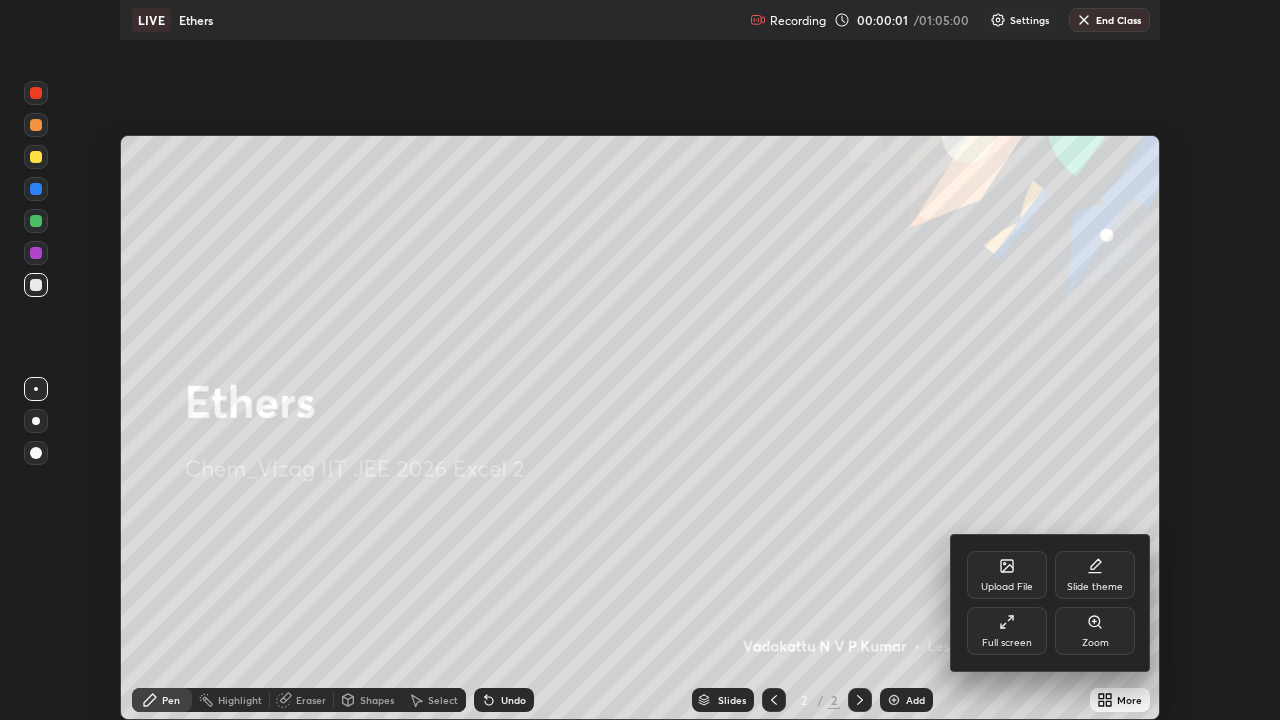 scroll, scrollTop: 99280, scrollLeft: 98720, axis: both 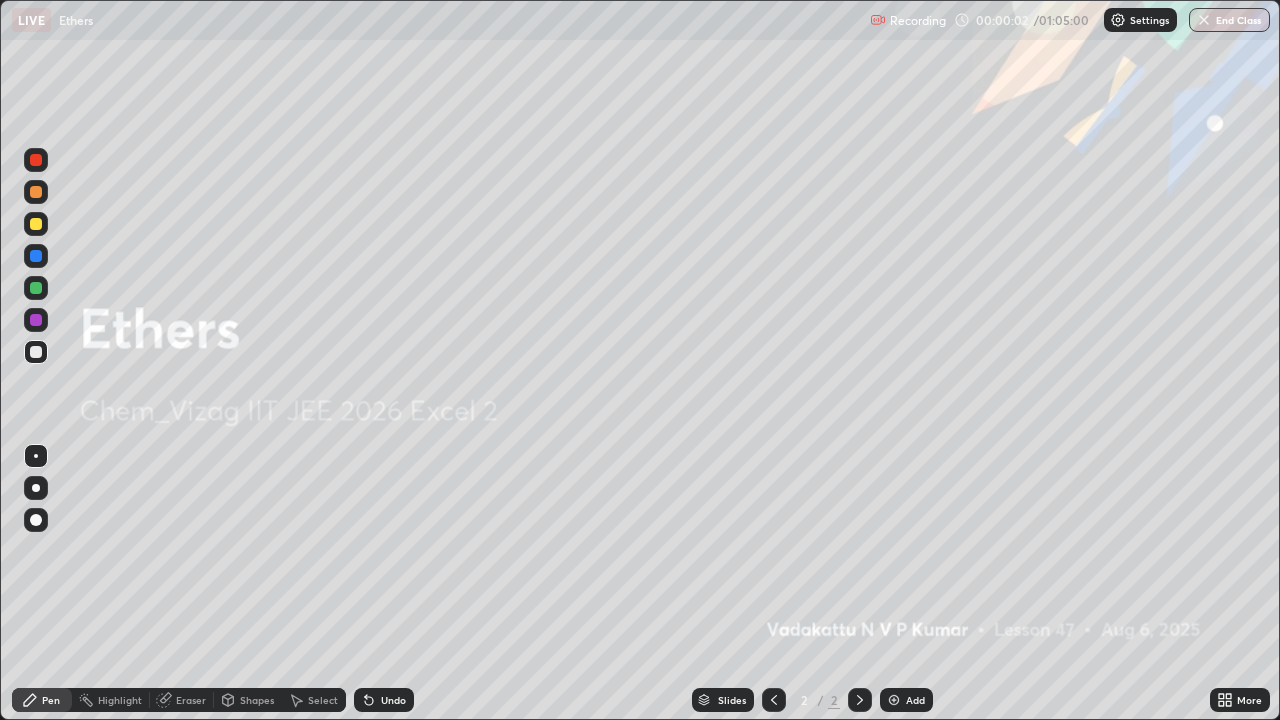 click on "Add" at bounding box center (915, 700) 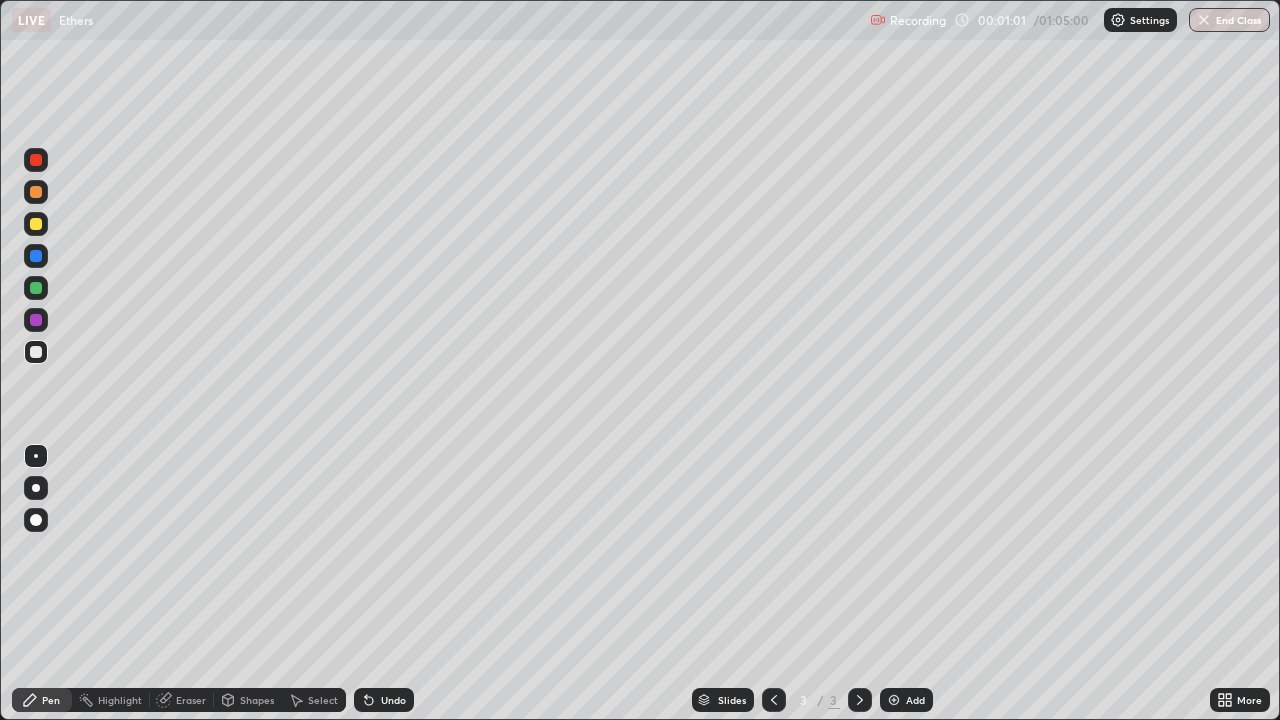 click on "Settings" at bounding box center [1149, 20] 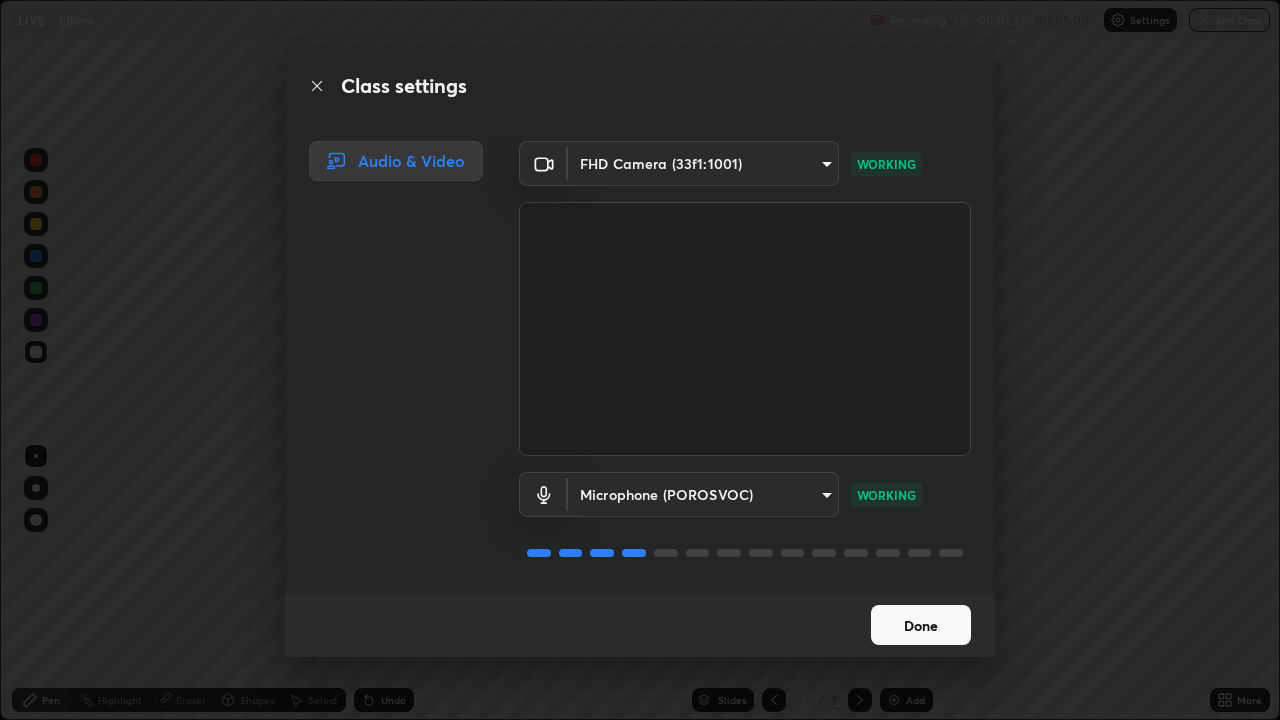 click on "Done" at bounding box center (921, 625) 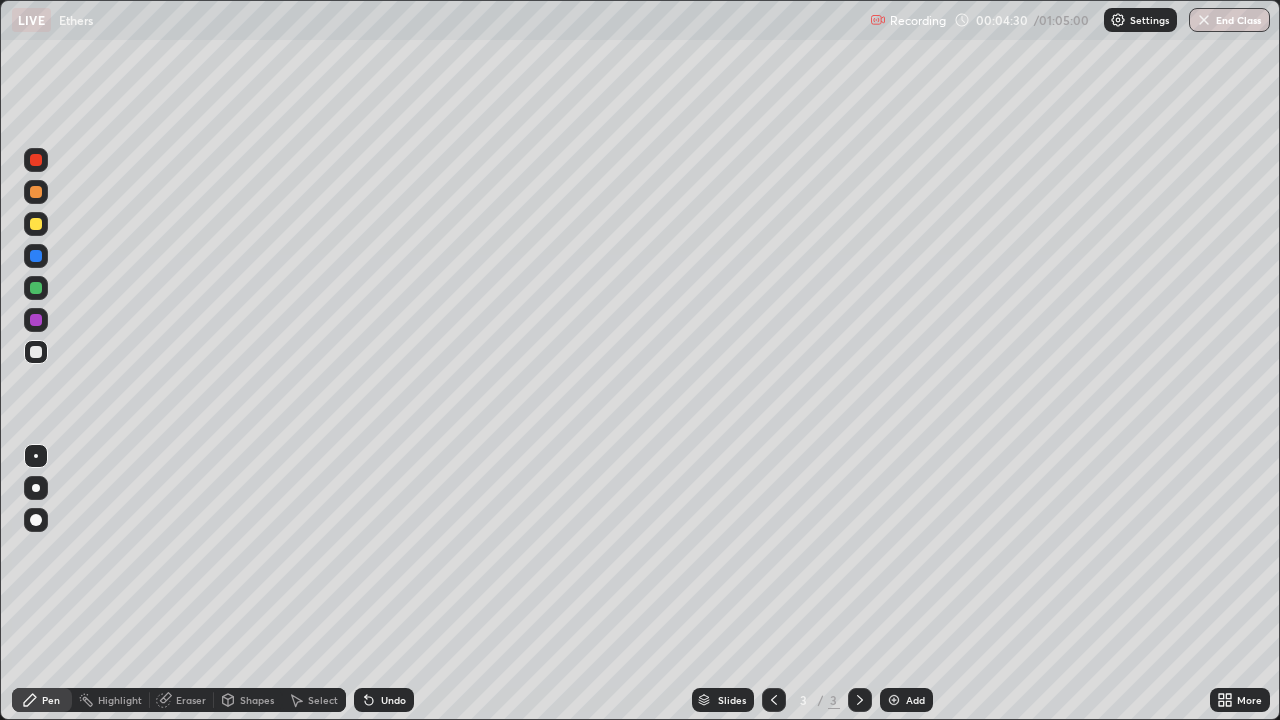 click on "Select" at bounding box center [323, 700] 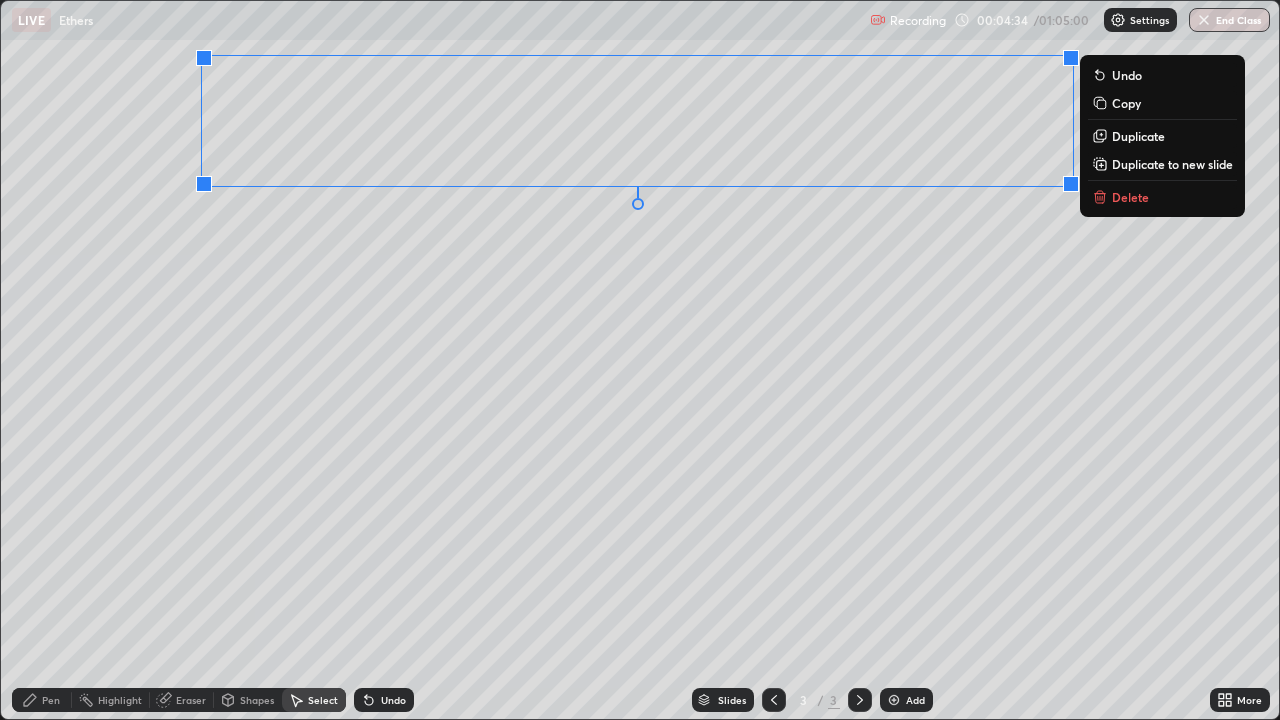 click on "Delete" at bounding box center [1130, 197] 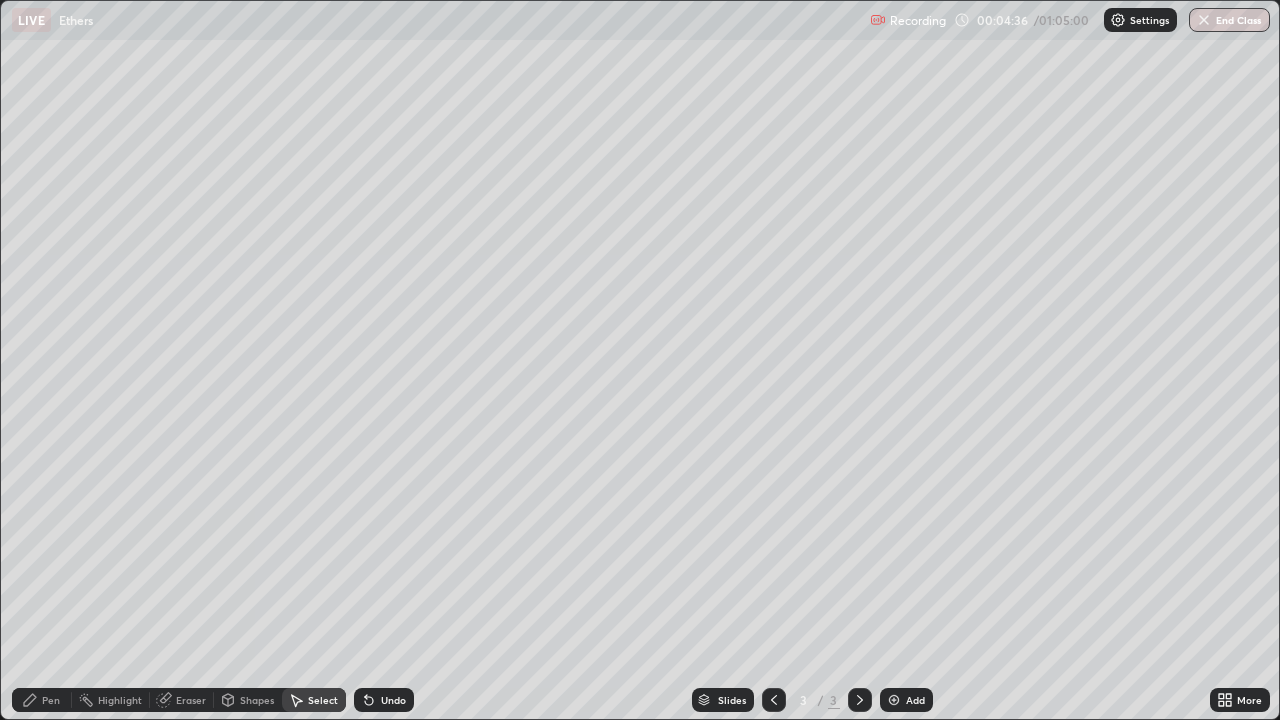 click on "Pen" at bounding box center (42, 700) 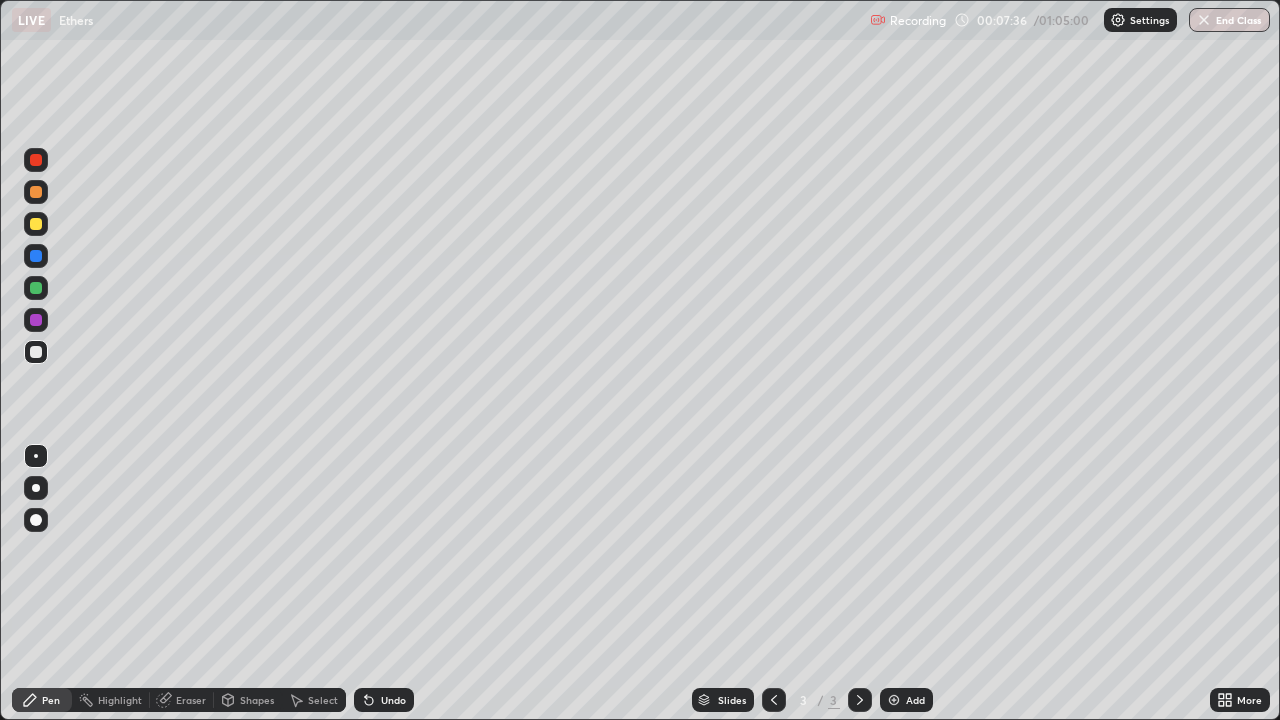 click on "Select" at bounding box center [323, 700] 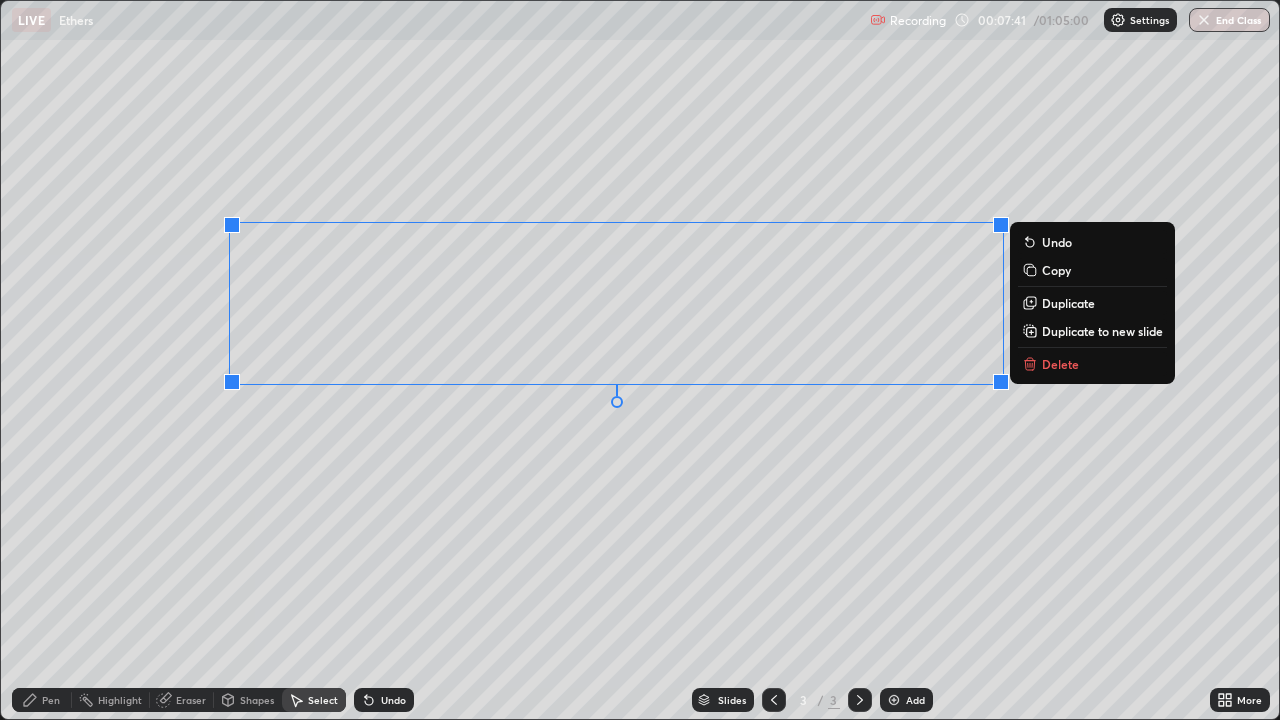 click on "Delete" at bounding box center [1060, 364] 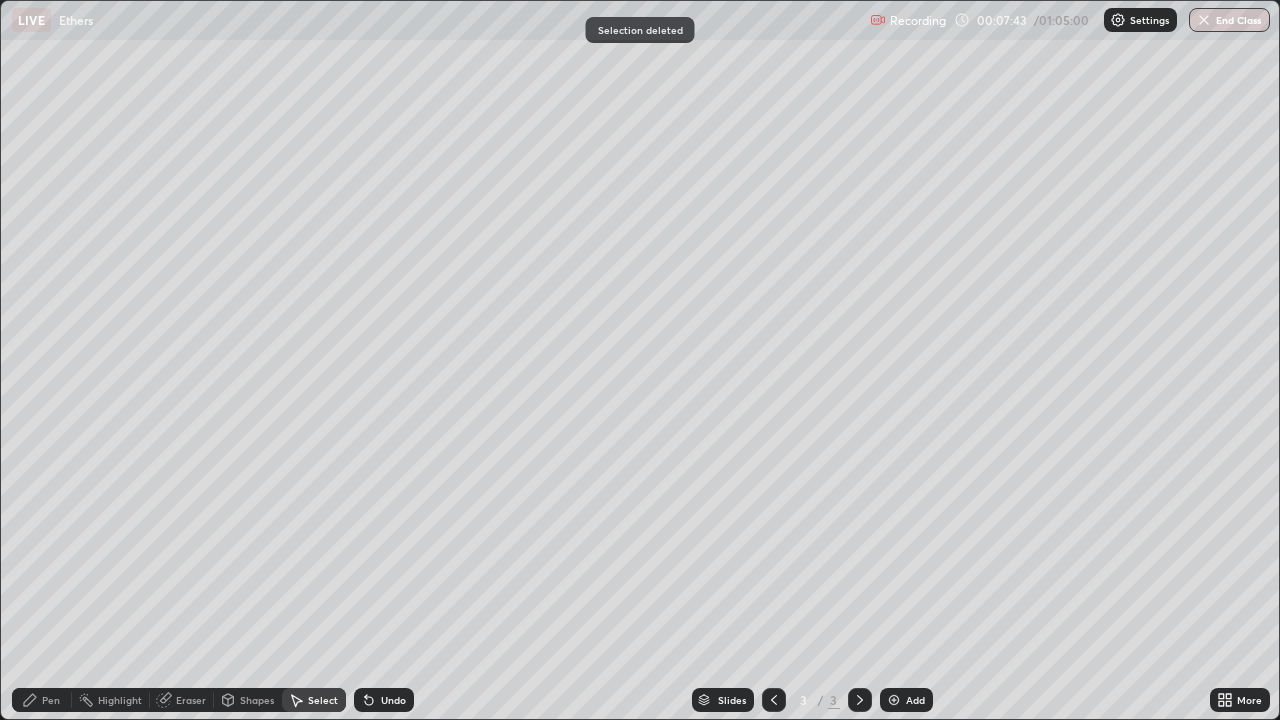 click on "Pen" at bounding box center [51, 700] 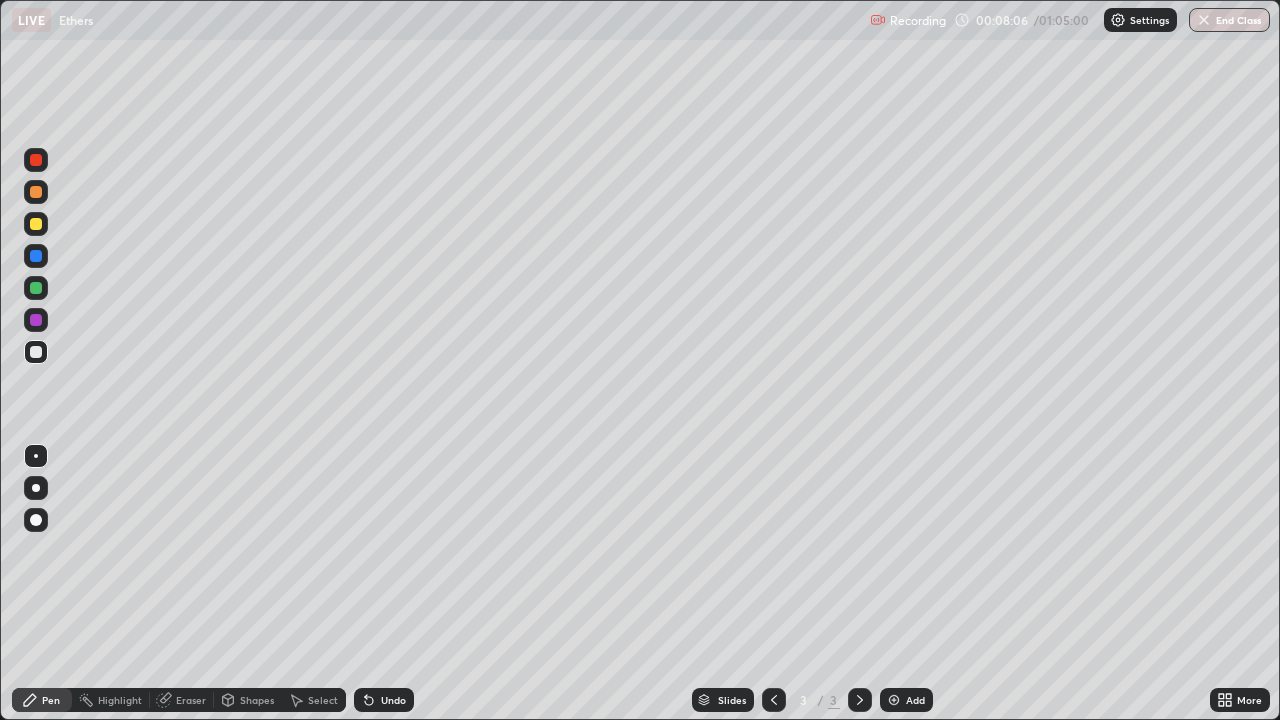 click on "Eraser" at bounding box center (191, 700) 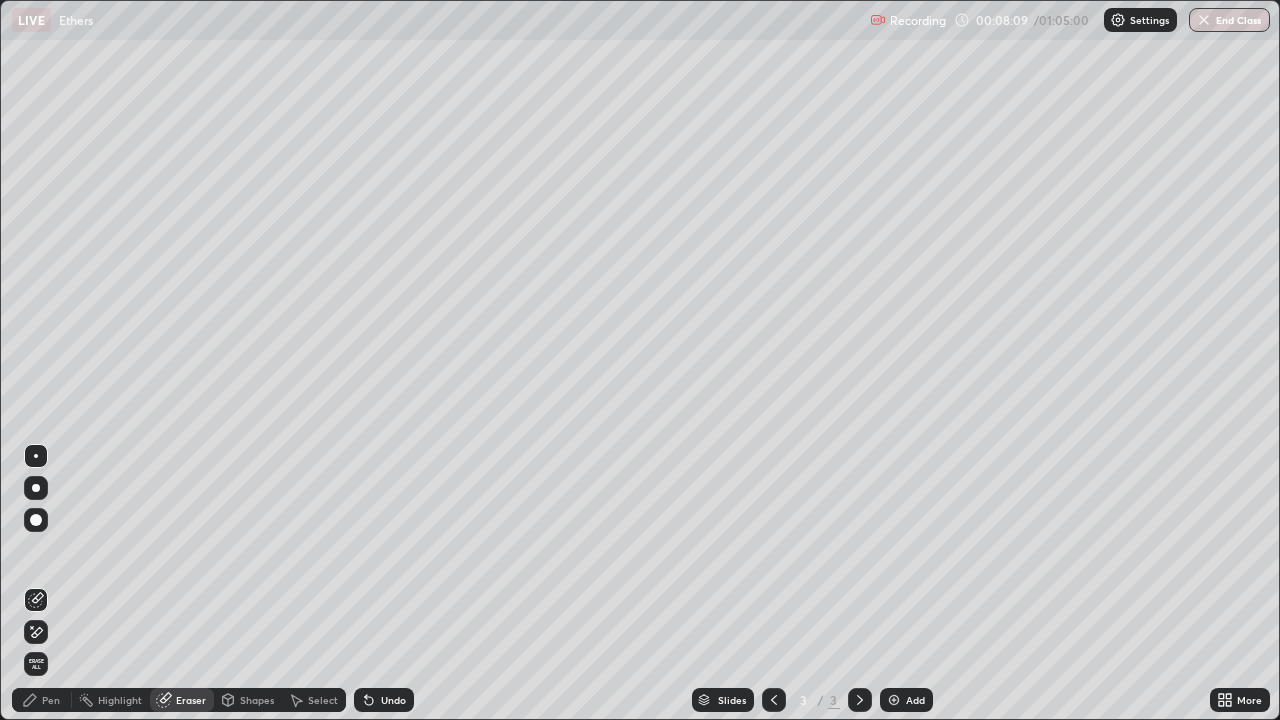 click on "Pen" at bounding box center (42, 700) 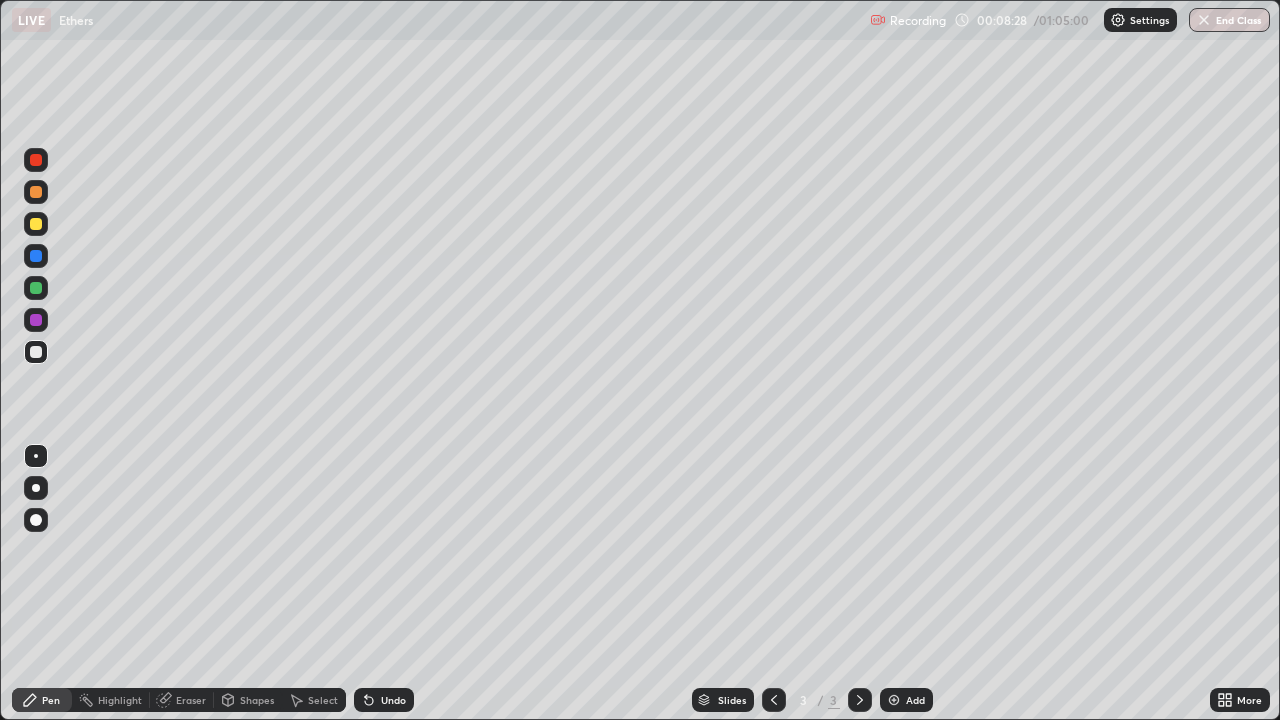 click on "Eraser" at bounding box center [191, 700] 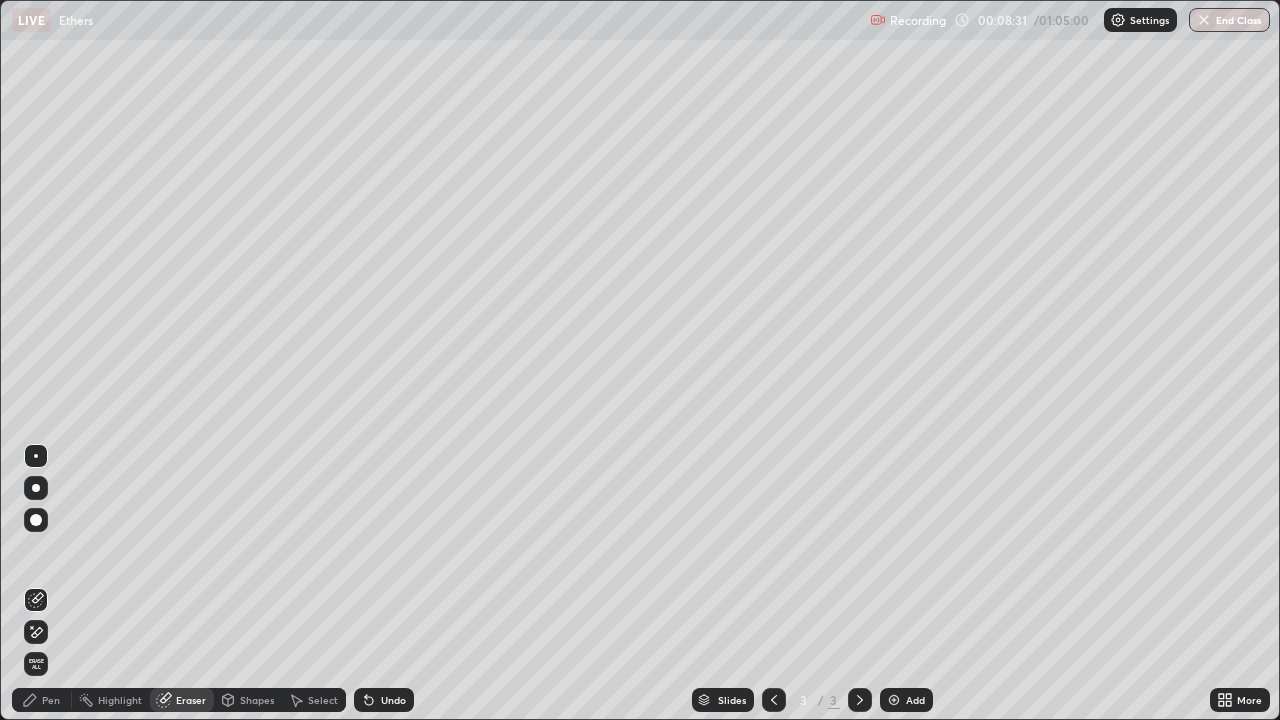click at bounding box center (36, 520) 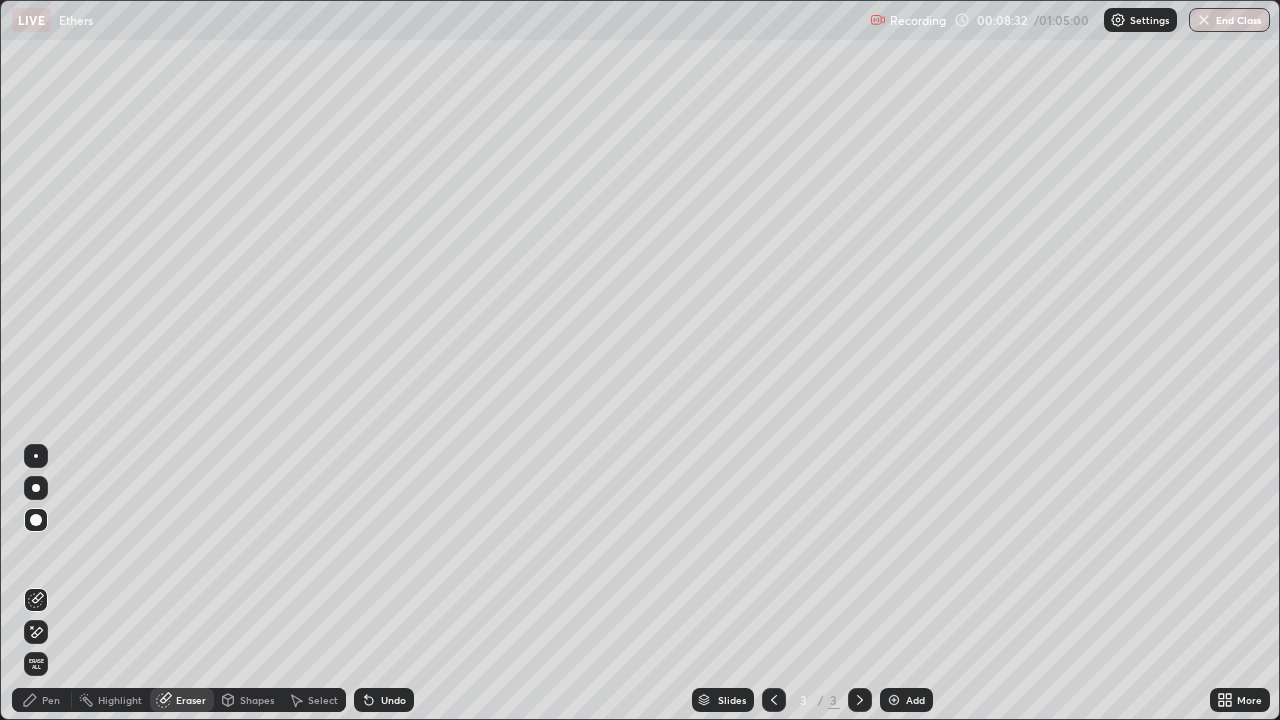 click on "Pen" at bounding box center (51, 700) 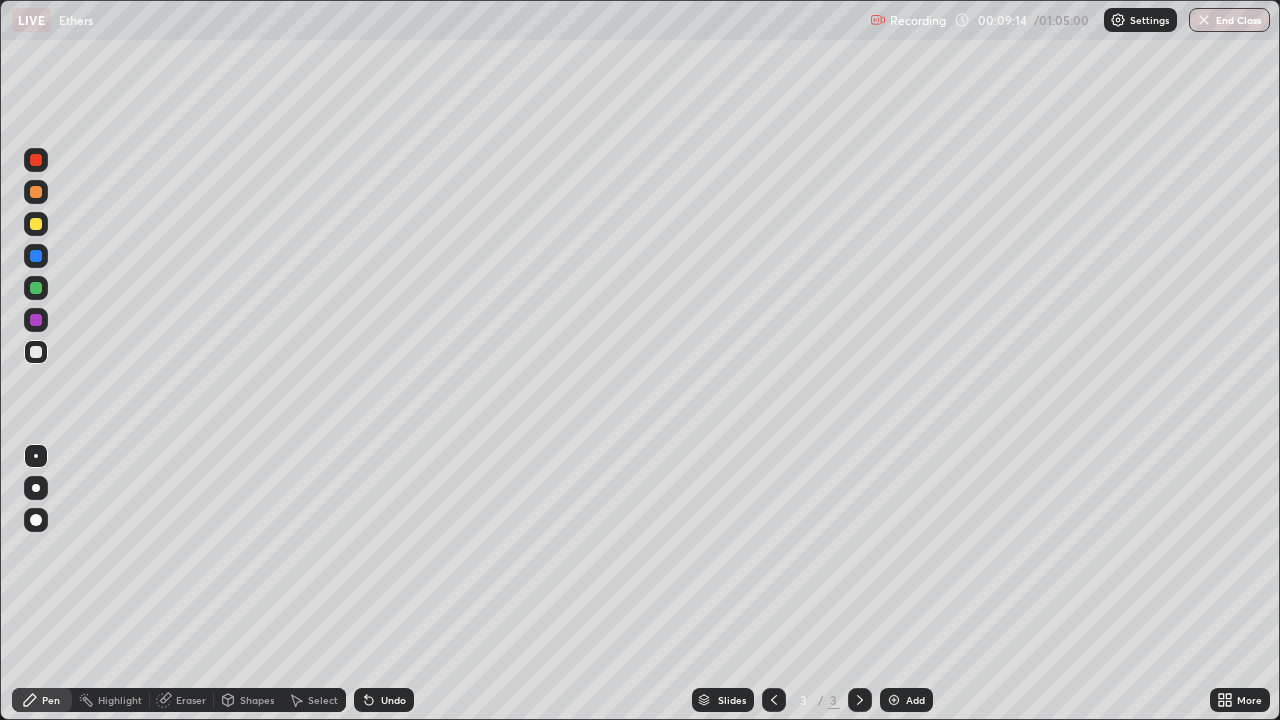 click at bounding box center (36, 224) 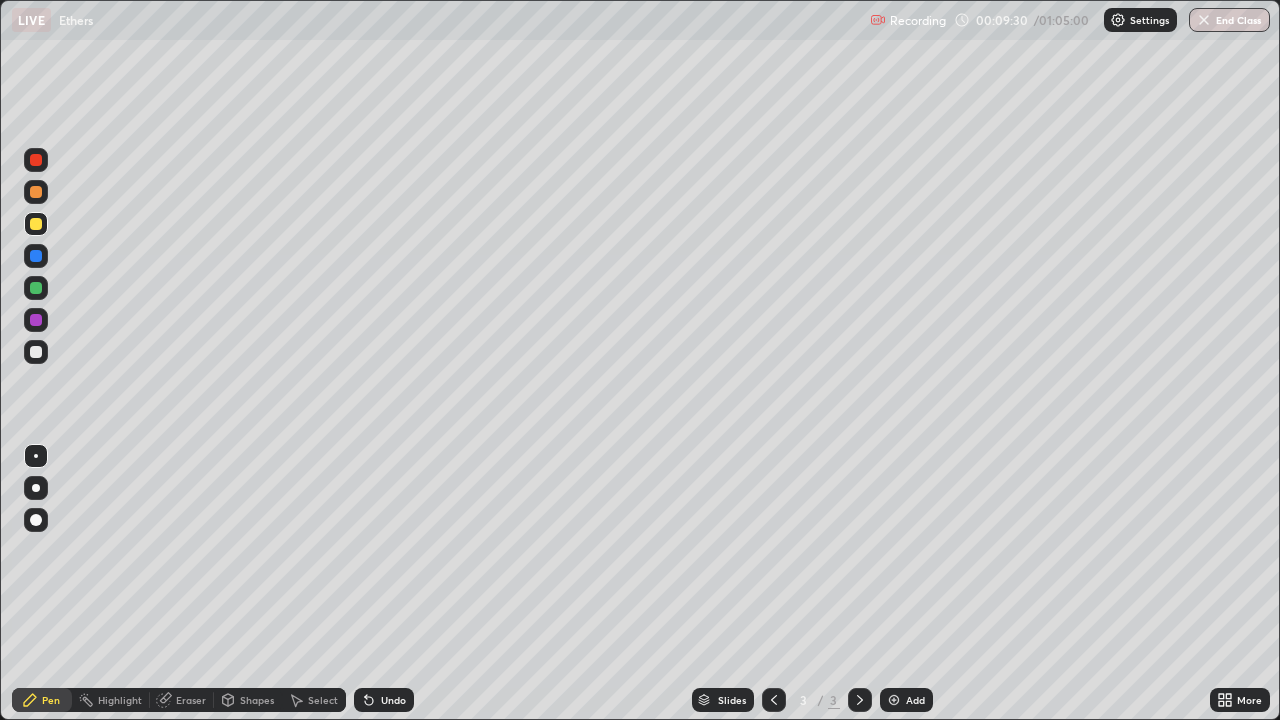 click on "Eraser" at bounding box center [191, 700] 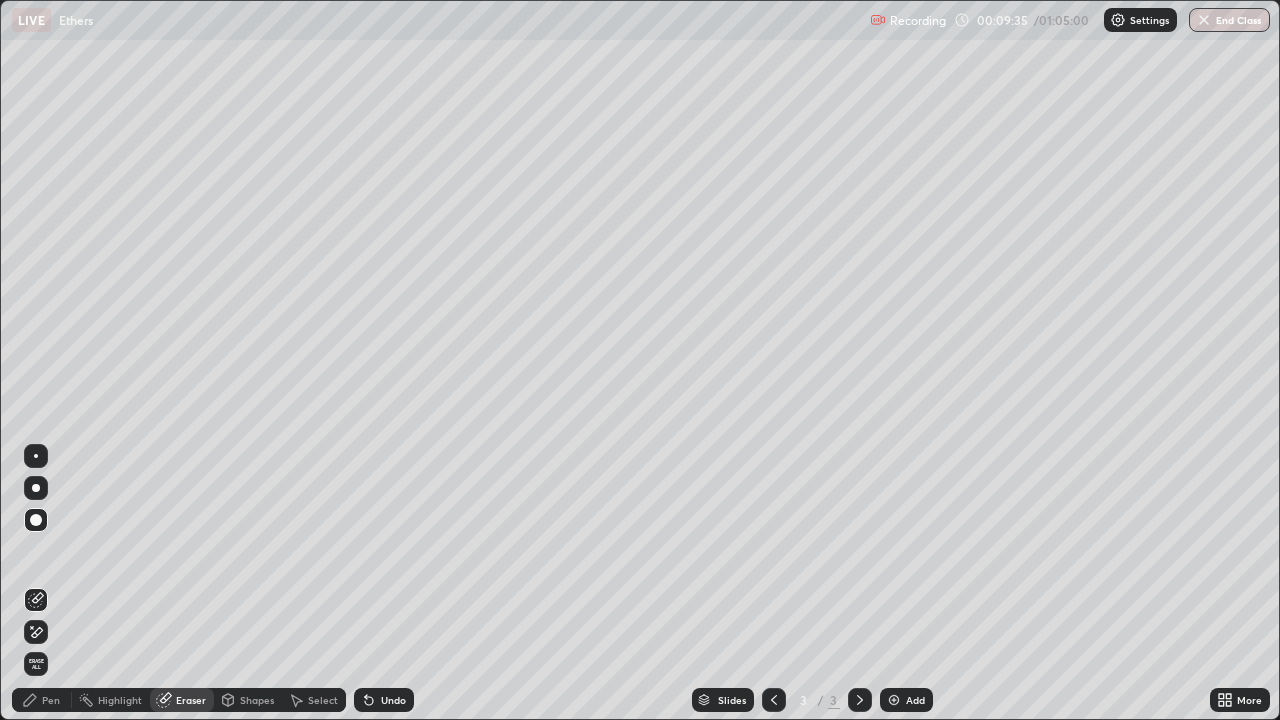click on "Pen" at bounding box center (42, 700) 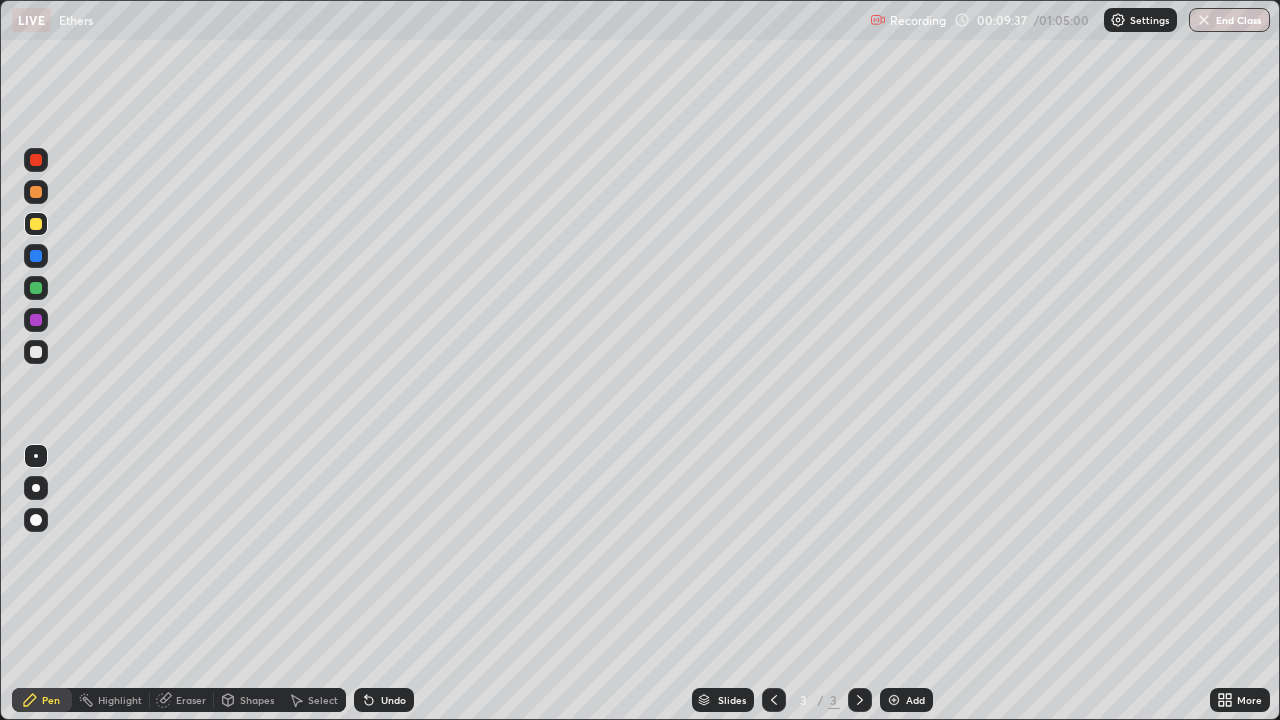 click at bounding box center [36, 352] 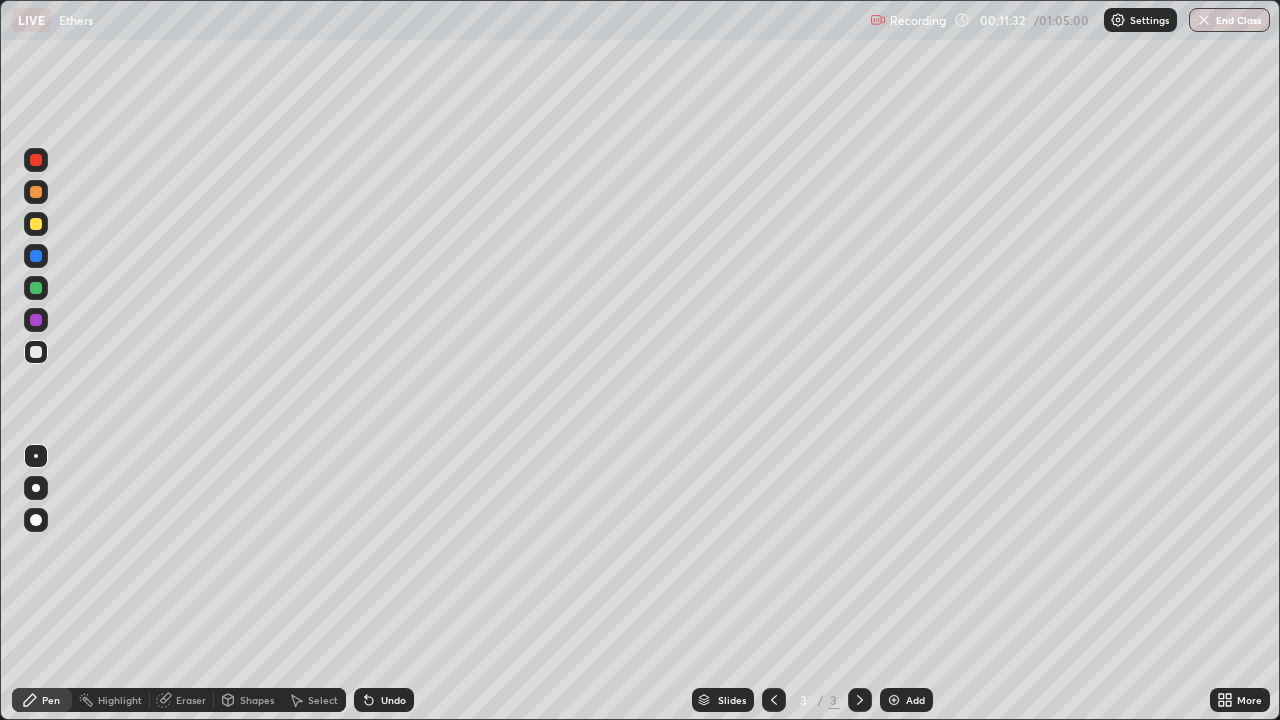 click on "Select" at bounding box center [323, 700] 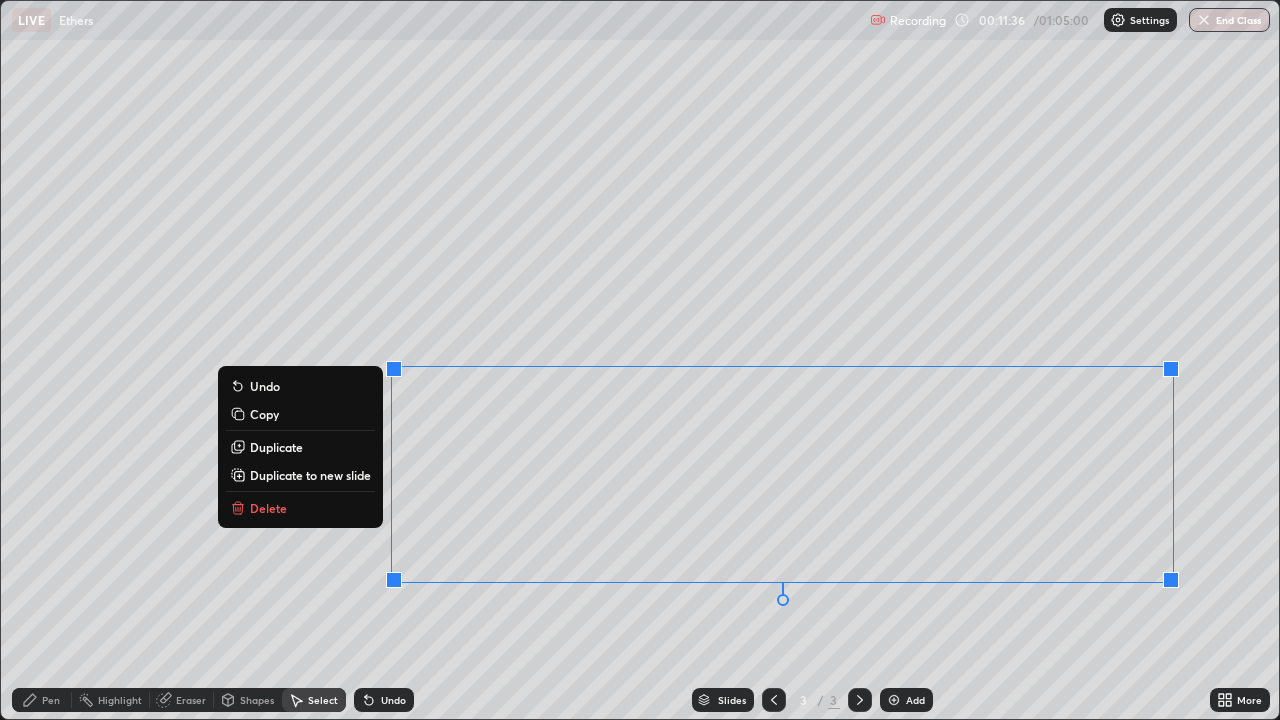 click on "Delete" at bounding box center (268, 508) 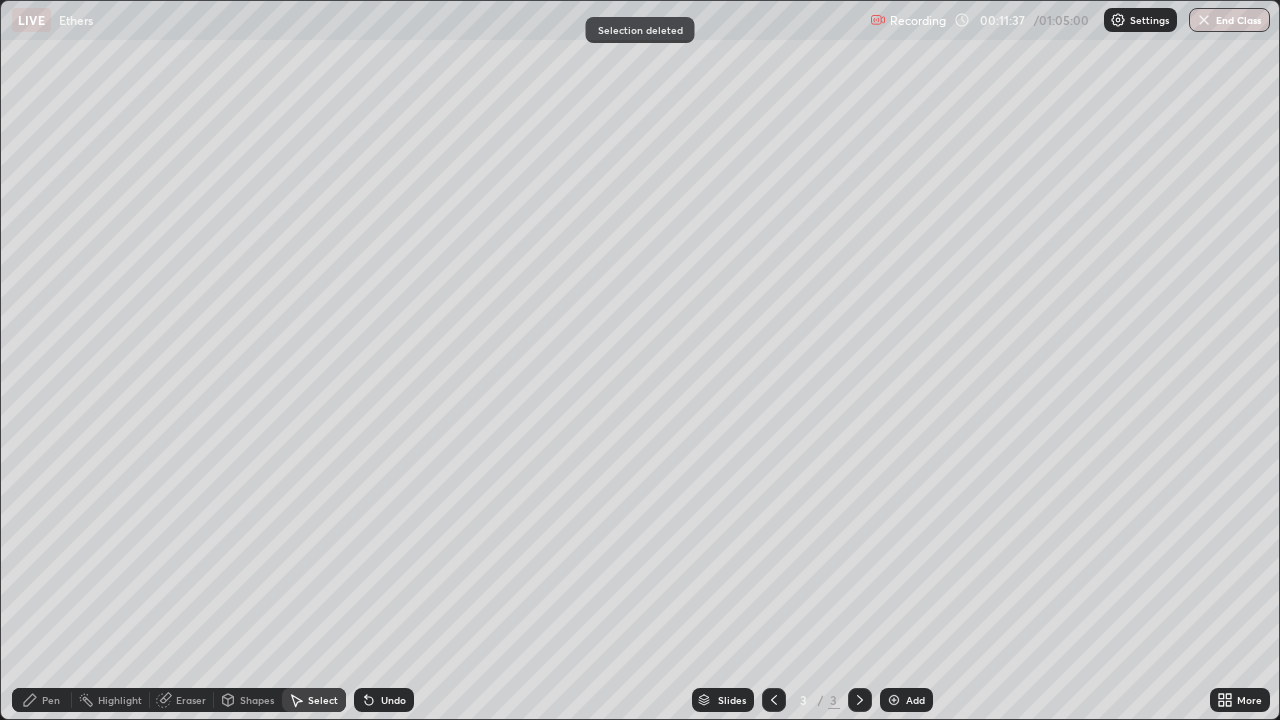 click on "Eraser" at bounding box center [191, 700] 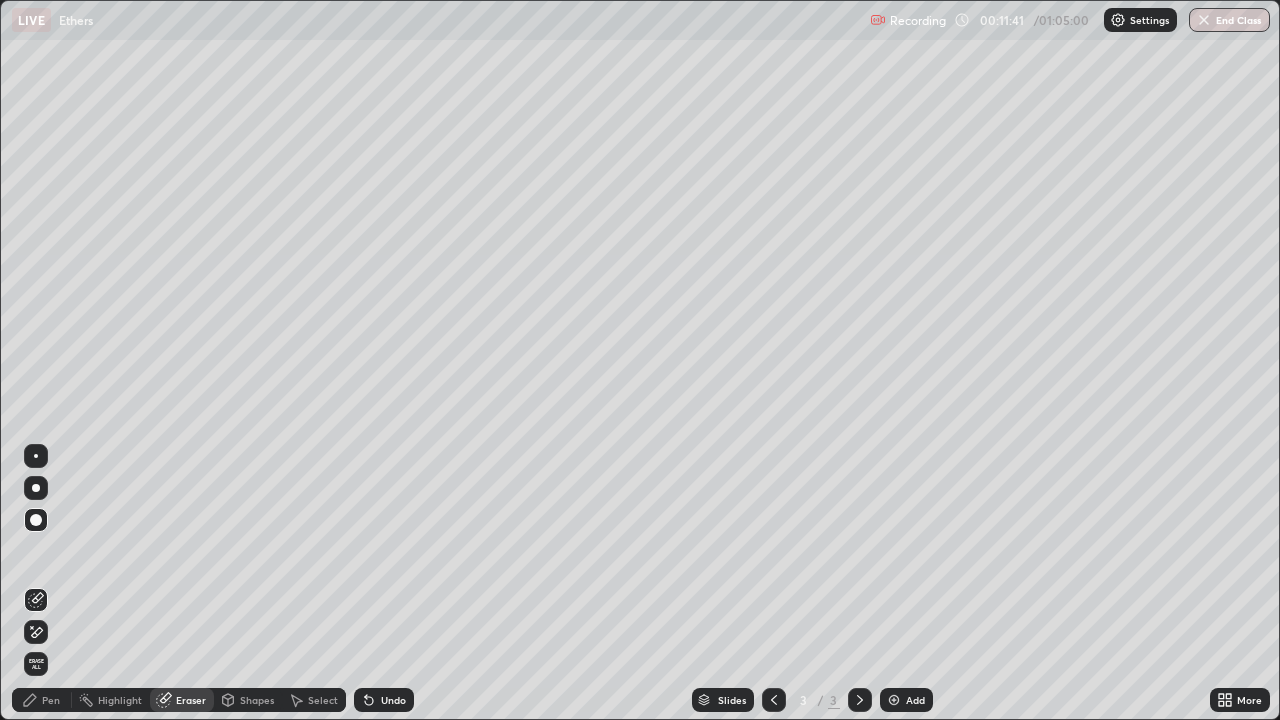 click on "Pen" at bounding box center (42, 700) 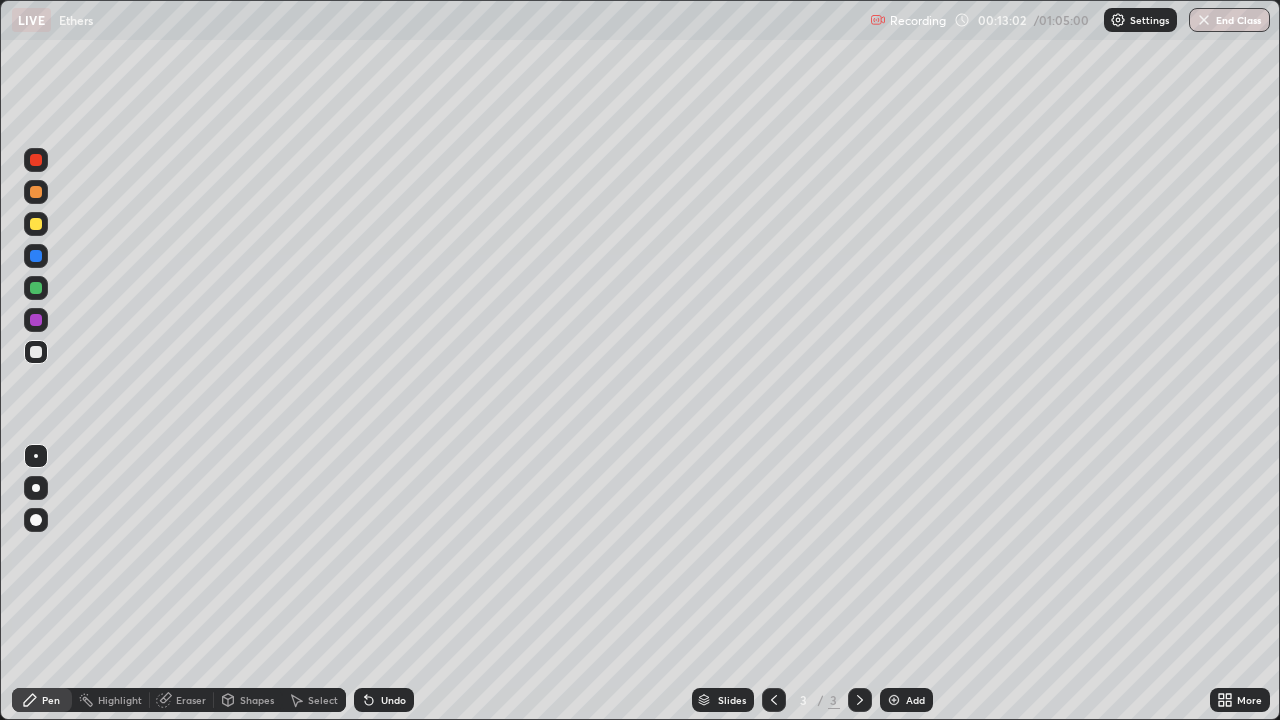 click on "Select" at bounding box center (323, 700) 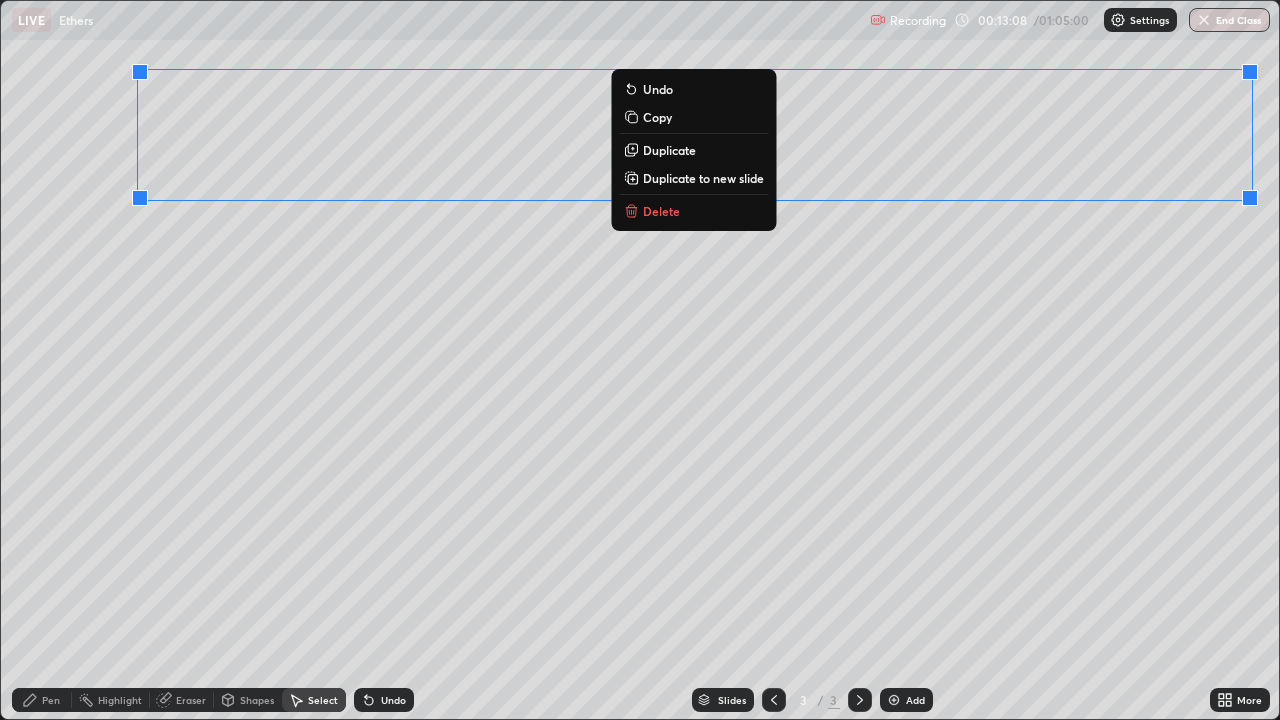click on "Delete" at bounding box center [661, 211] 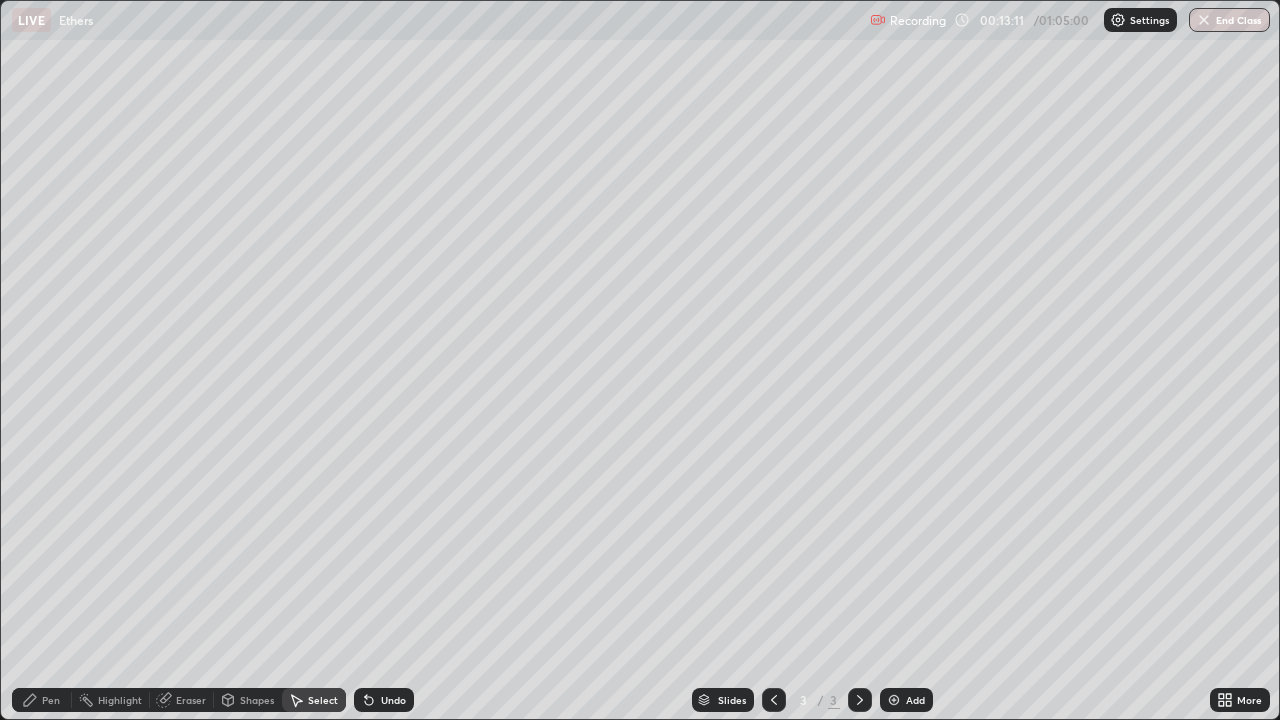 click on "Pen" at bounding box center (51, 700) 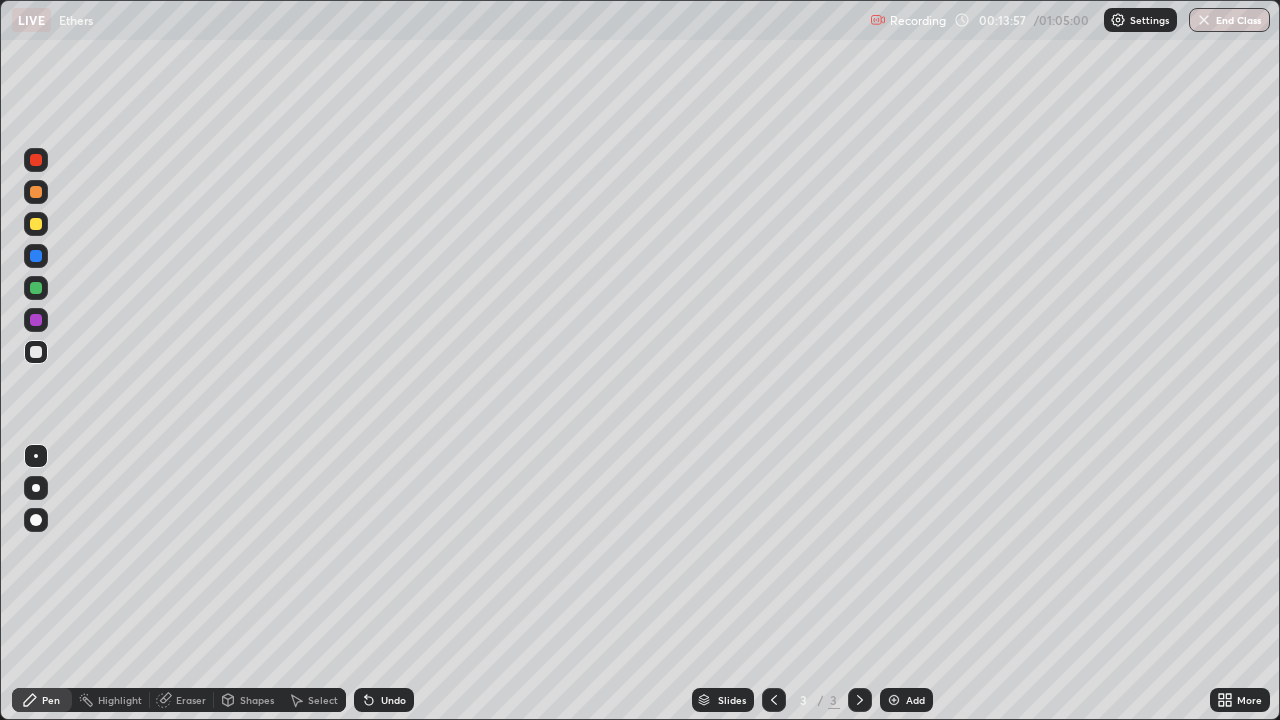 click on "Select" at bounding box center [323, 700] 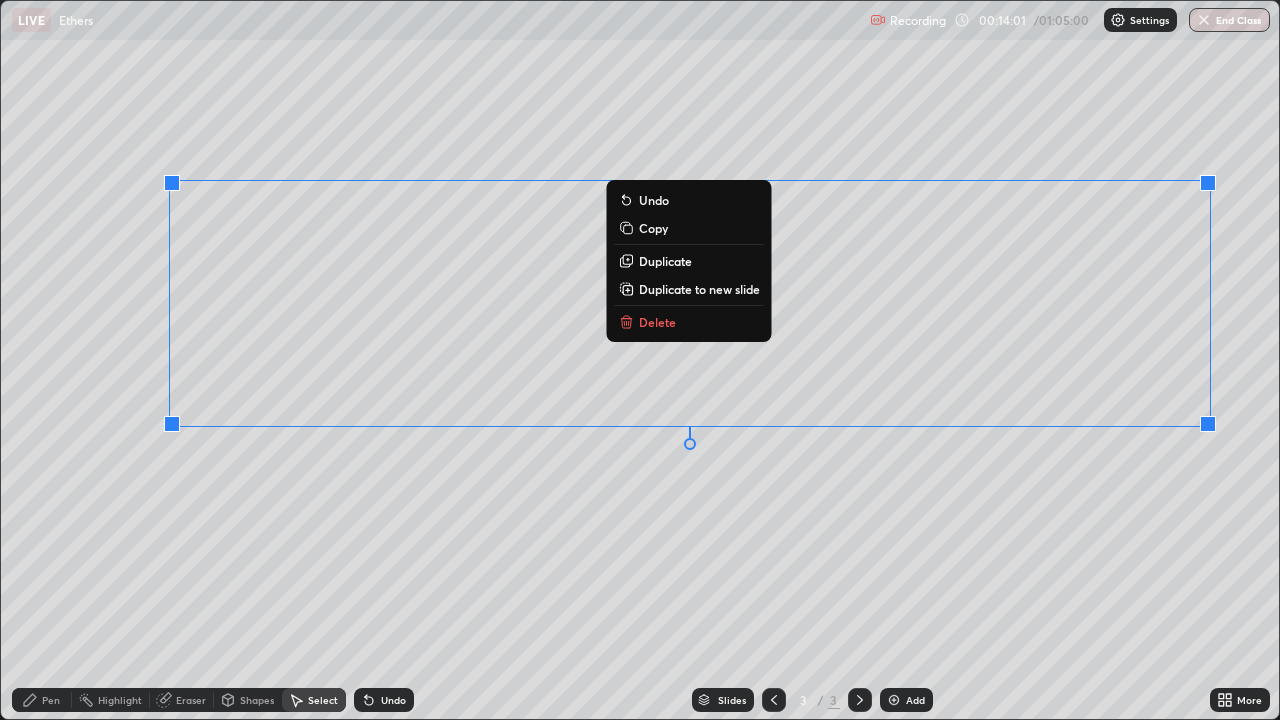 click on "Delete" at bounding box center (657, 322) 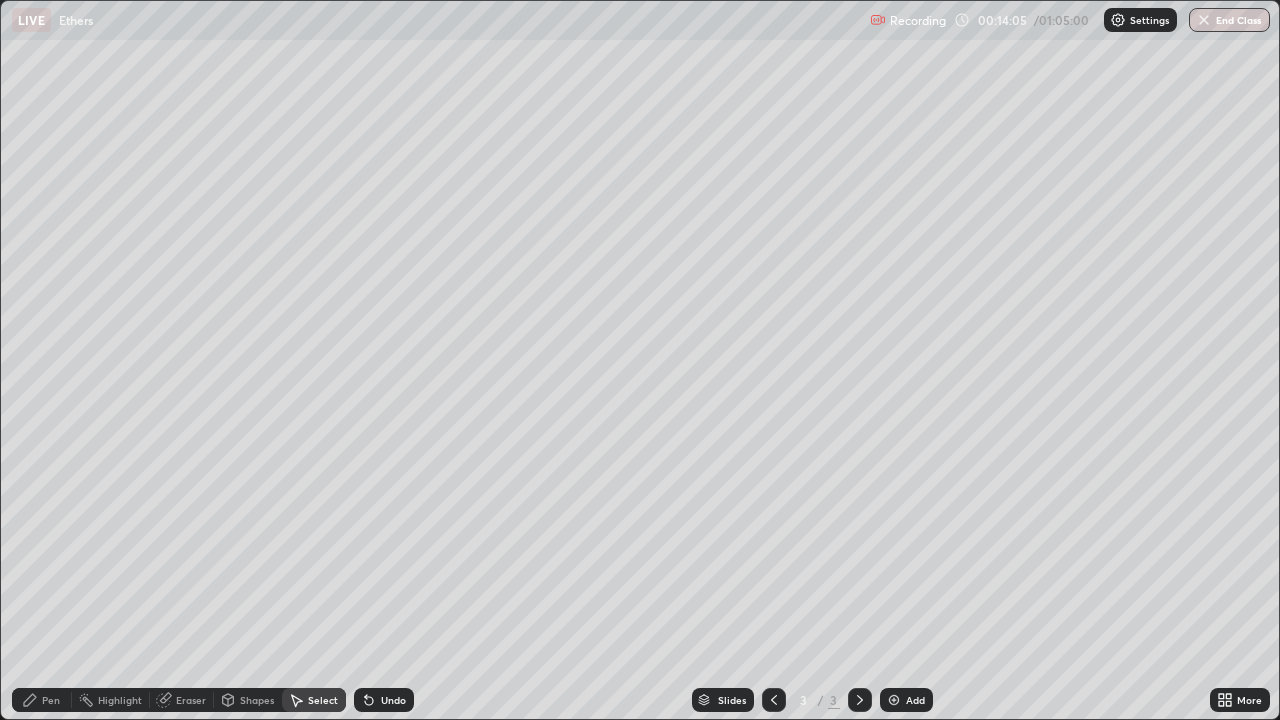 click on "Undo" at bounding box center [384, 700] 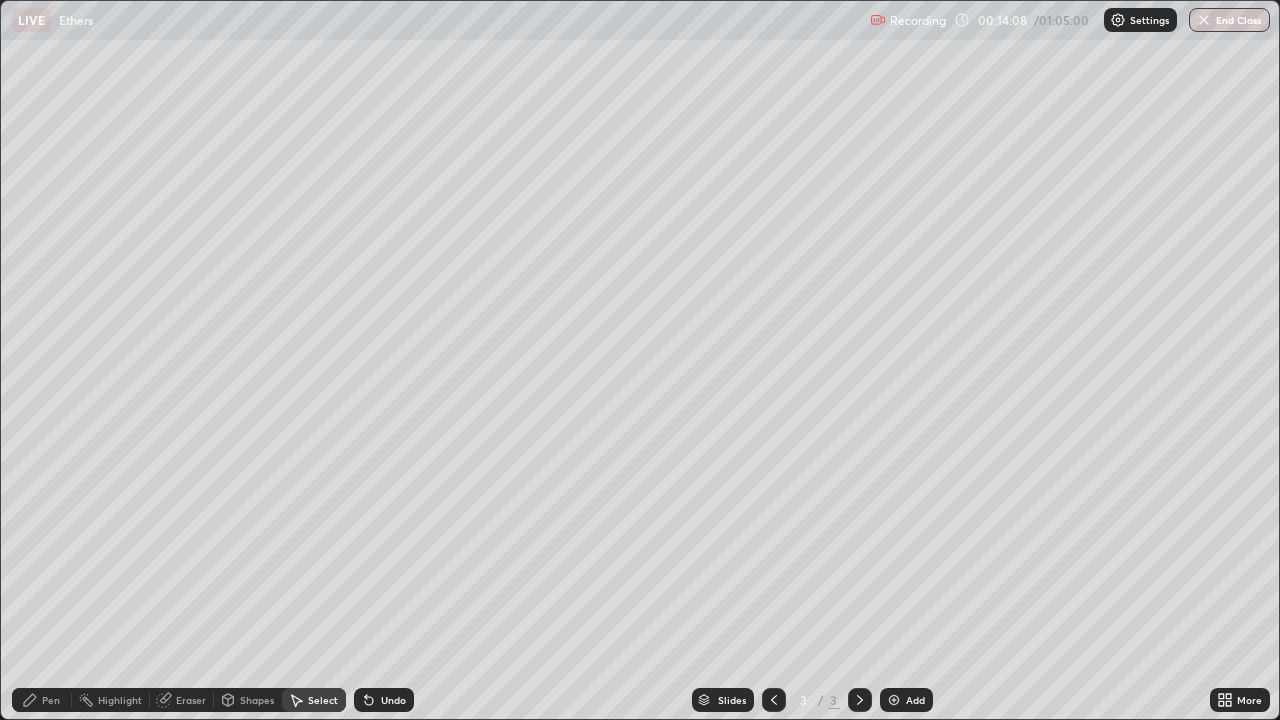 click on "Eraser" at bounding box center [191, 700] 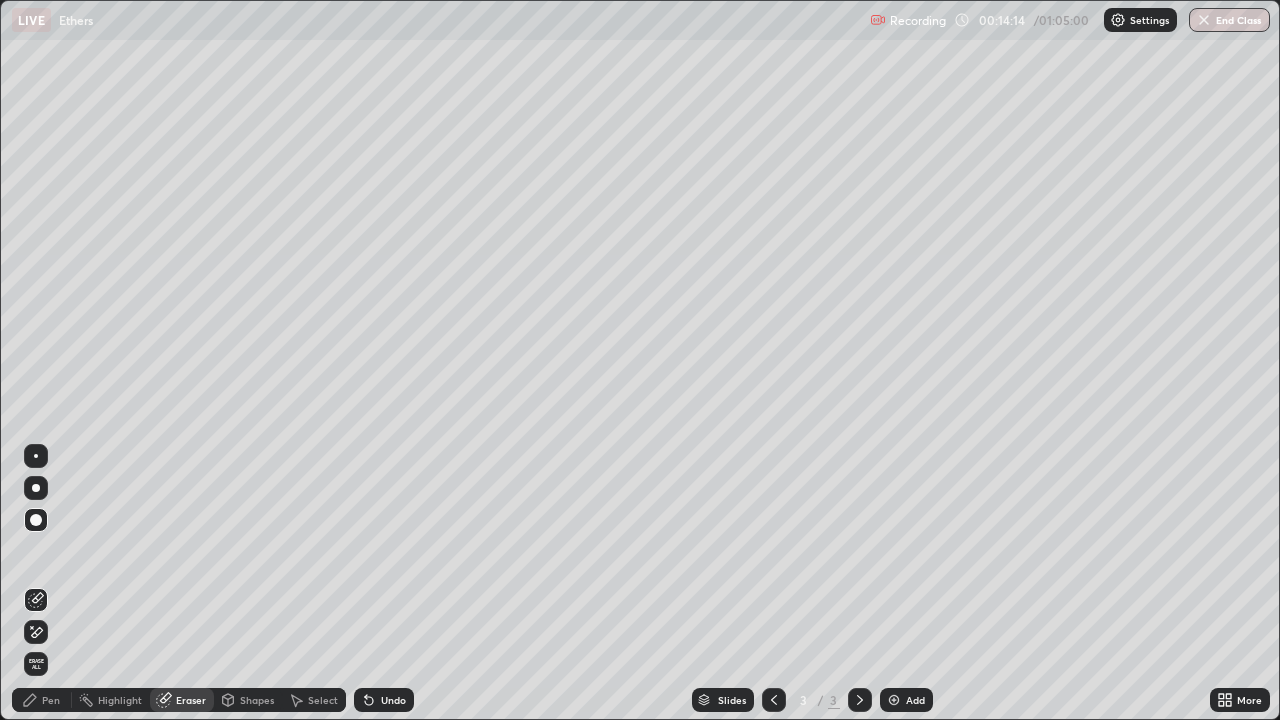 click on "Pen" at bounding box center (42, 700) 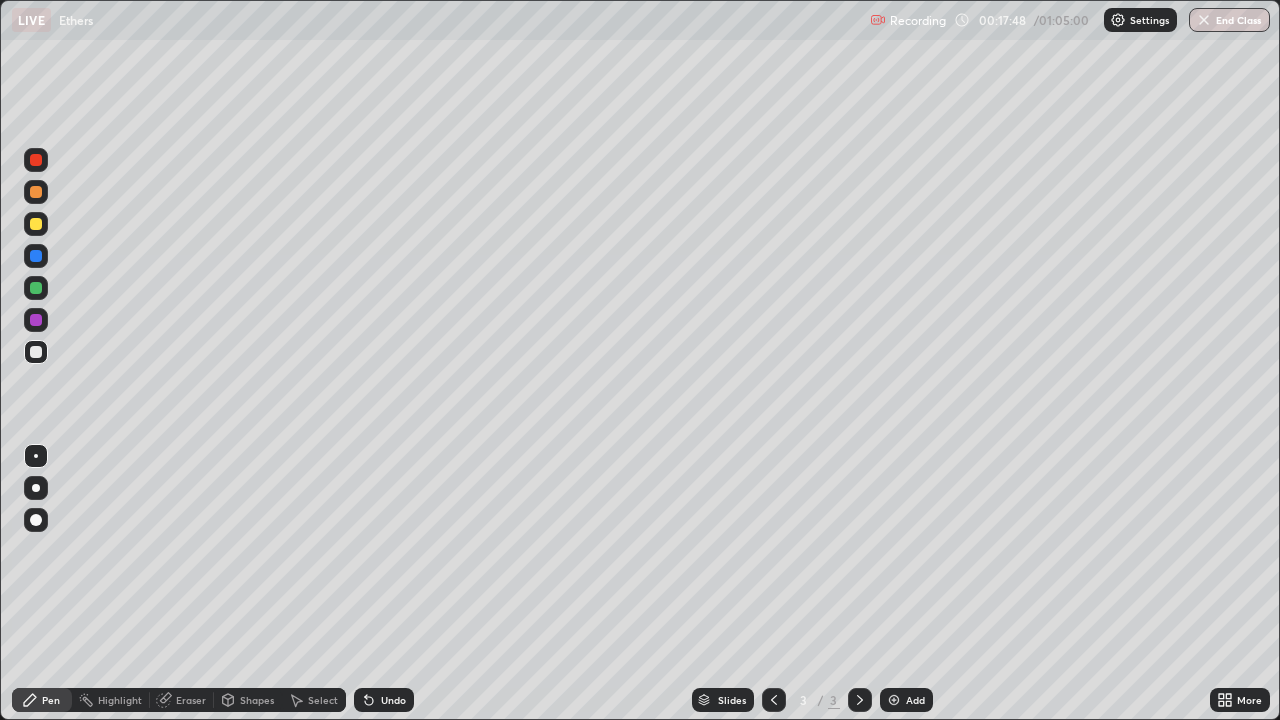click on "Eraser" at bounding box center [191, 700] 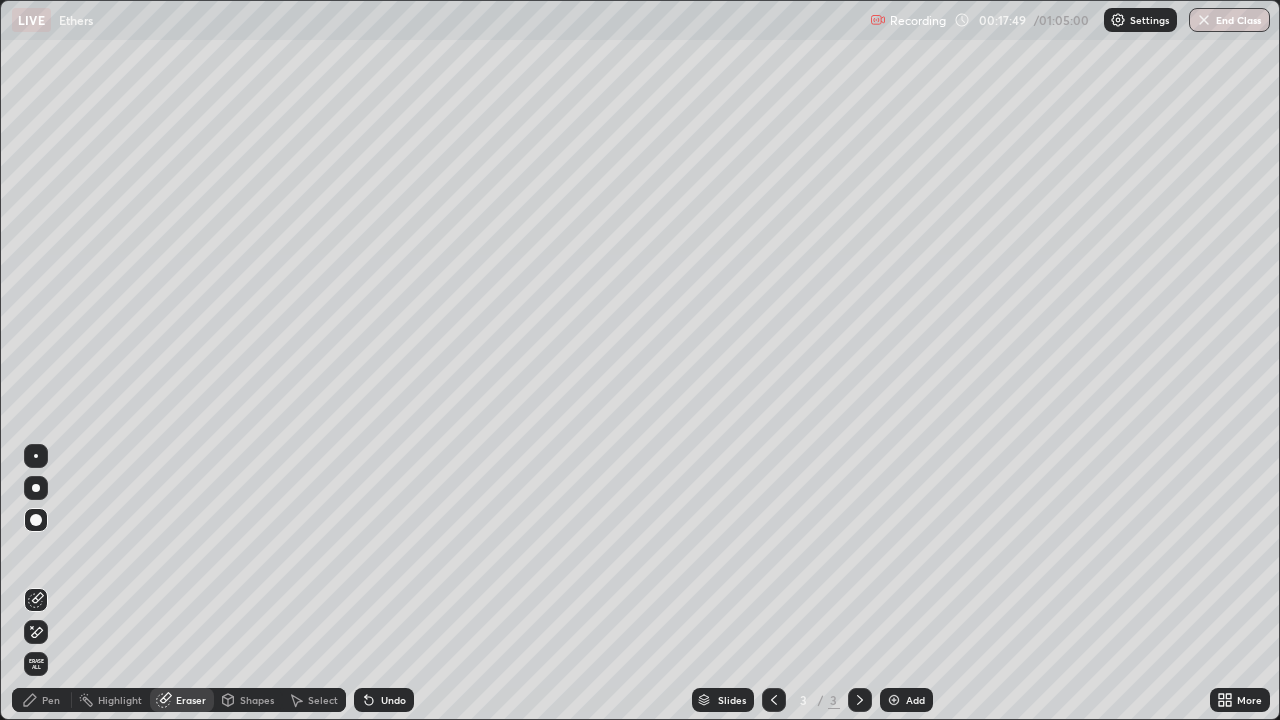 click on "Select" at bounding box center [323, 700] 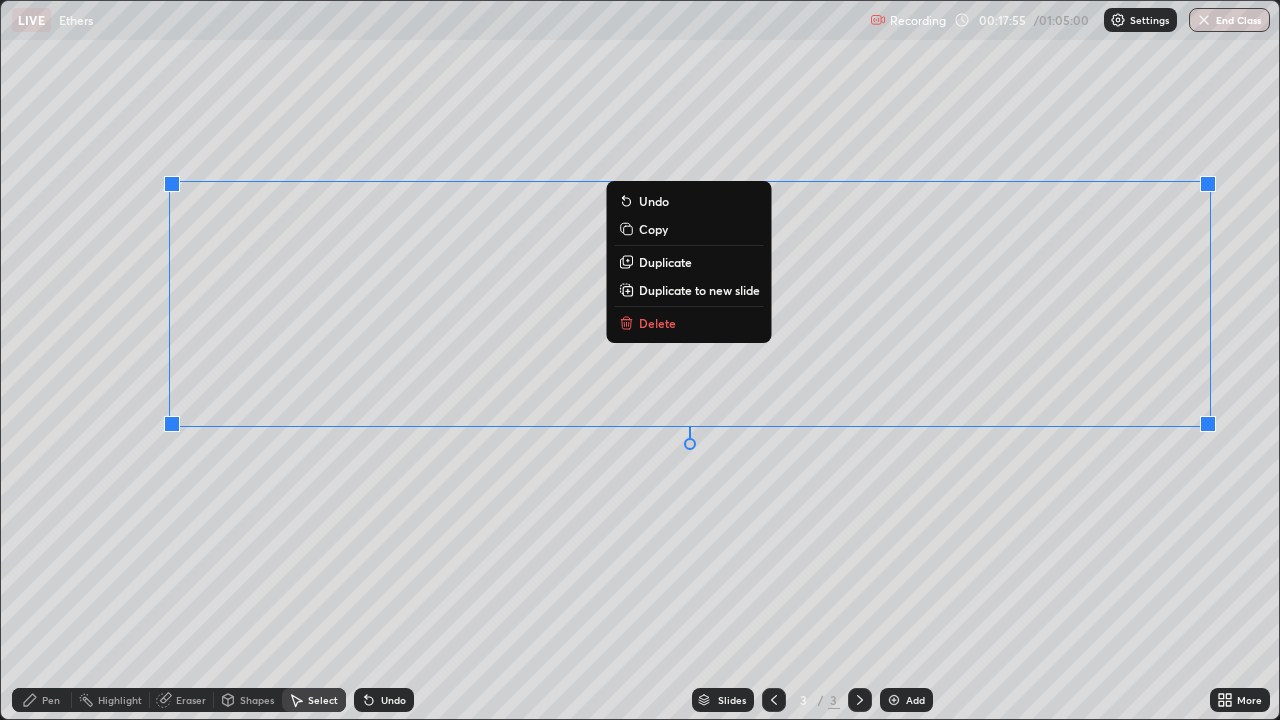 click on "Delete" at bounding box center [657, 323] 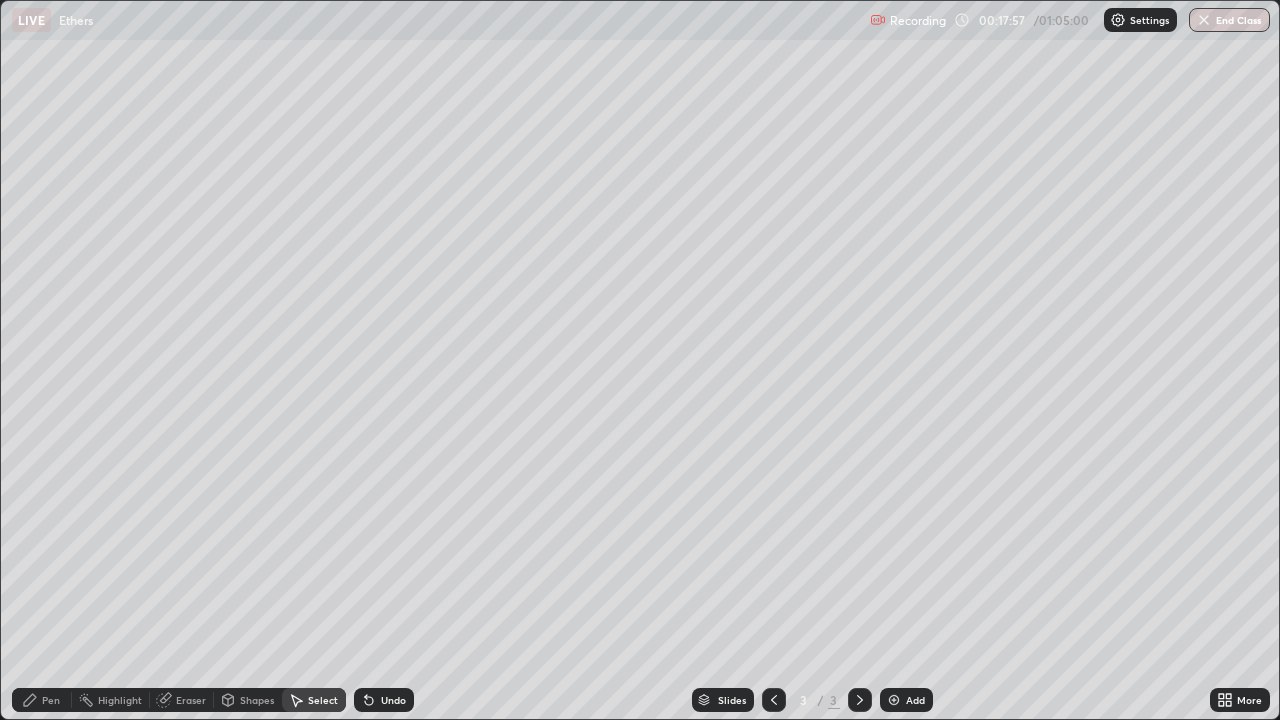 click on "Eraser" at bounding box center [182, 700] 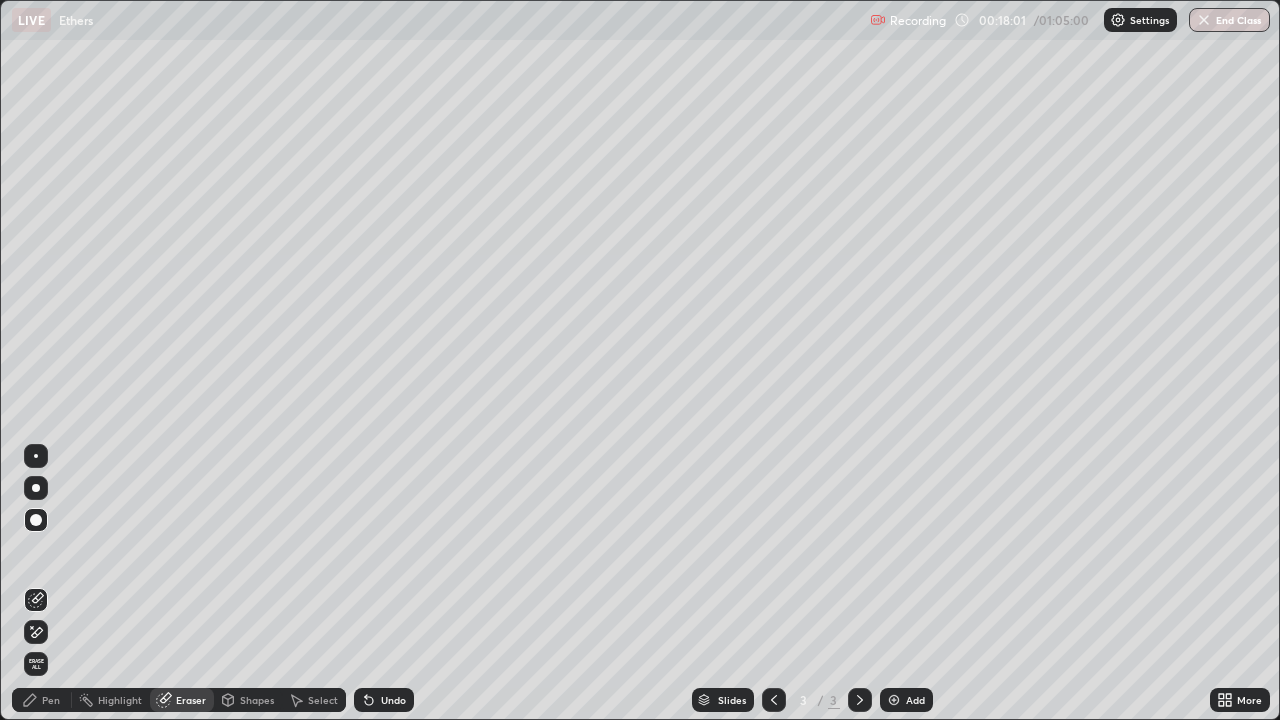 click on "Pen" at bounding box center [51, 700] 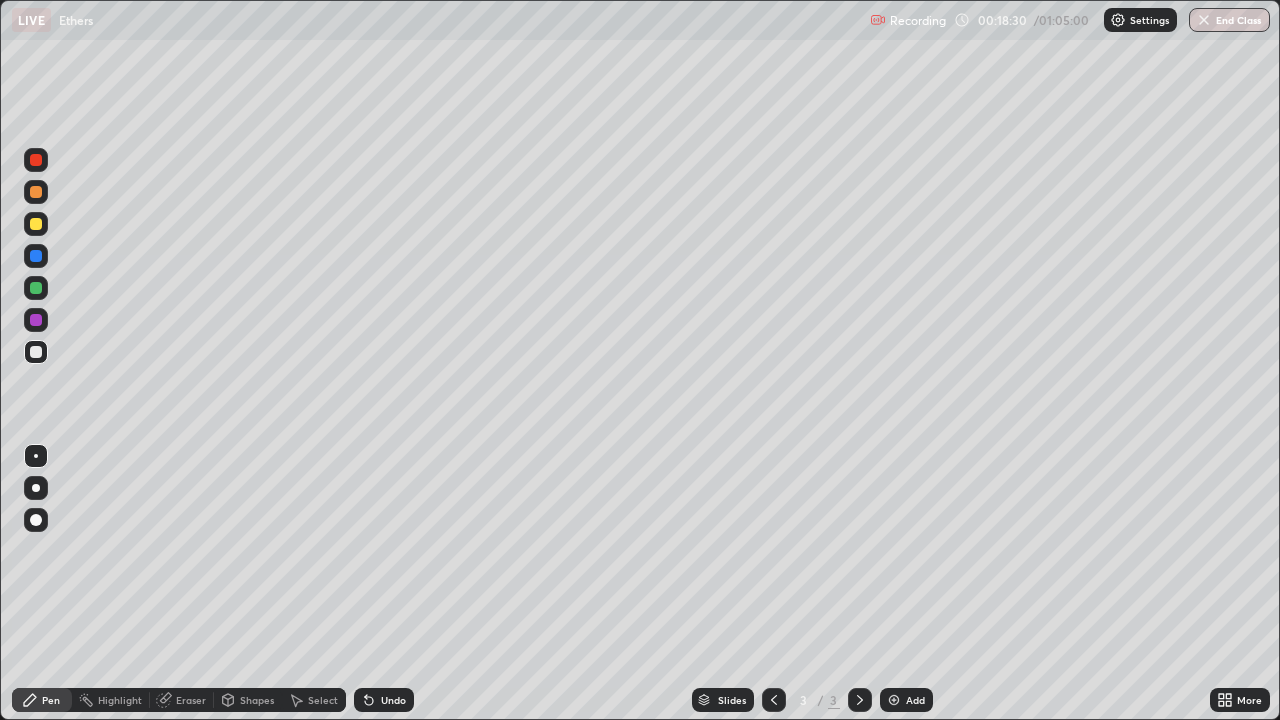 click at bounding box center [36, 224] 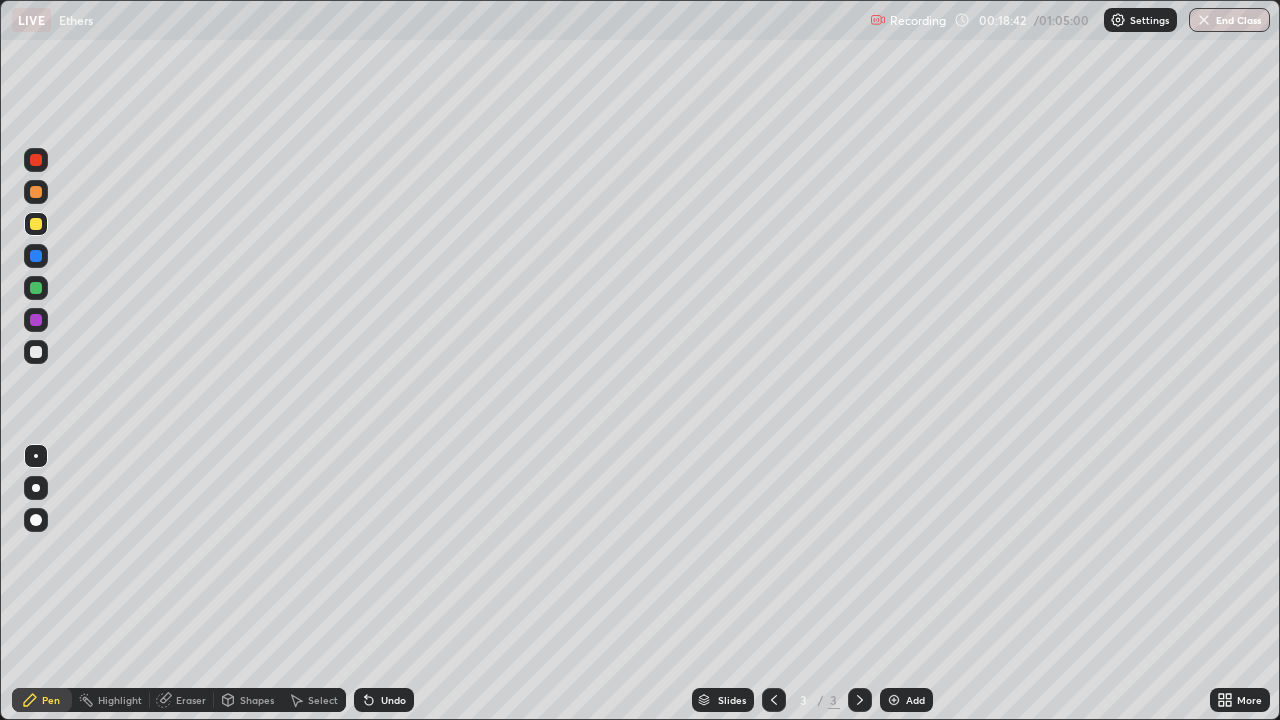 click at bounding box center (36, 352) 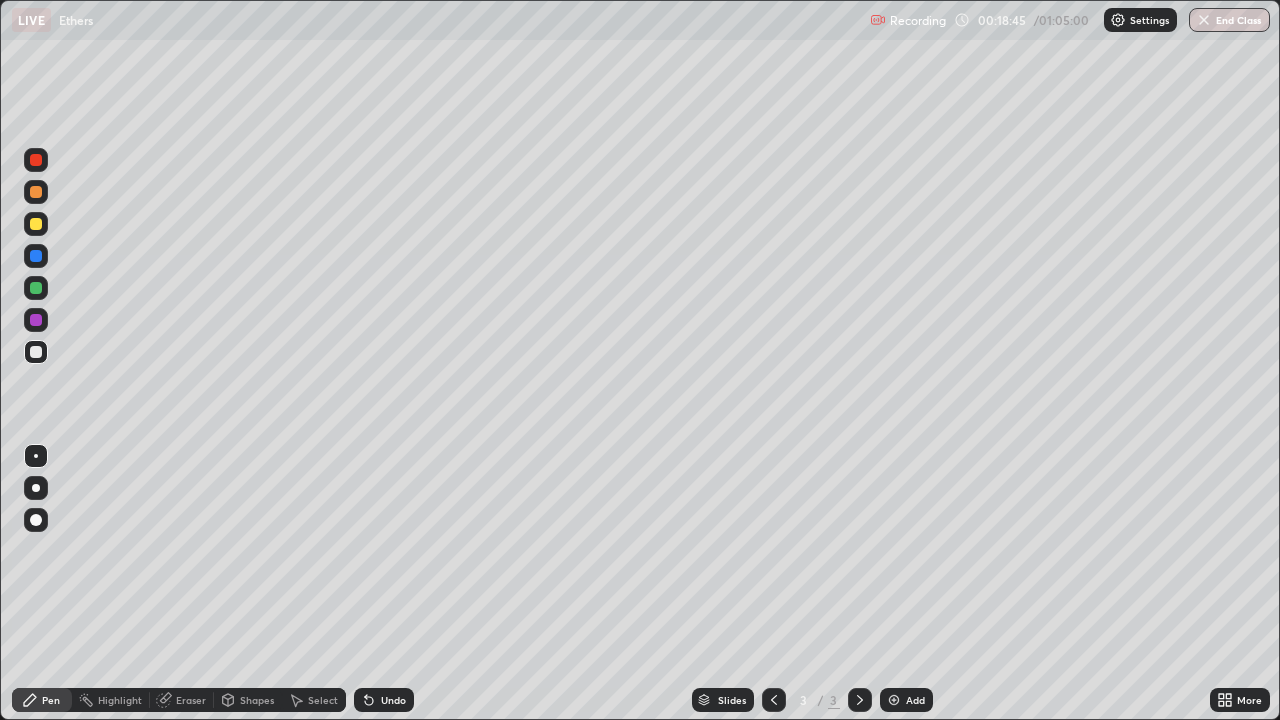 click at bounding box center [36, 224] 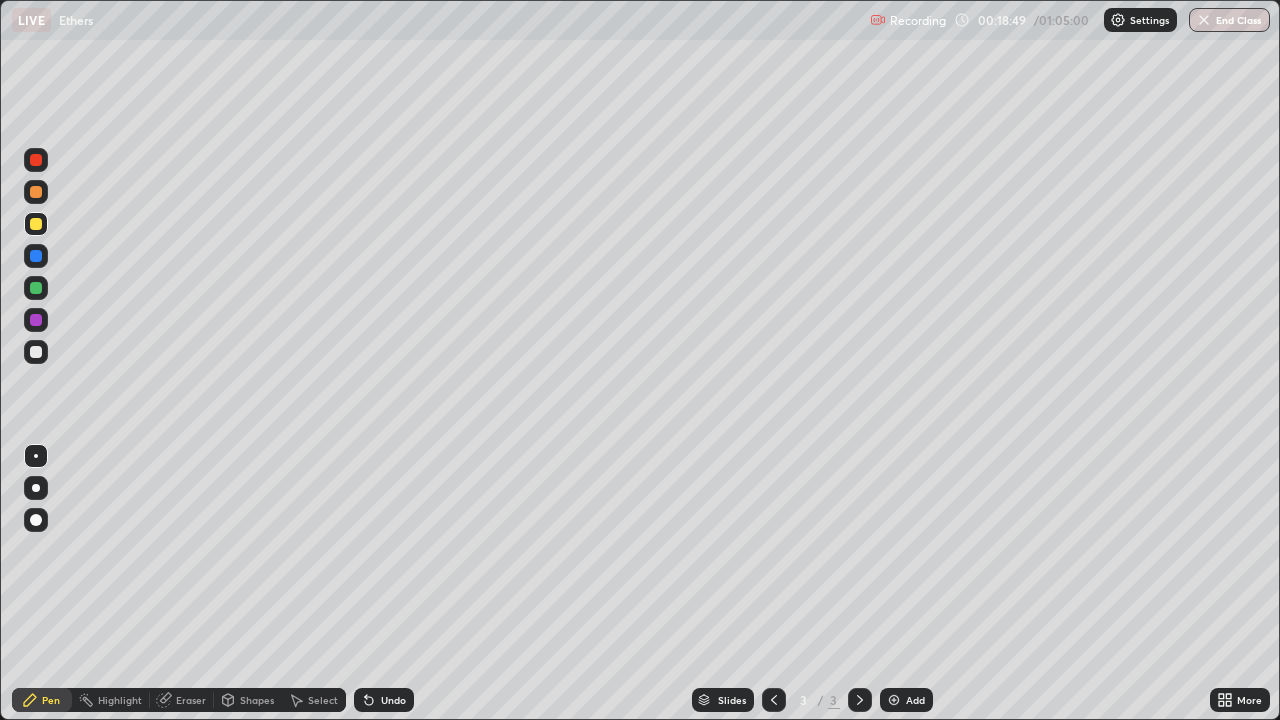 click at bounding box center (36, 352) 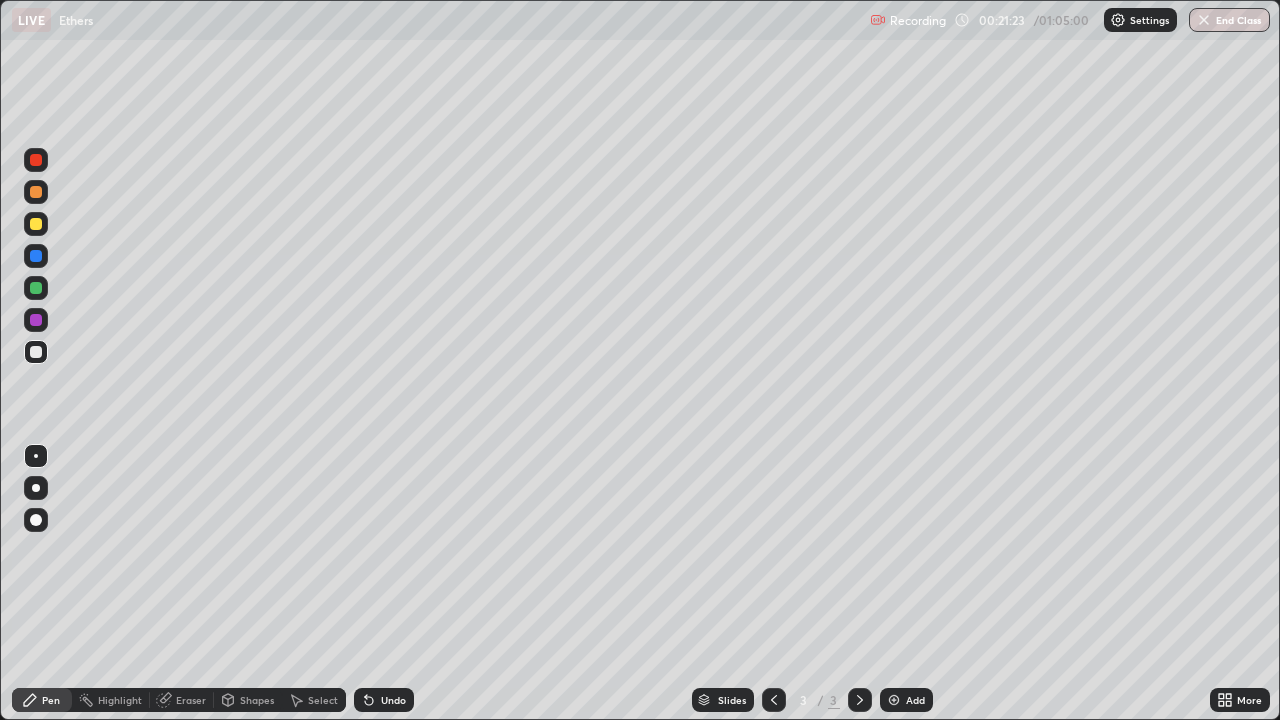 click on "Select" at bounding box center (323, 700) 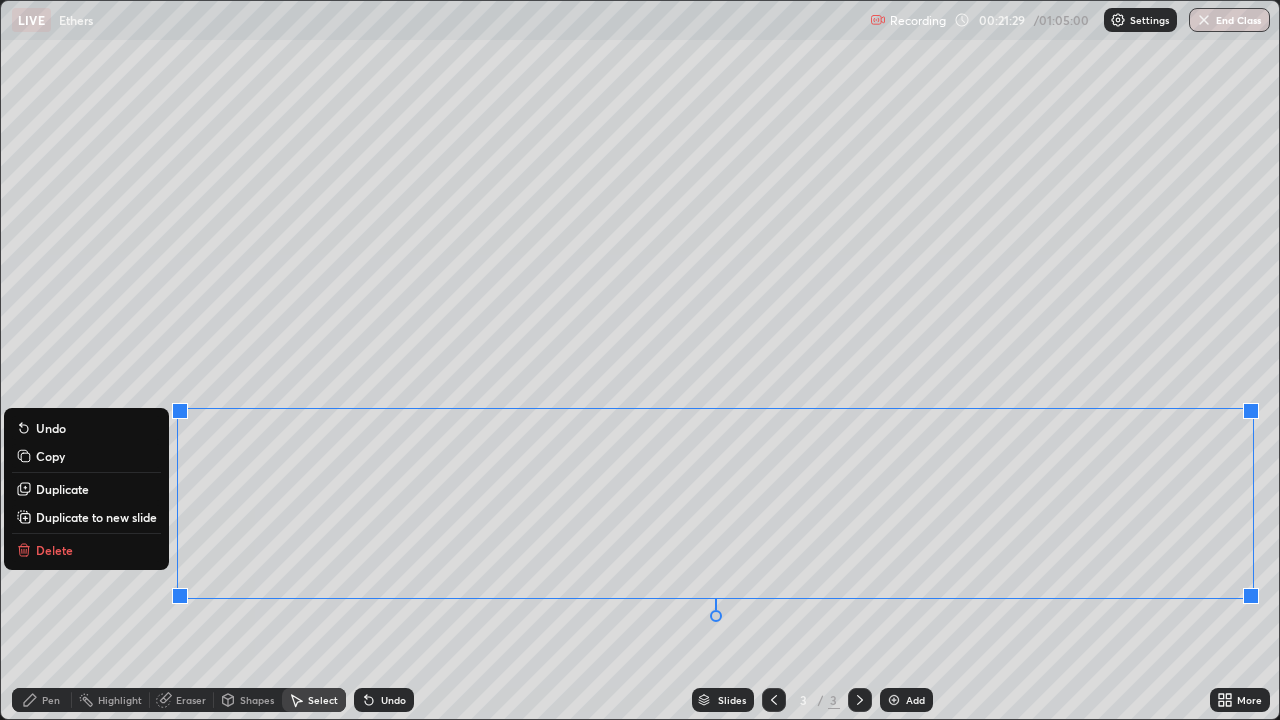 click on "Delete" at bounding box center (54, 550) 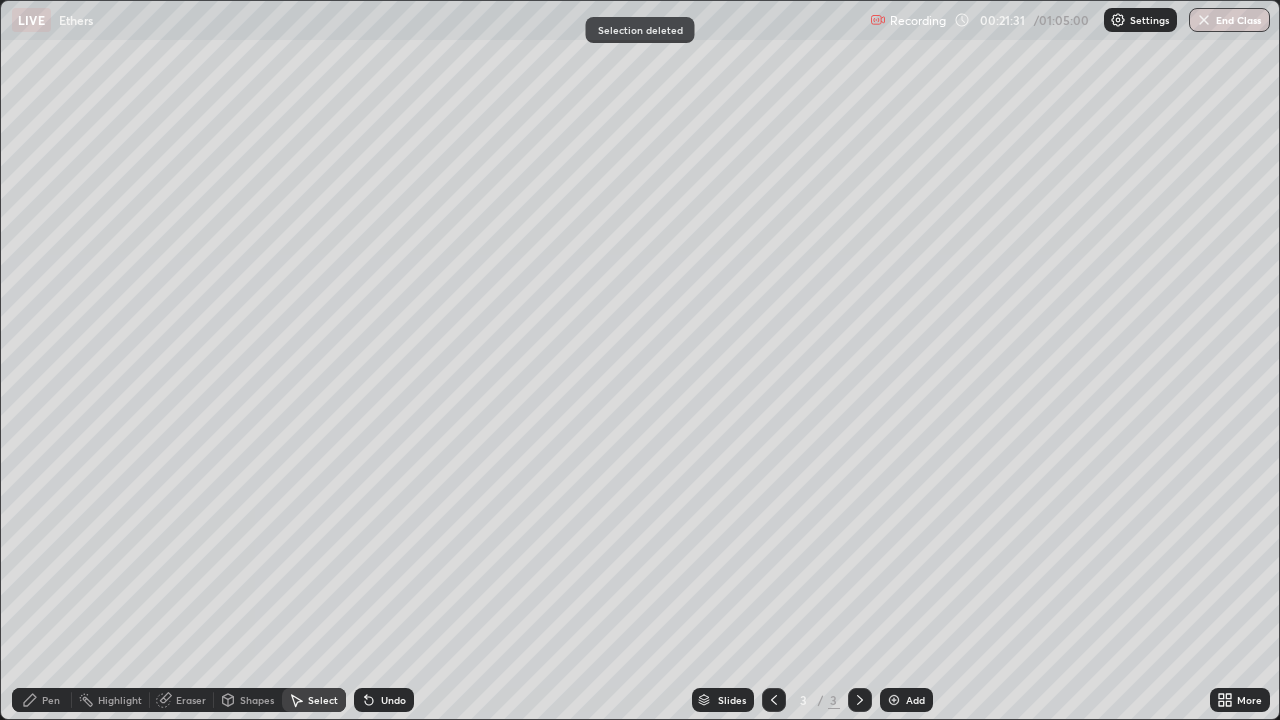 click on "Eraser" at bounding box center (191, 700) 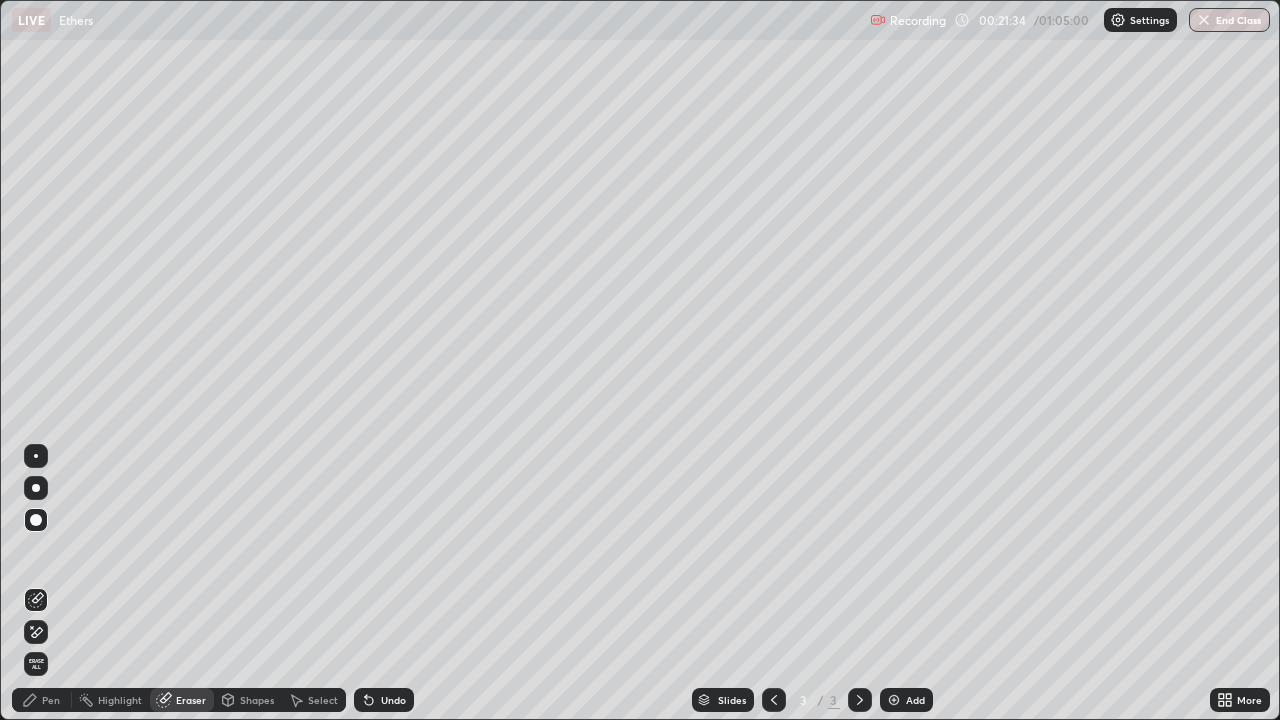 click on "Pen" at bounding box center (51, 700) 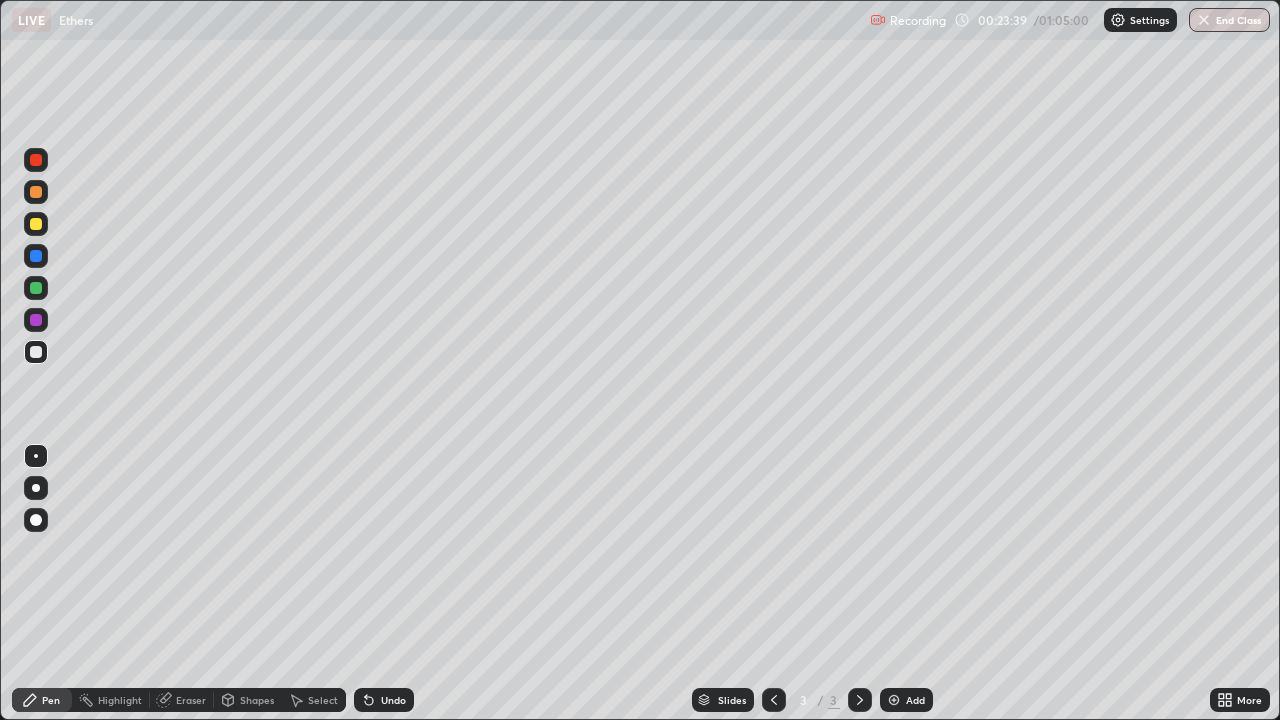 click on "Eraser" at bounding box center [191, 700] 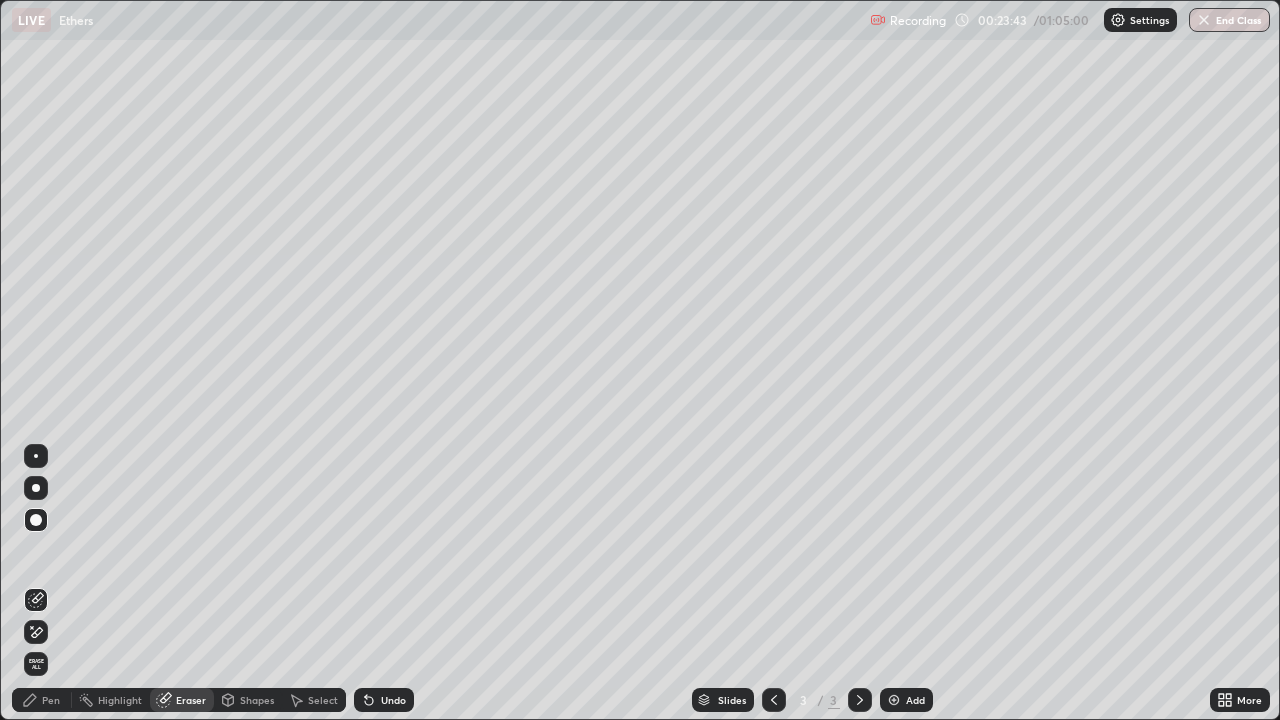 click on "Pen" at bounding box center [51, 700] 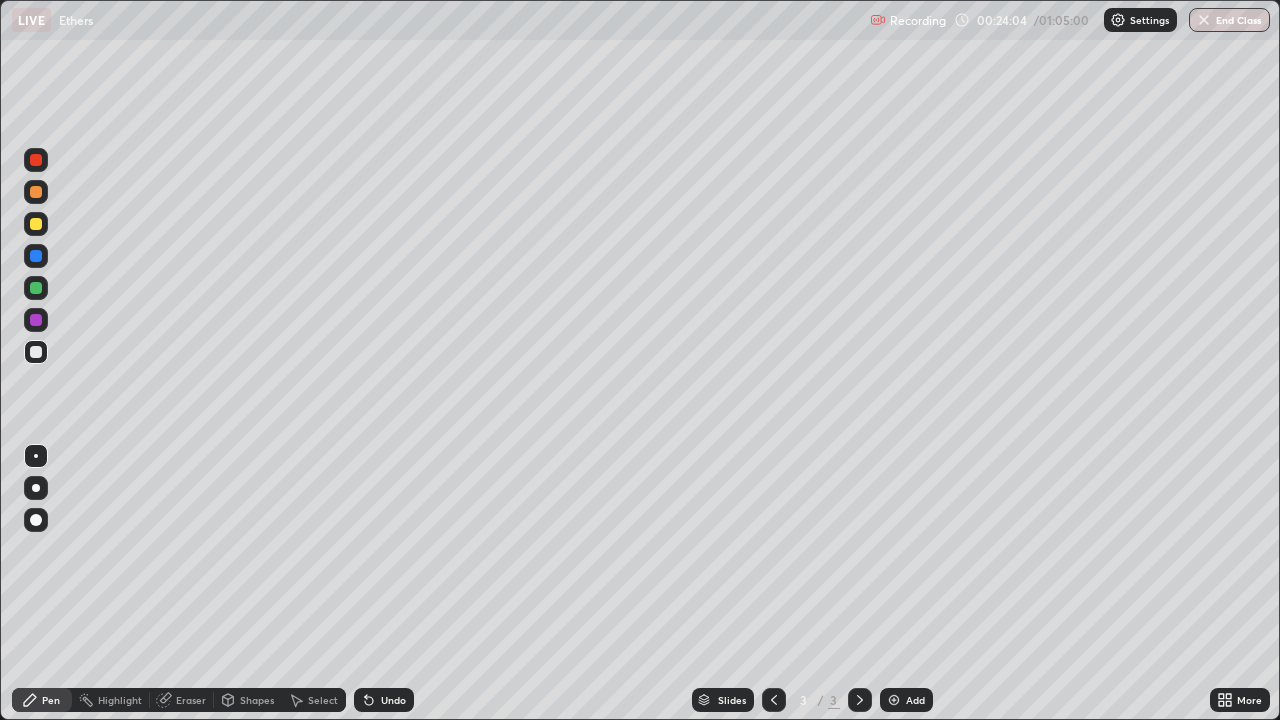 click on "Select" at bounding box center (314, 700) 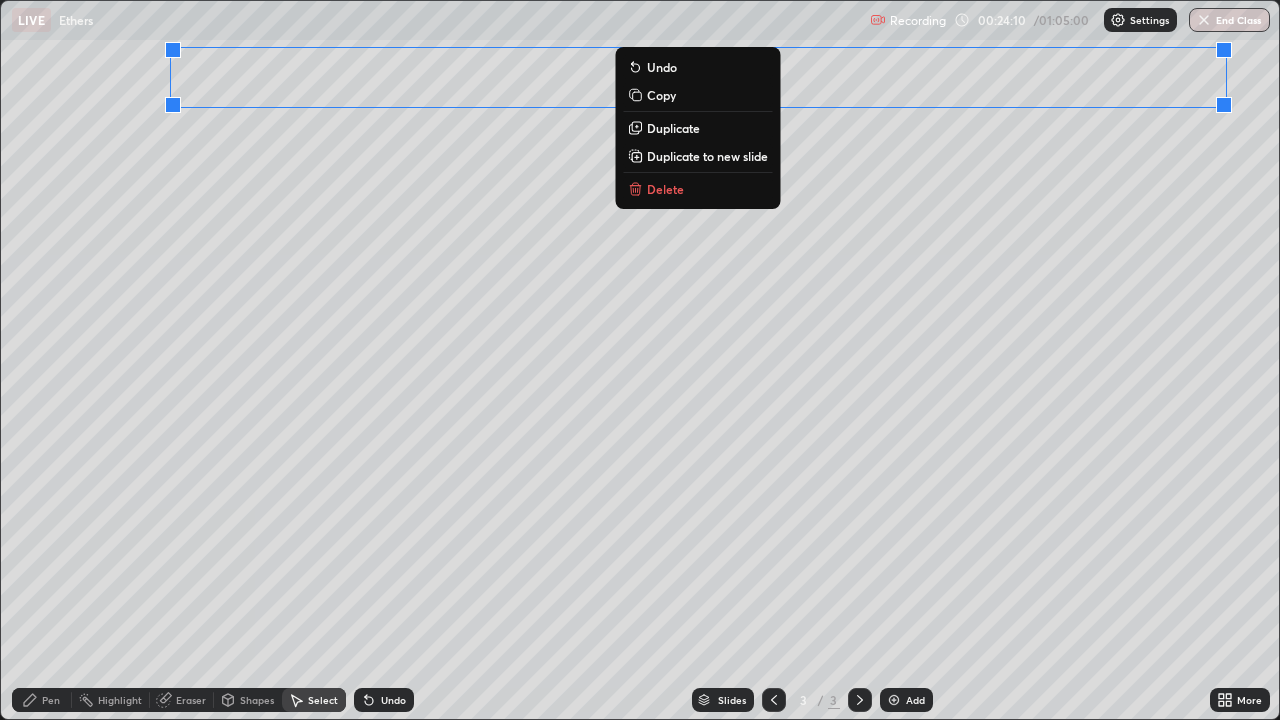 click on "Delete" at bounding box center (665, 189) 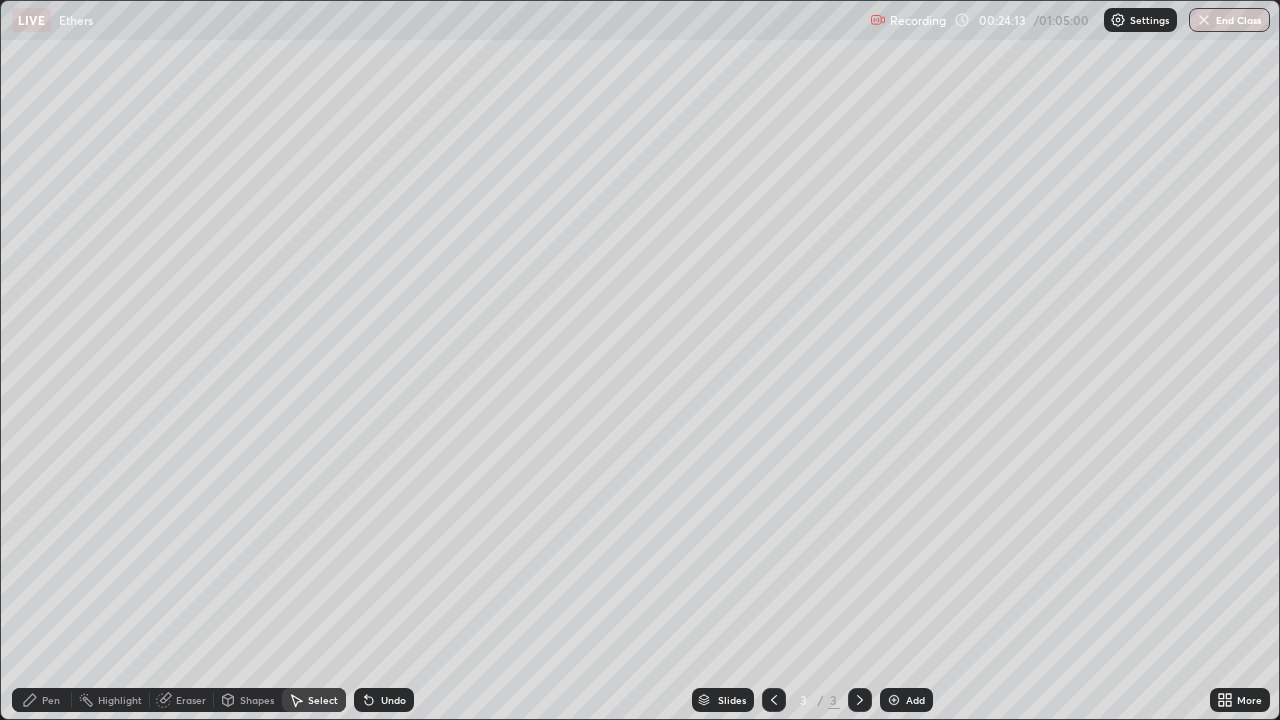 click on "Pen" at bounding box center (51, 700) 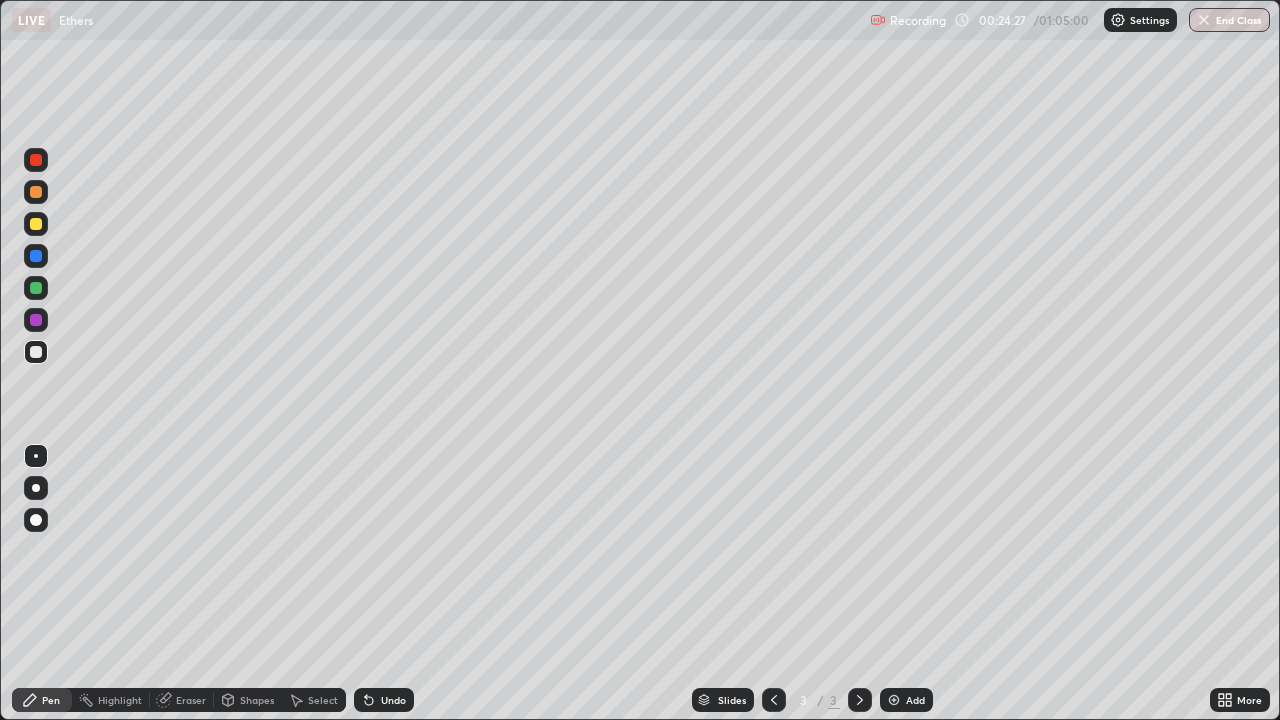 click on "Eraser" at bounding box center [182, 700] 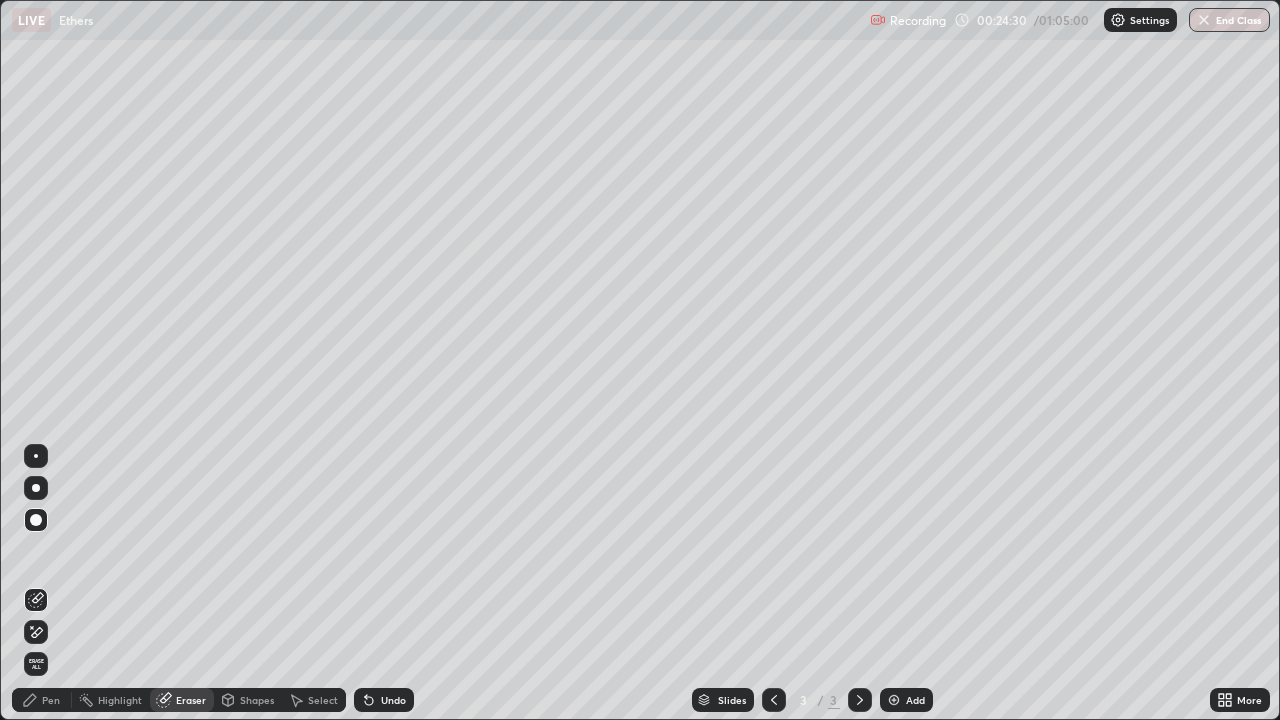 click on "Pen" at bounding box center (51, 700) 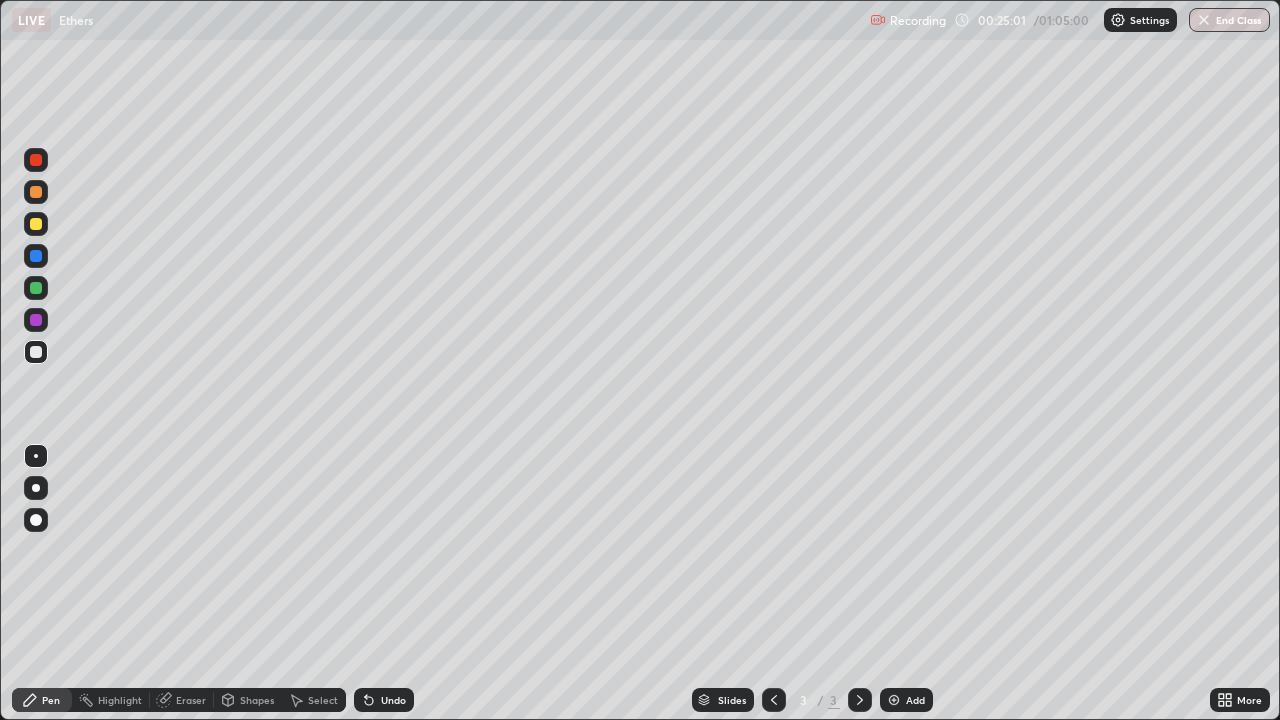 click on "Select" at bounding box center (314, 700) 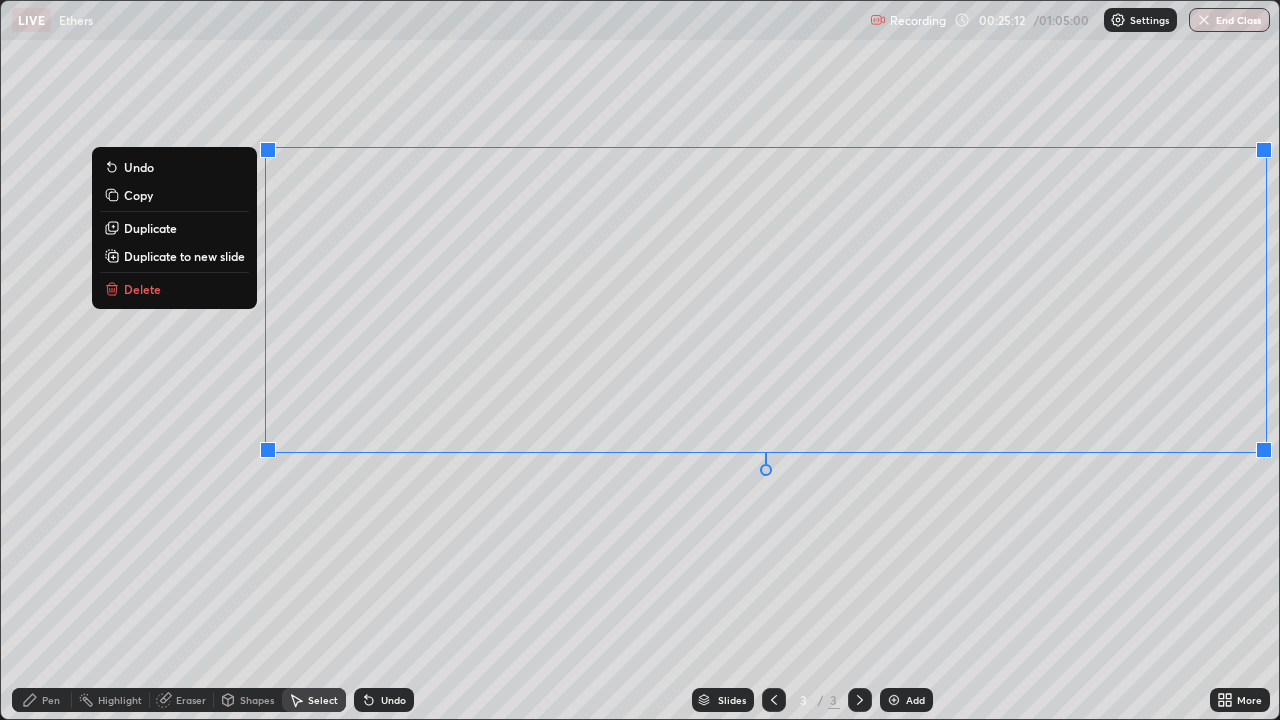 click on "Delete" at bounding box center (142, 289) 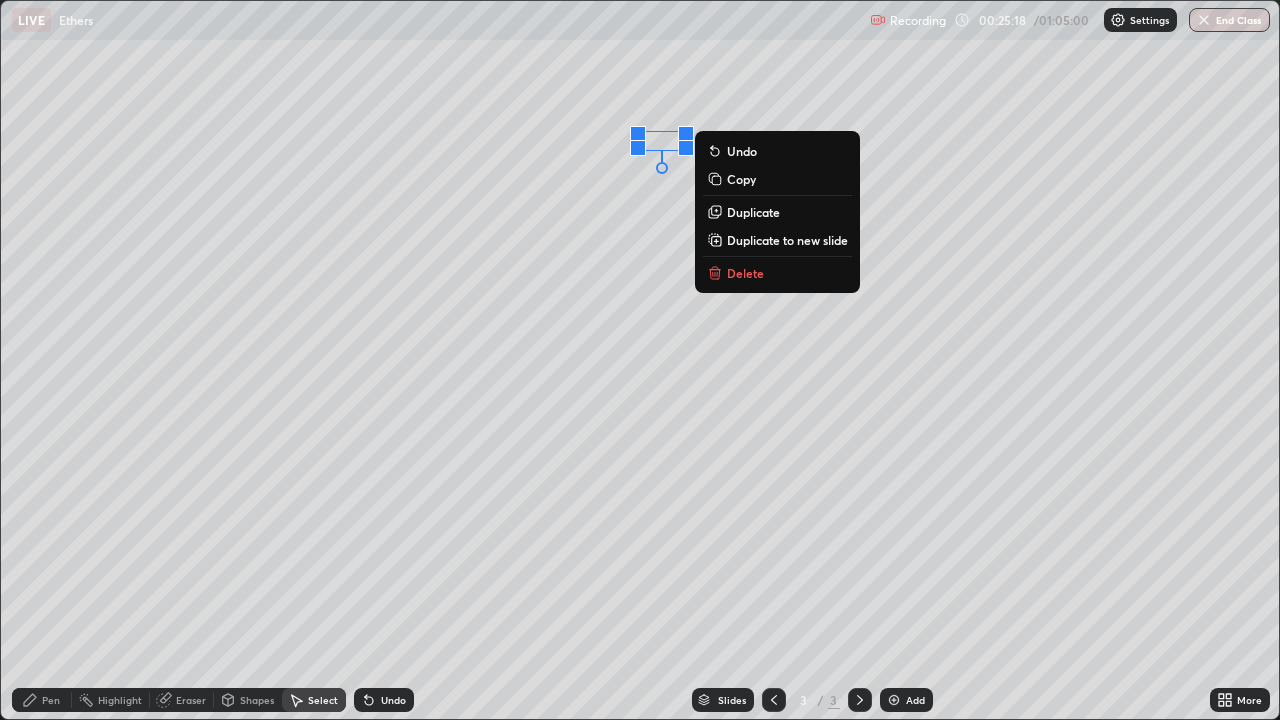 click on "0 ° Undo Copy Duplicate Duplicate to new slide Delete" at bounding box center (640, 360) 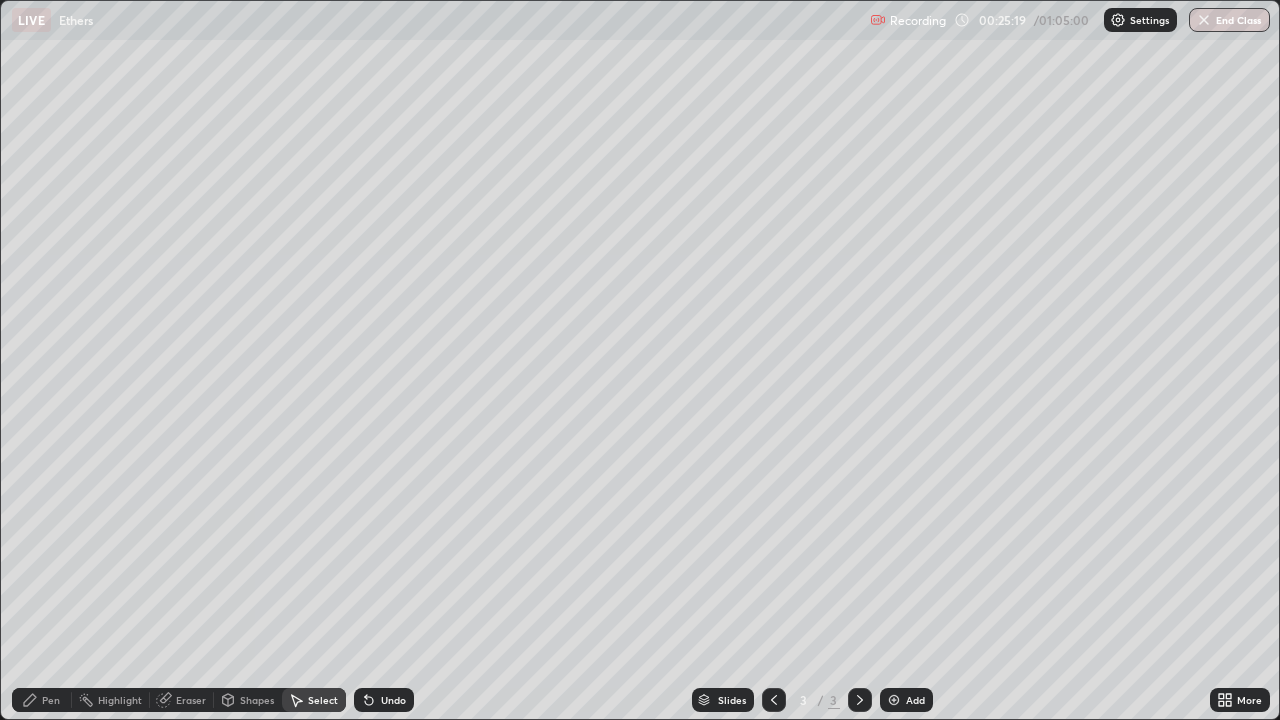 click on "Pen" at bounding box center [42, 700] 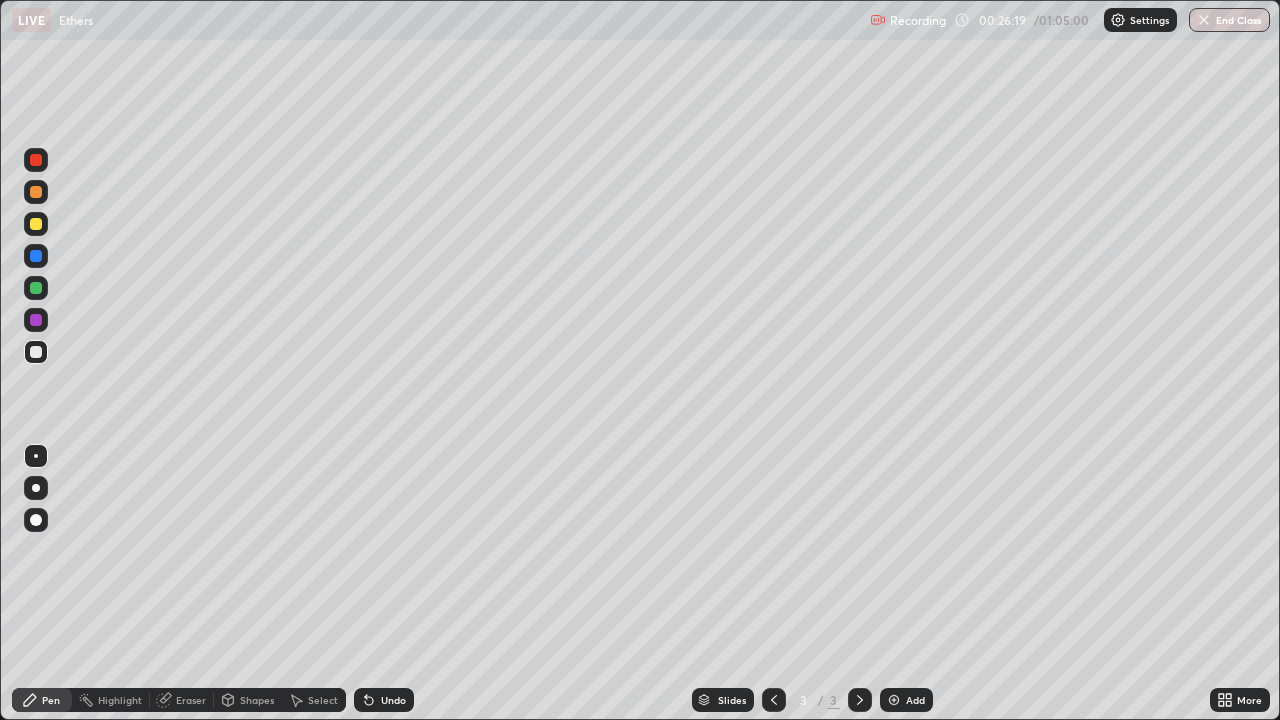 click on "Eraser" at bounding box center (191, 700) 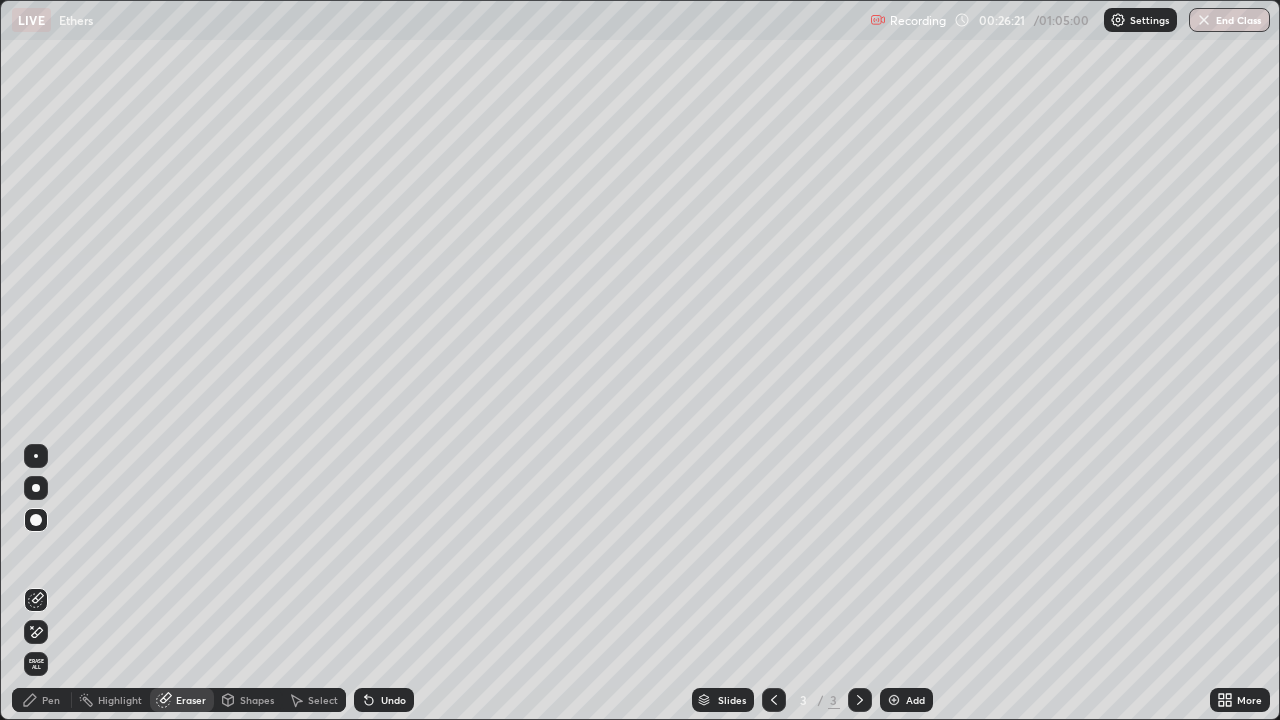 click on "Pen" at bounding box center (42, 700) 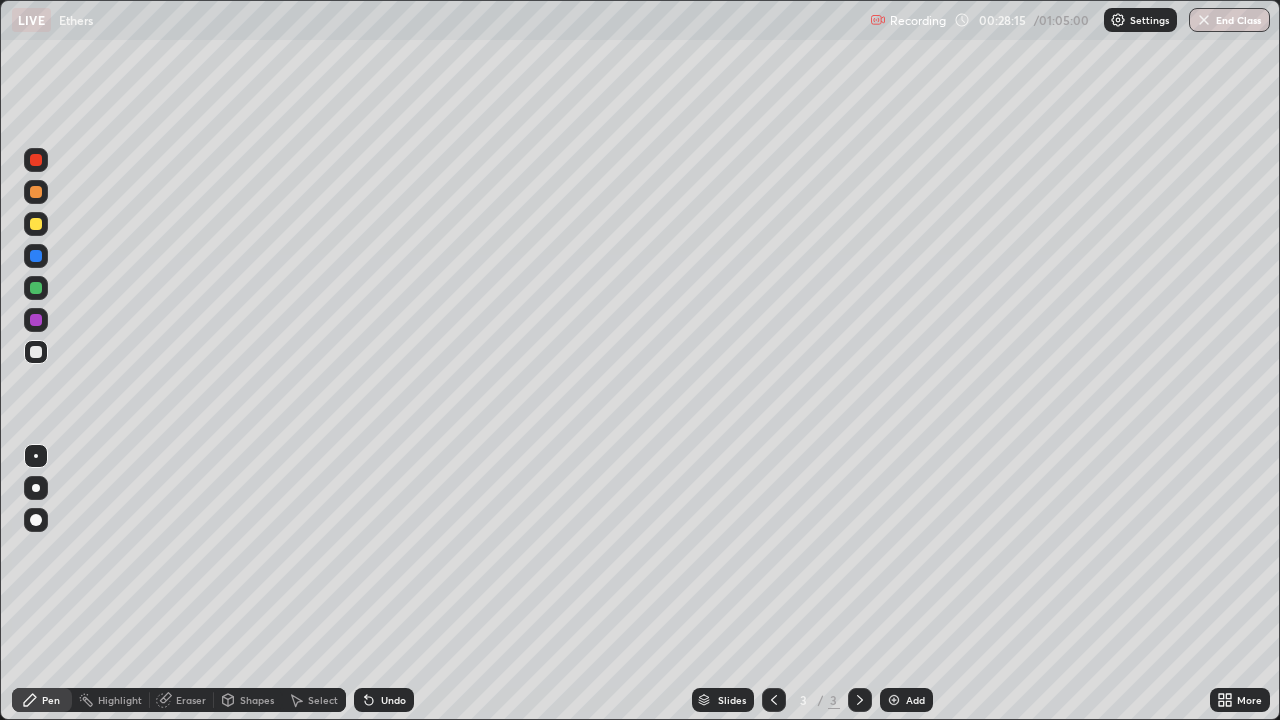 click on "Select" at bounding box center (323, 700) 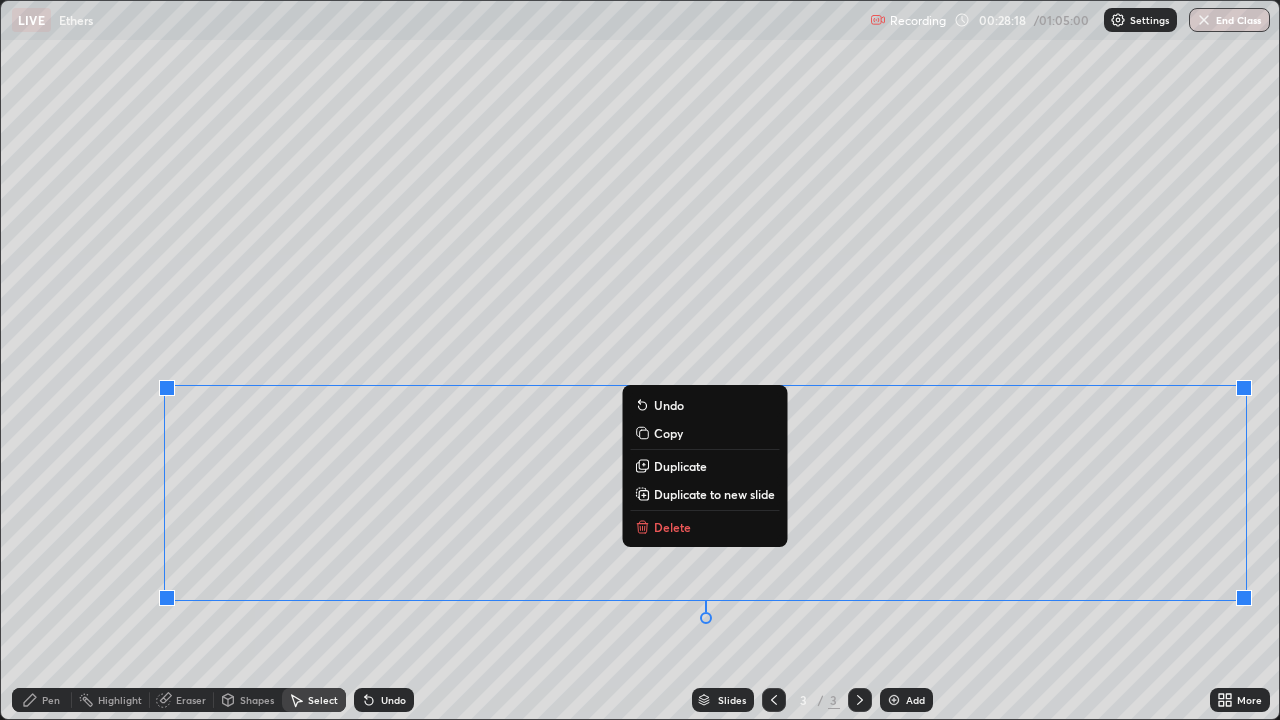 click on "Delete" at bounding box center (704, 527) 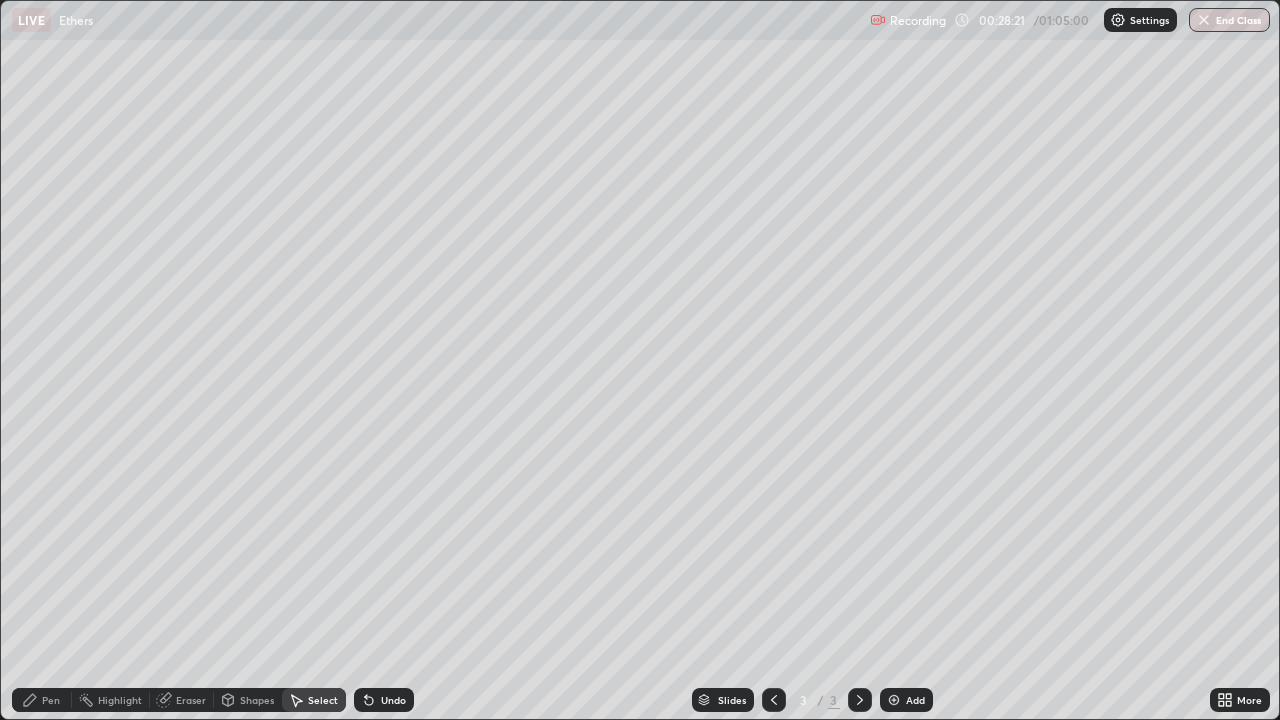 click on "Pen" at bounding box center (51, 700) 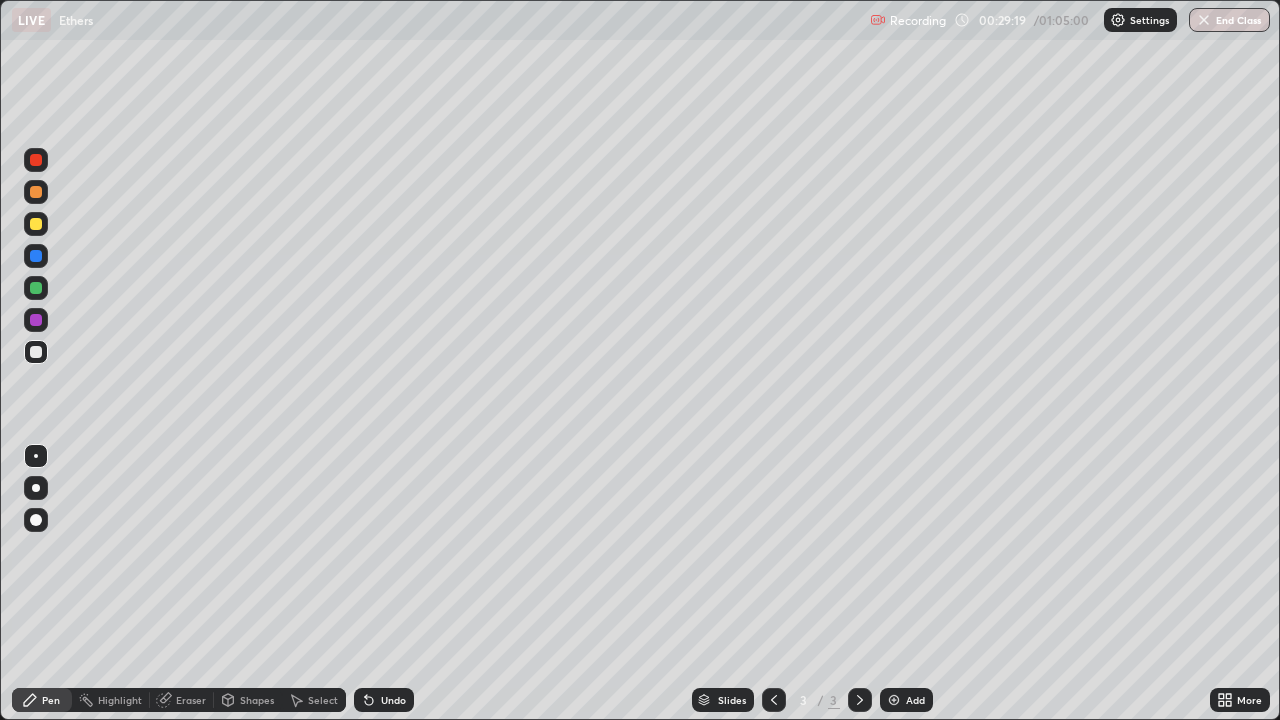 click on "Eraser" at bounding box center (191, 700) 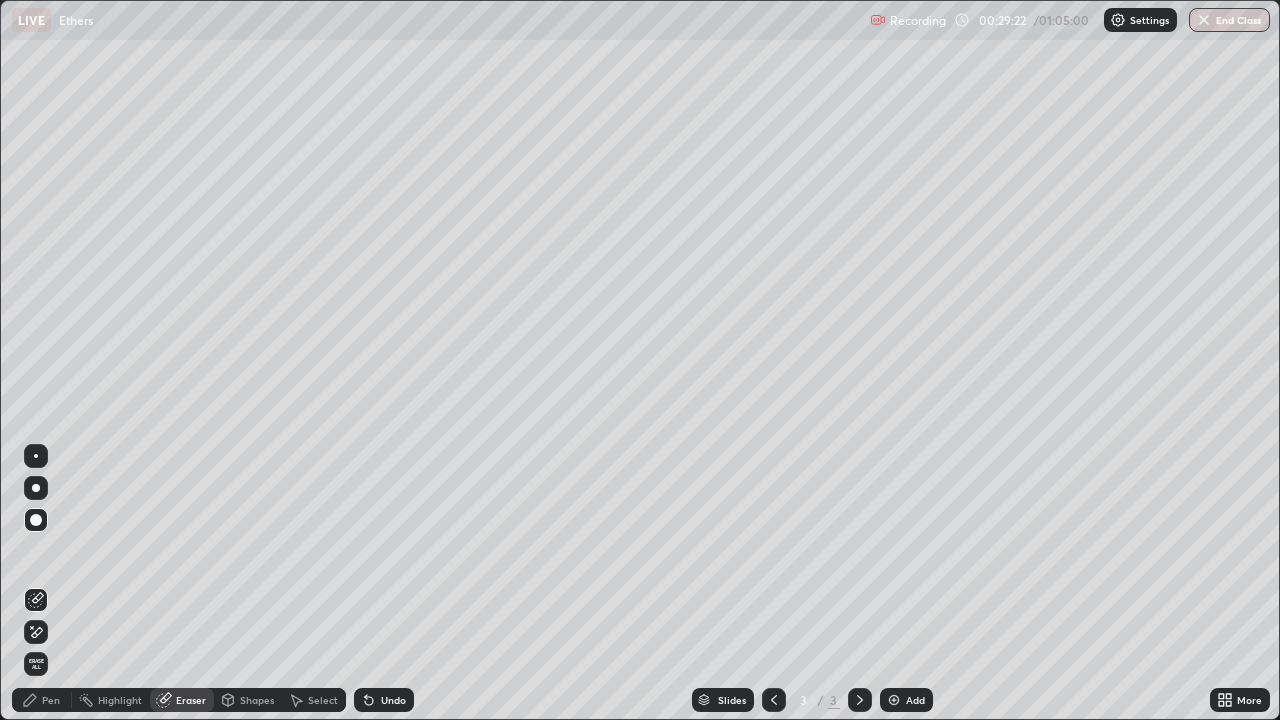 click on "Pen" at bounding box center (51, 700) 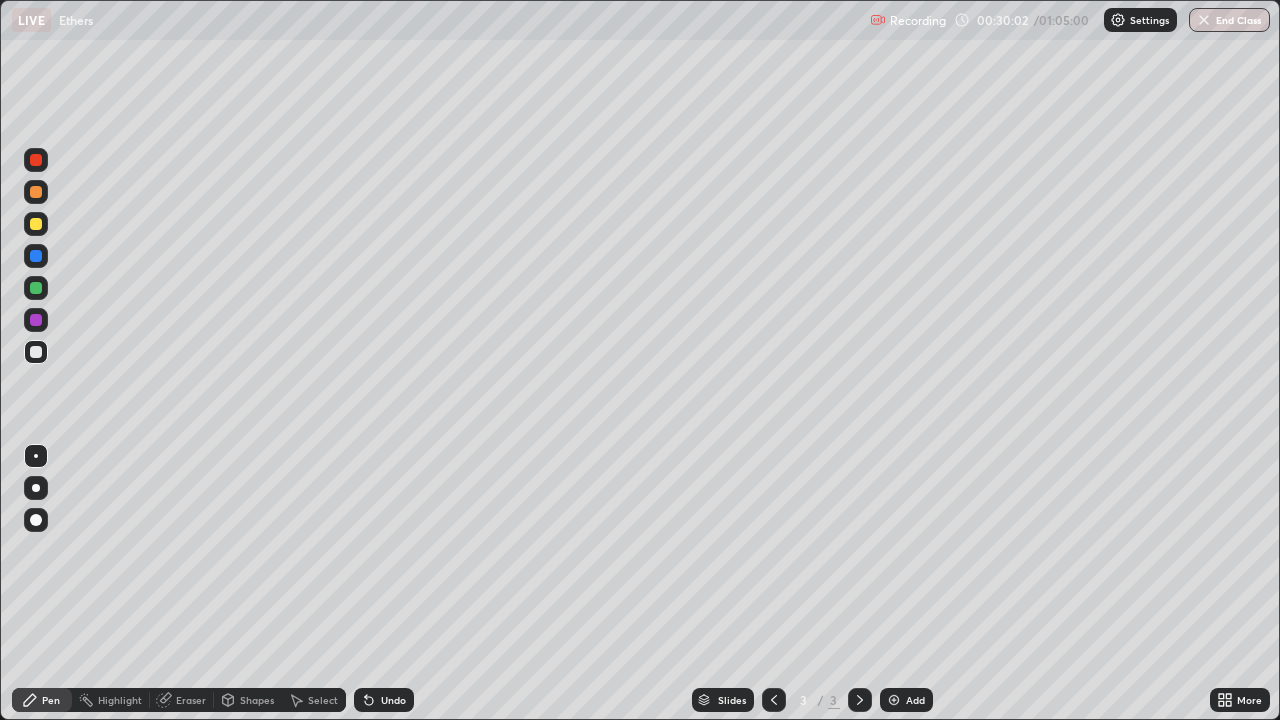 click on "Shapes" at bounding box center [257, 700] 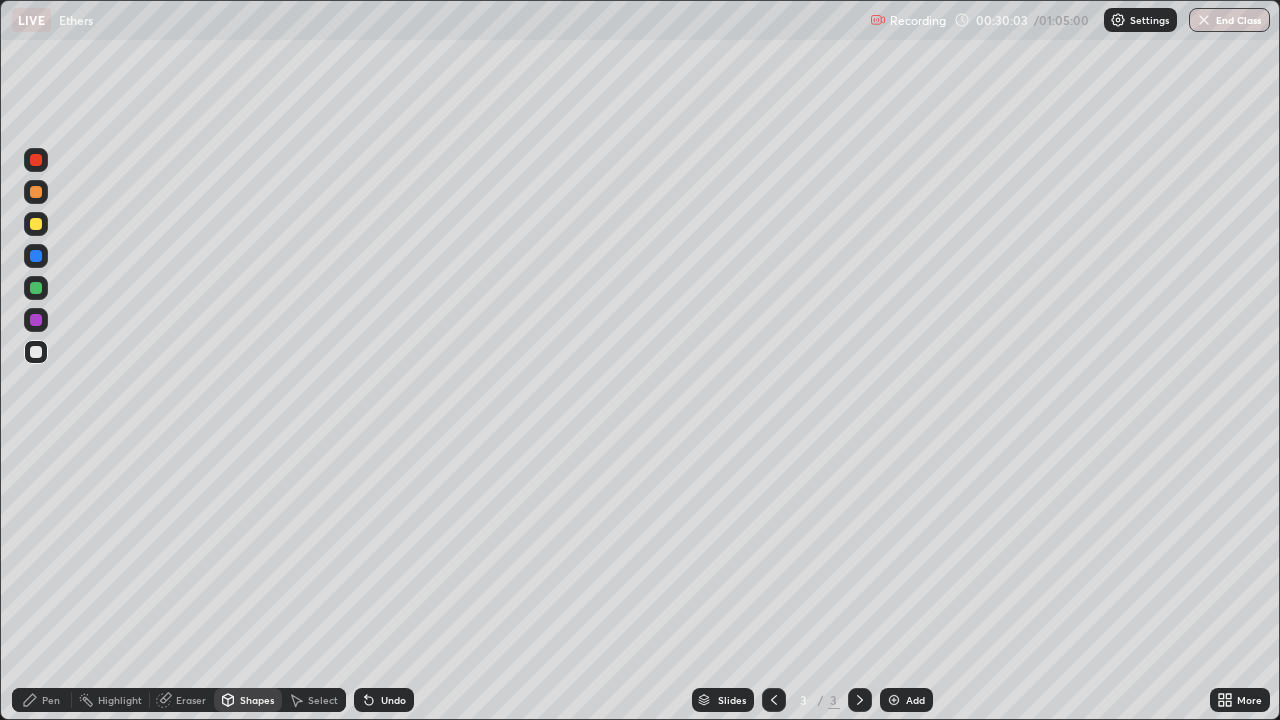 click on "Select" at bounding box center (323, 700) 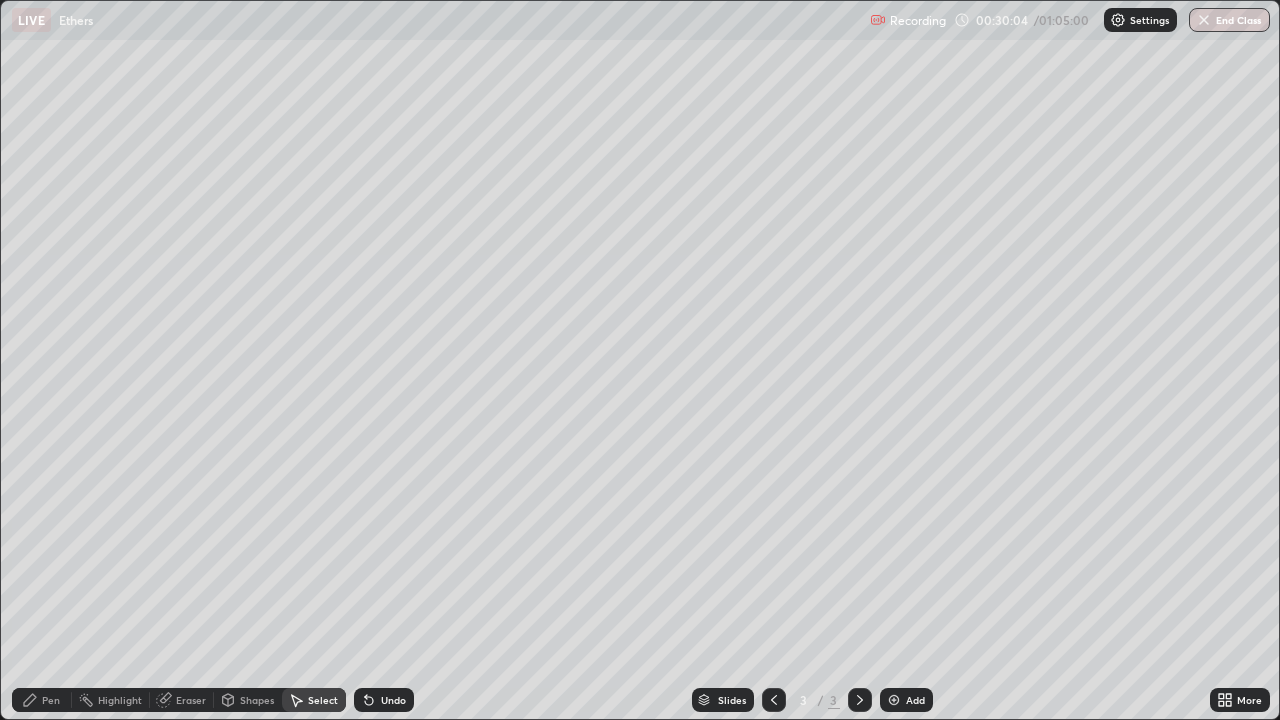 click on "Eraser" at bounding box center [191, 700] 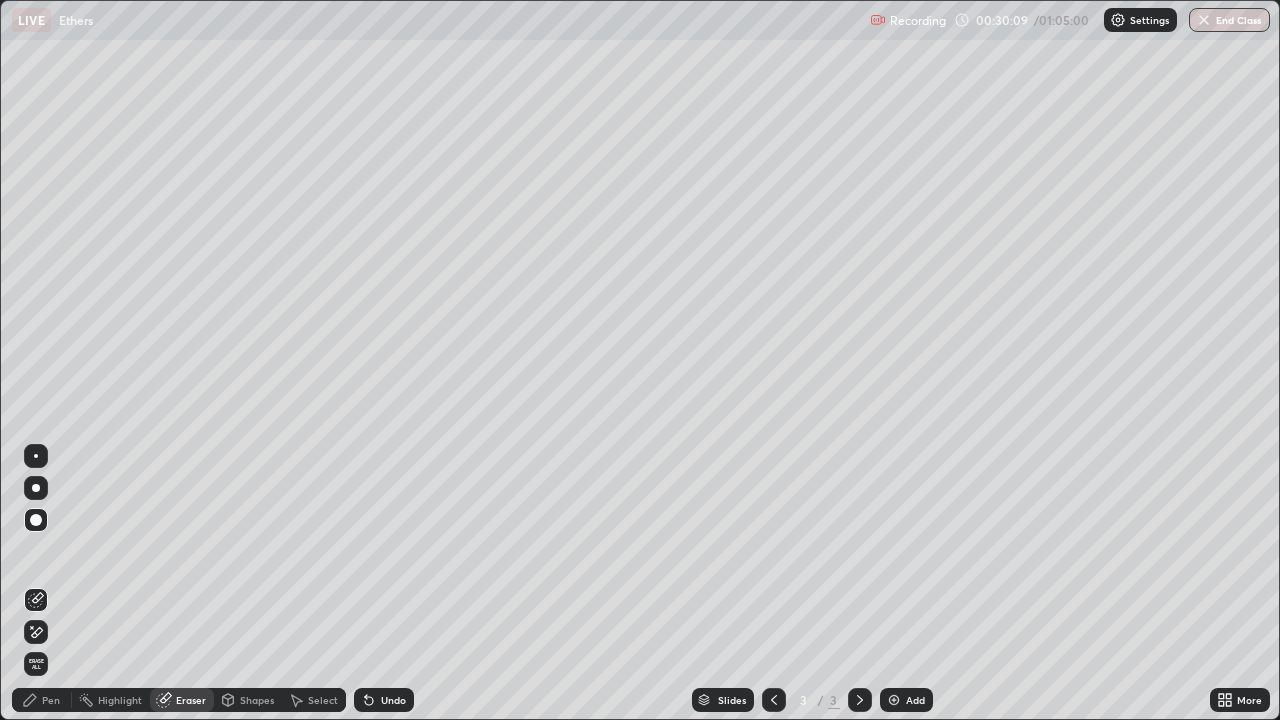 click on "Select" at bounding box center [323, 700] 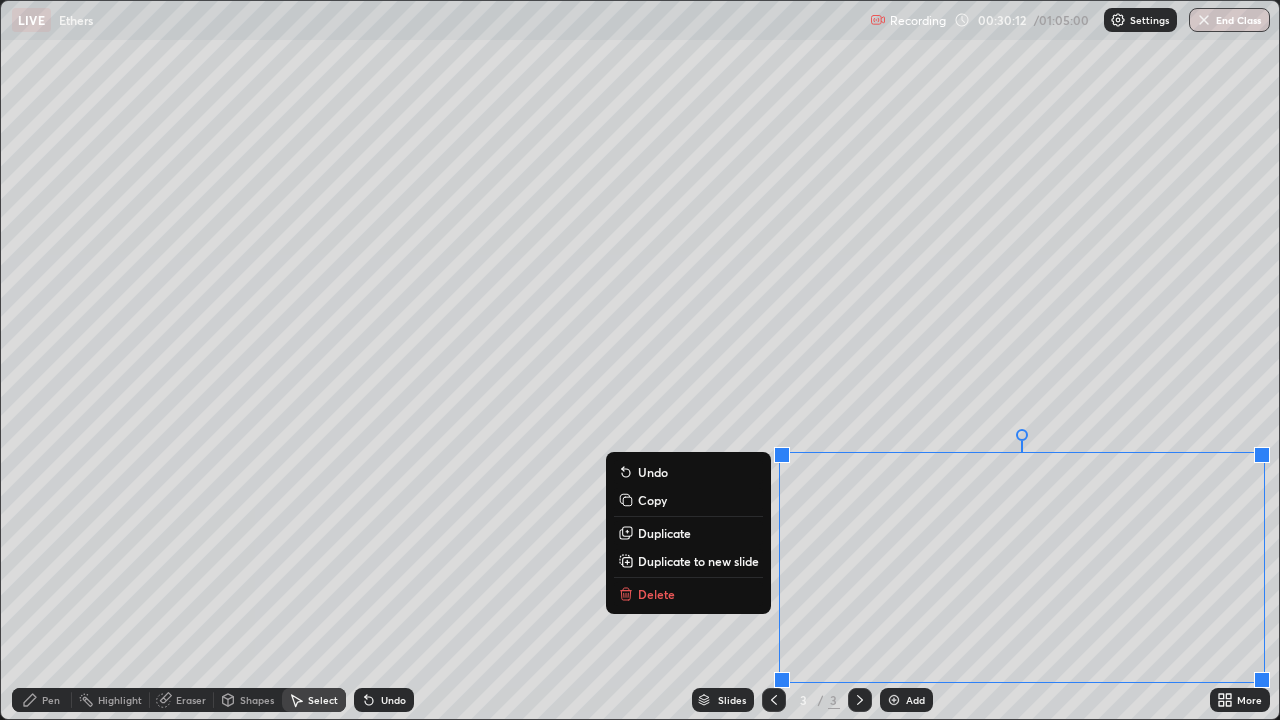 click on "Delete" at bounding box center [656, 594] 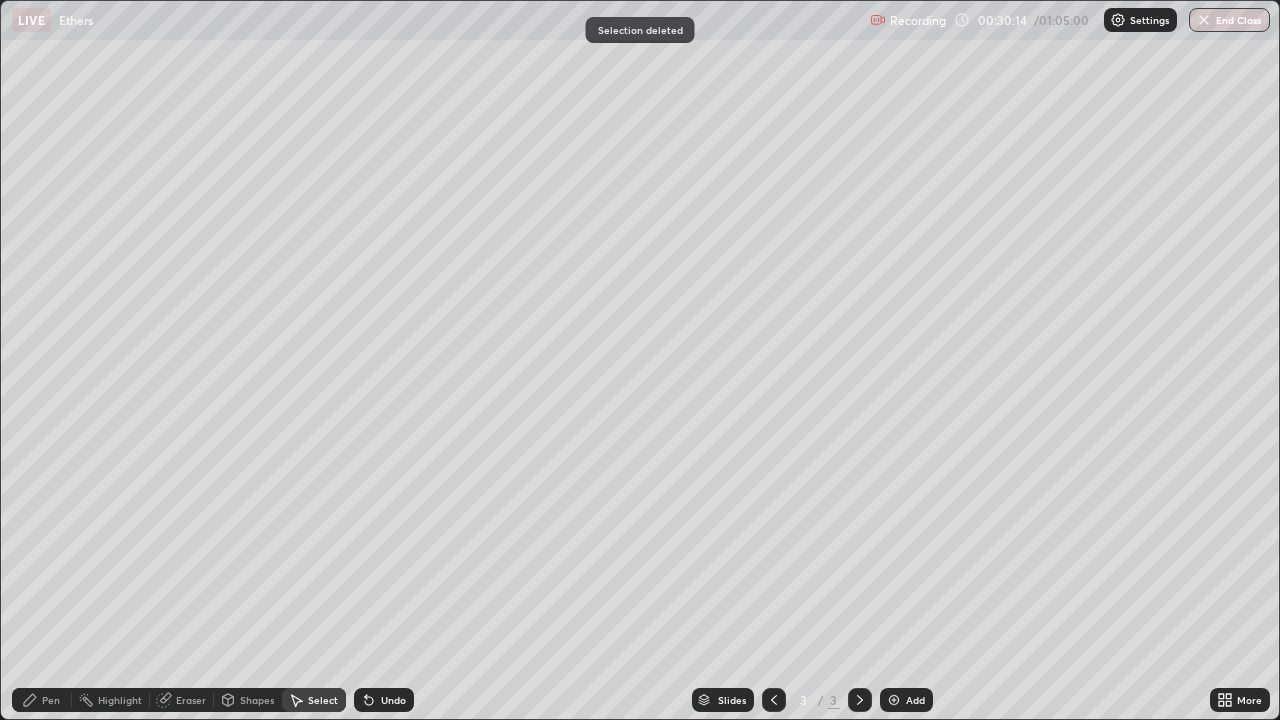 click on "Pen" at bounding box center [51, 700] 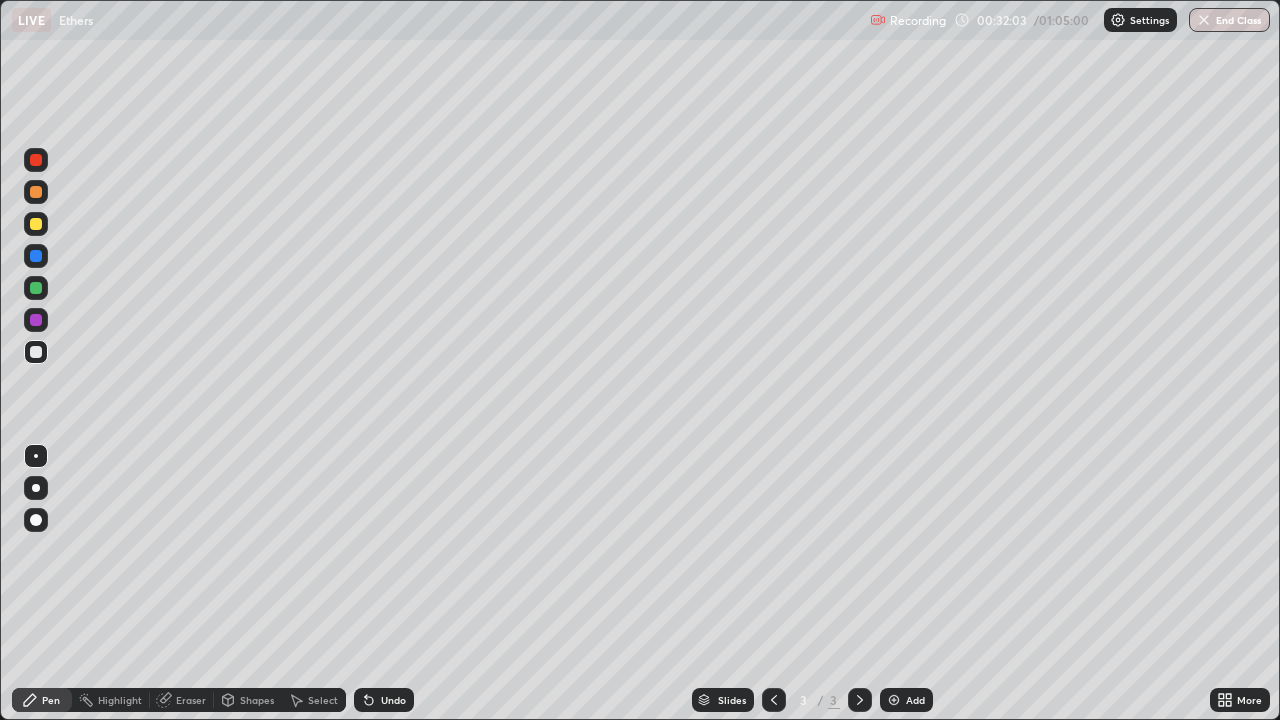click on "Select" at bounding box center [314, 700] 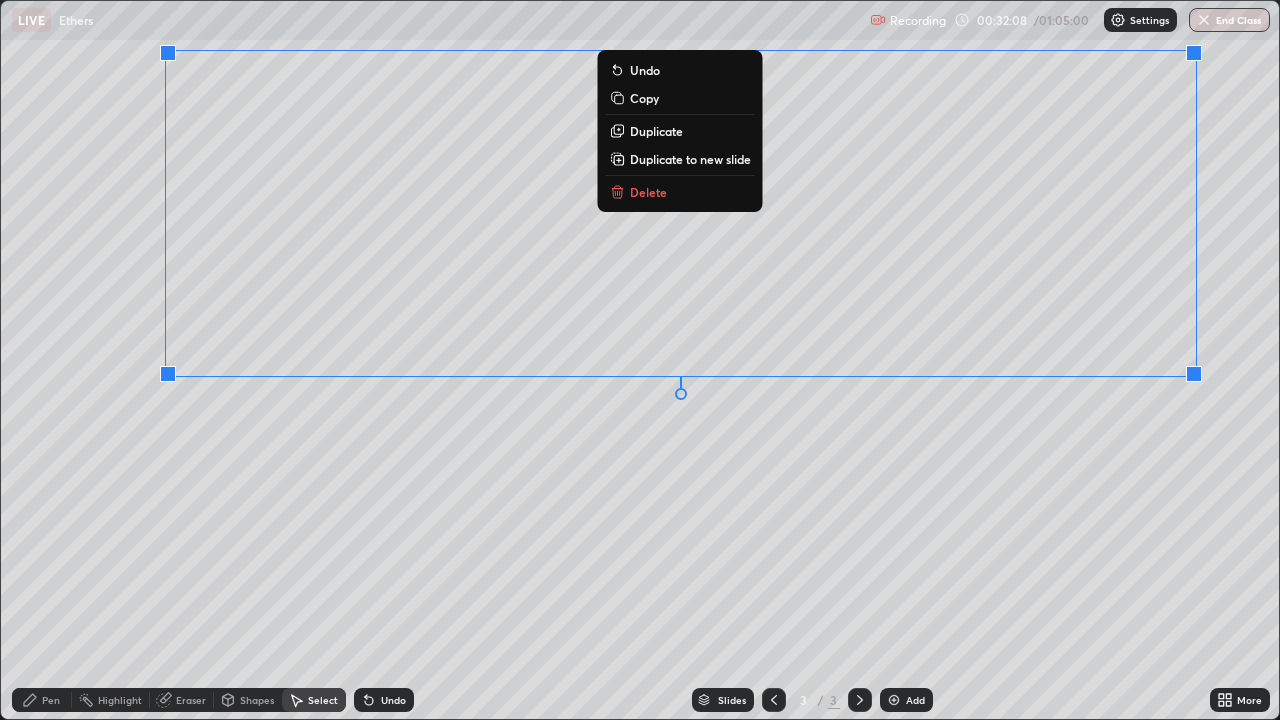 click on "Delete" at bounding box center (648, 192) 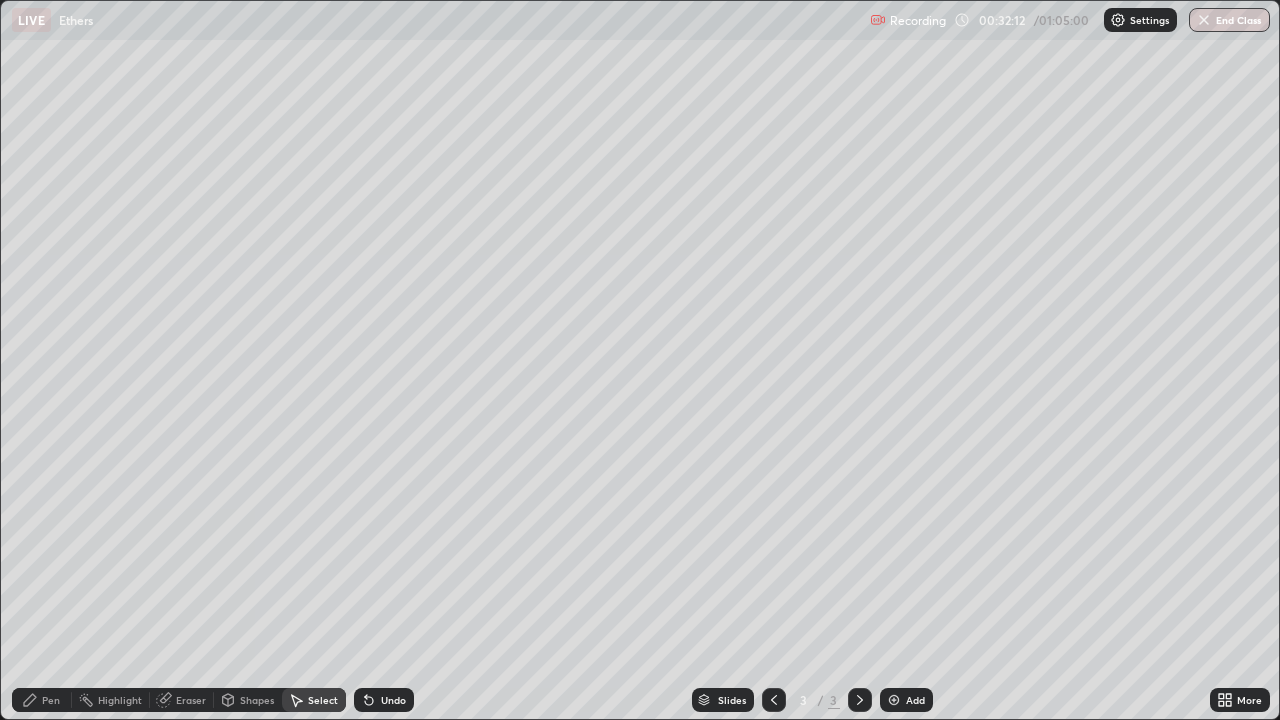 click on "Undo" at bounding box center [393, 700] 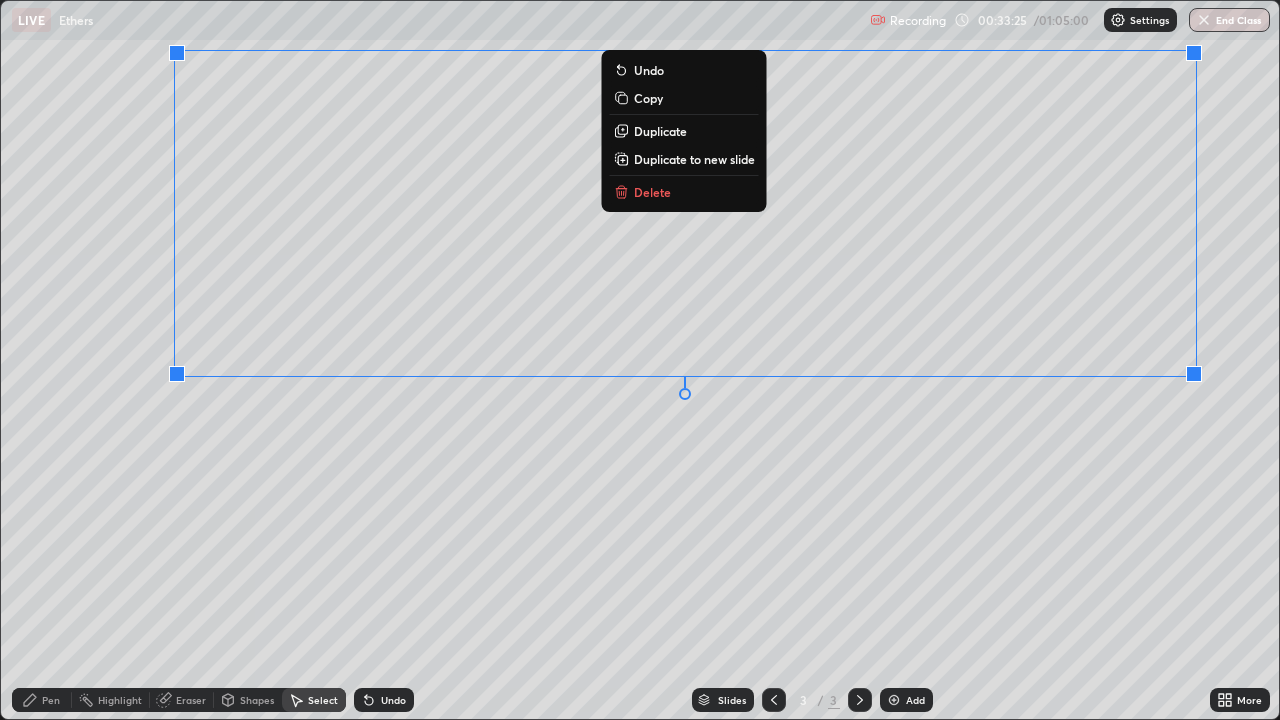 click on "Delete" at bounding box center [684, 192] 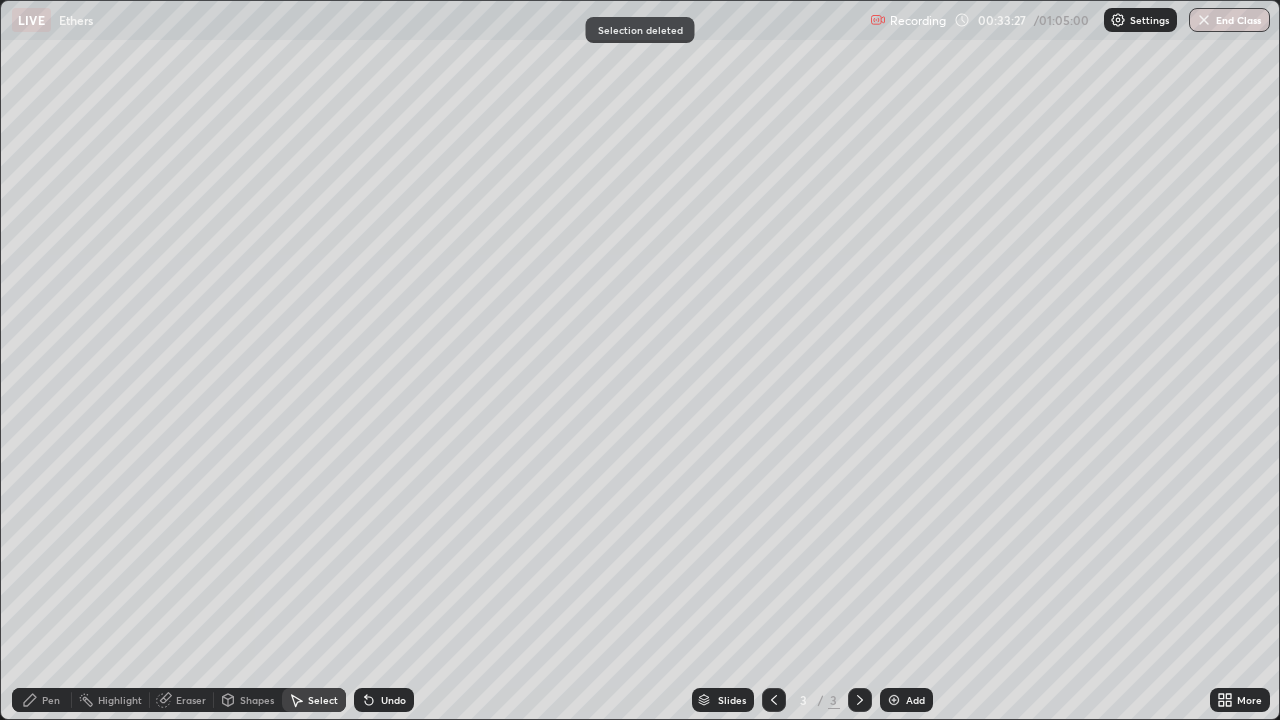 click on "Eraser" at bounding box center [191, 700] 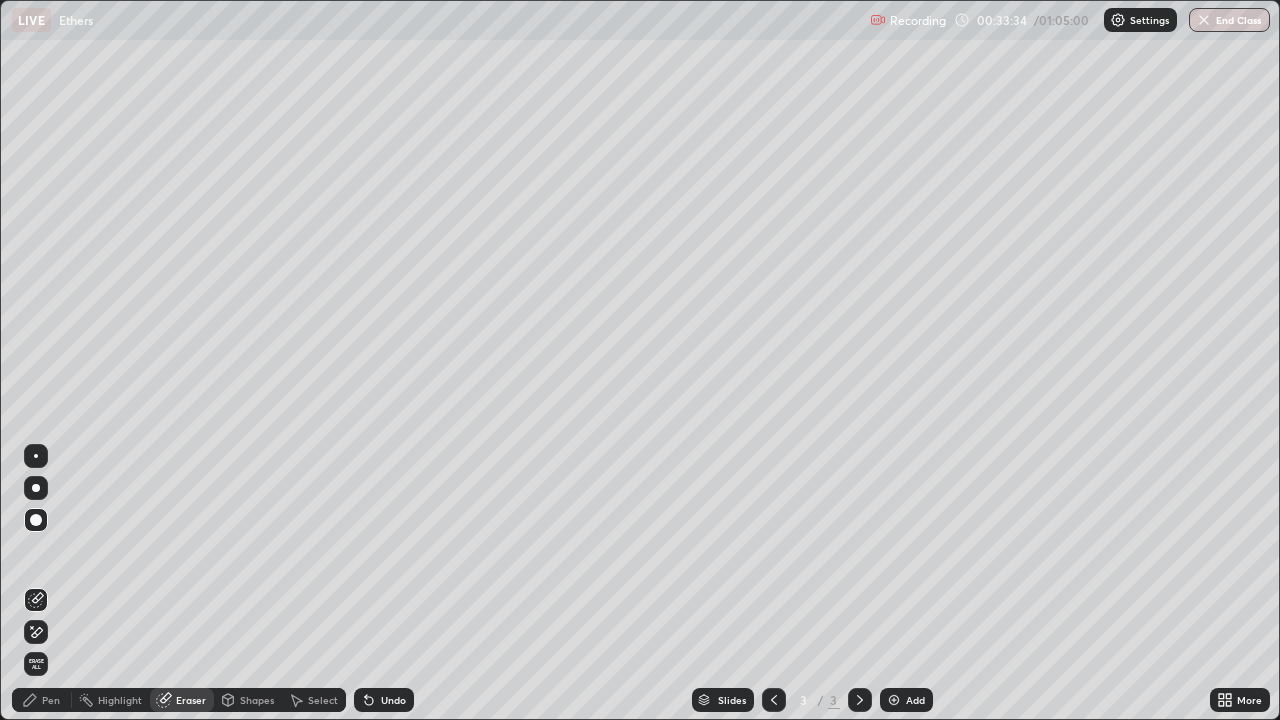 click on "Pen" at bounding box center [42, 700] 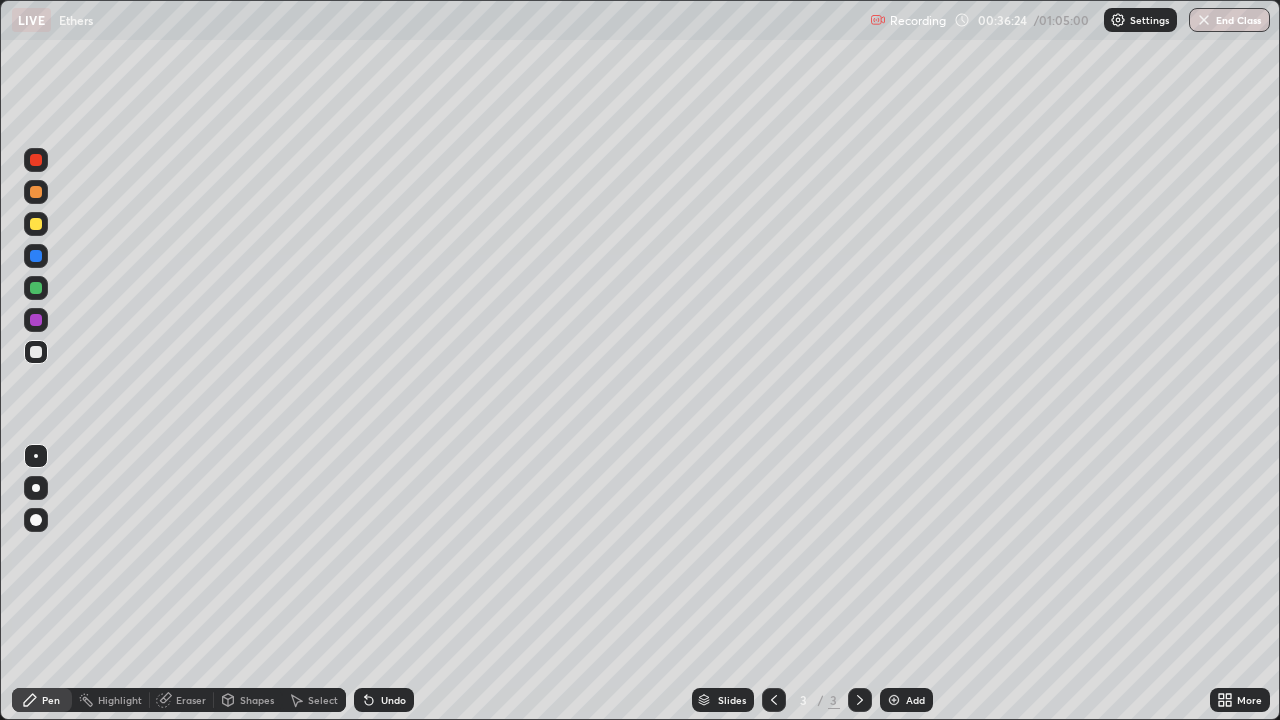 click on "Select" at bounding box center [323, 700] 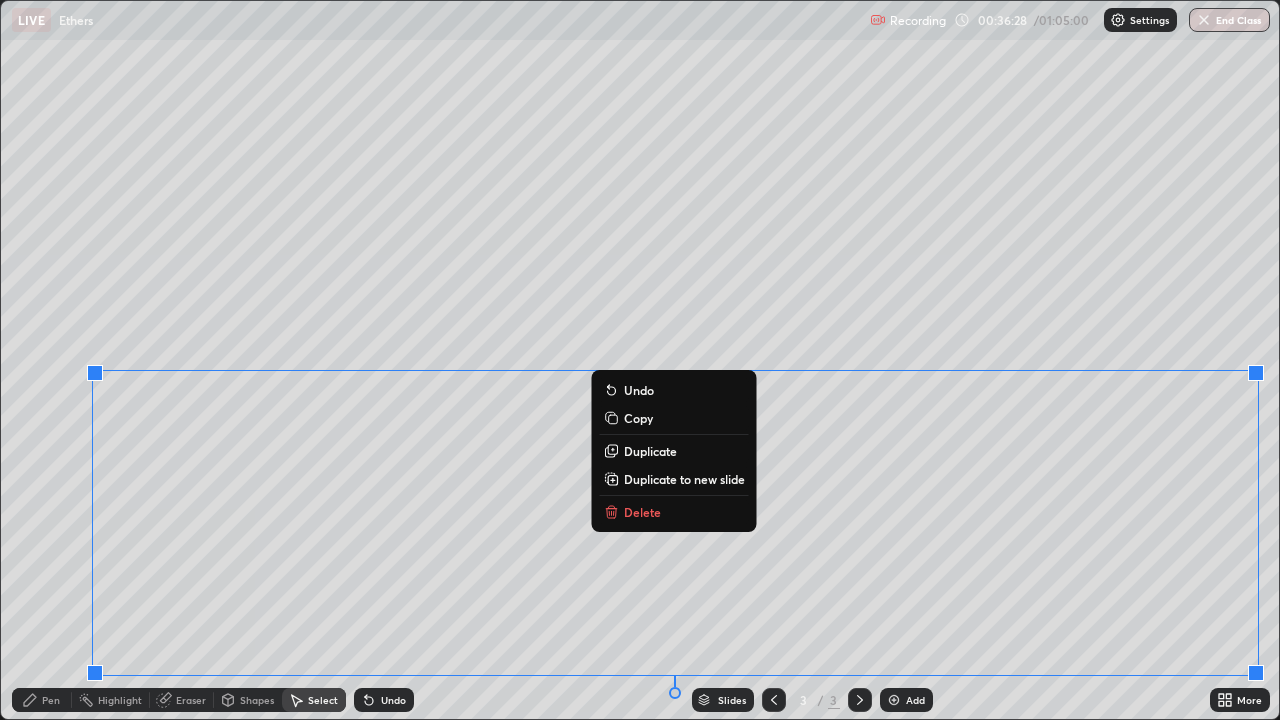 click on "Delete" at bounding box center [642, 512] 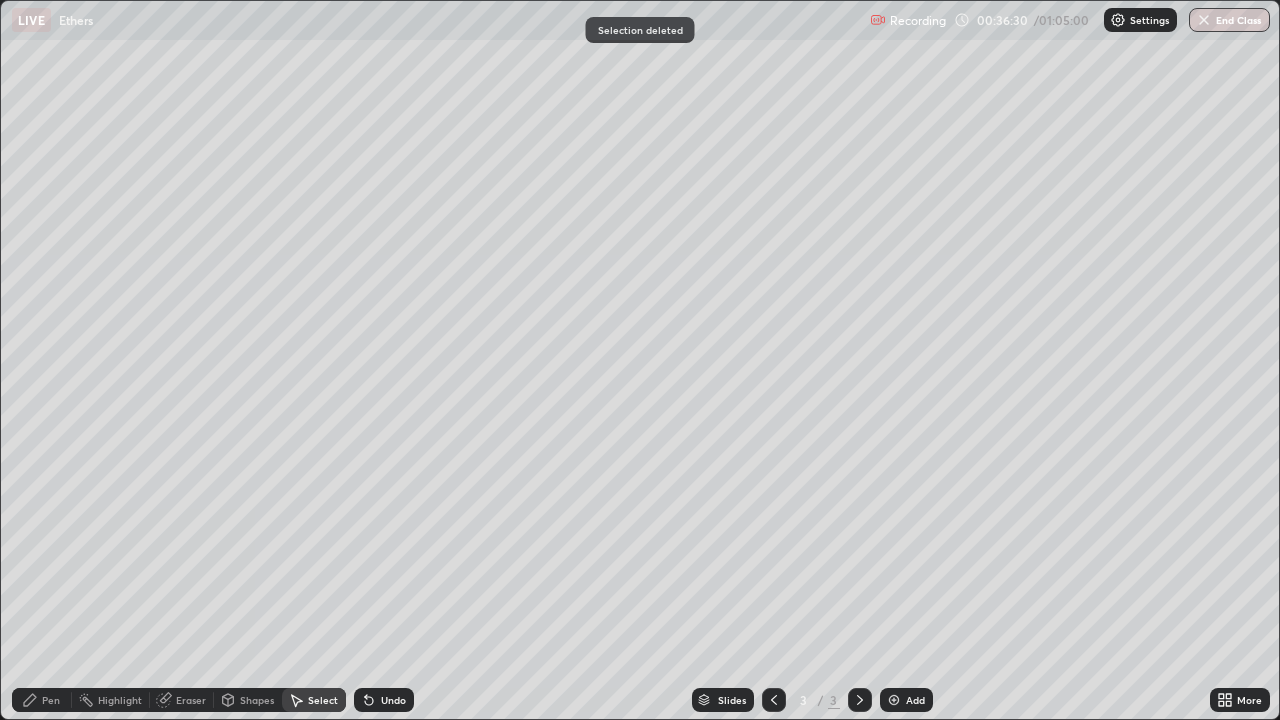 click on "Eraser" at bounding box center (191, 700) 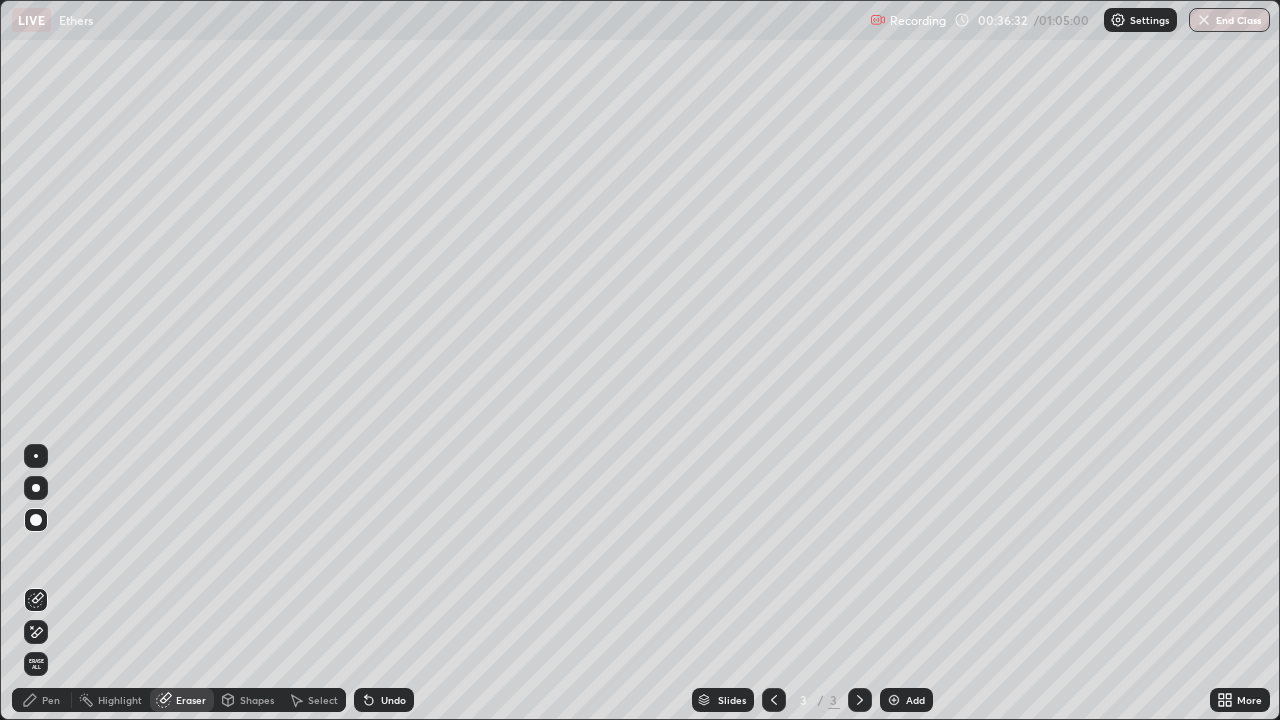 click on "Pen" at bounding box center [51, 700] 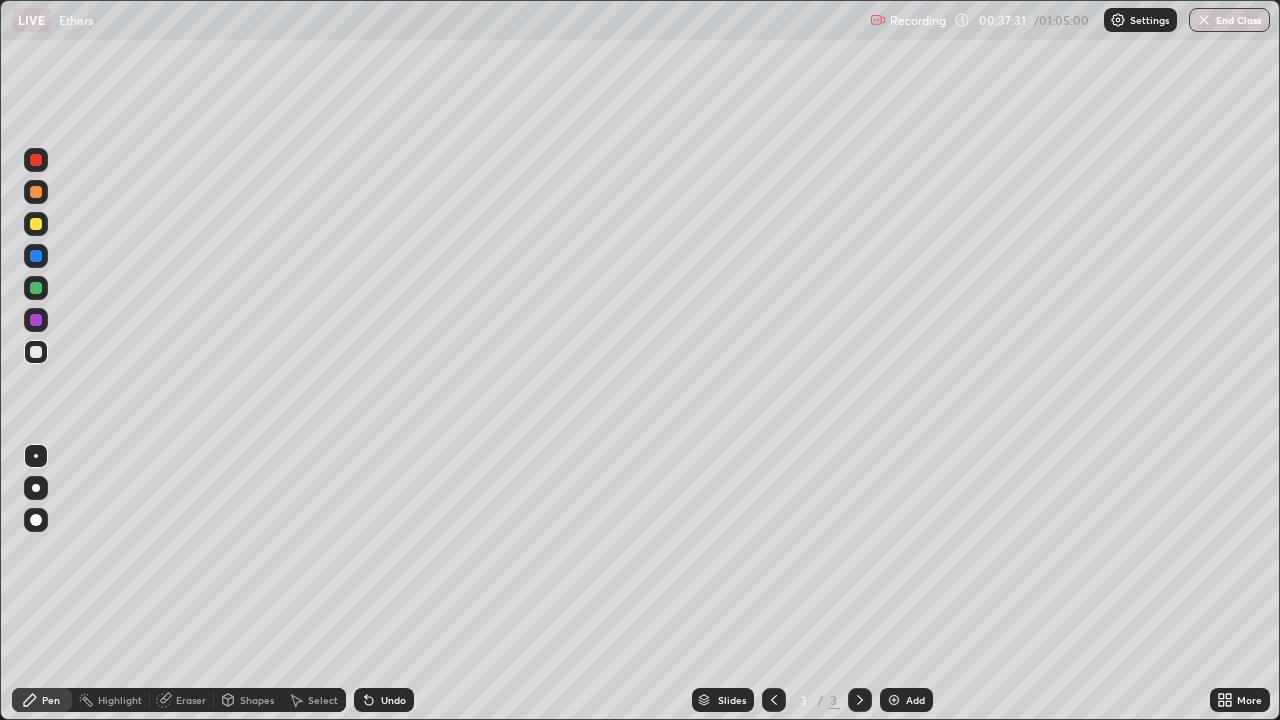 click on "Undo" at bounding box center (384, 700) 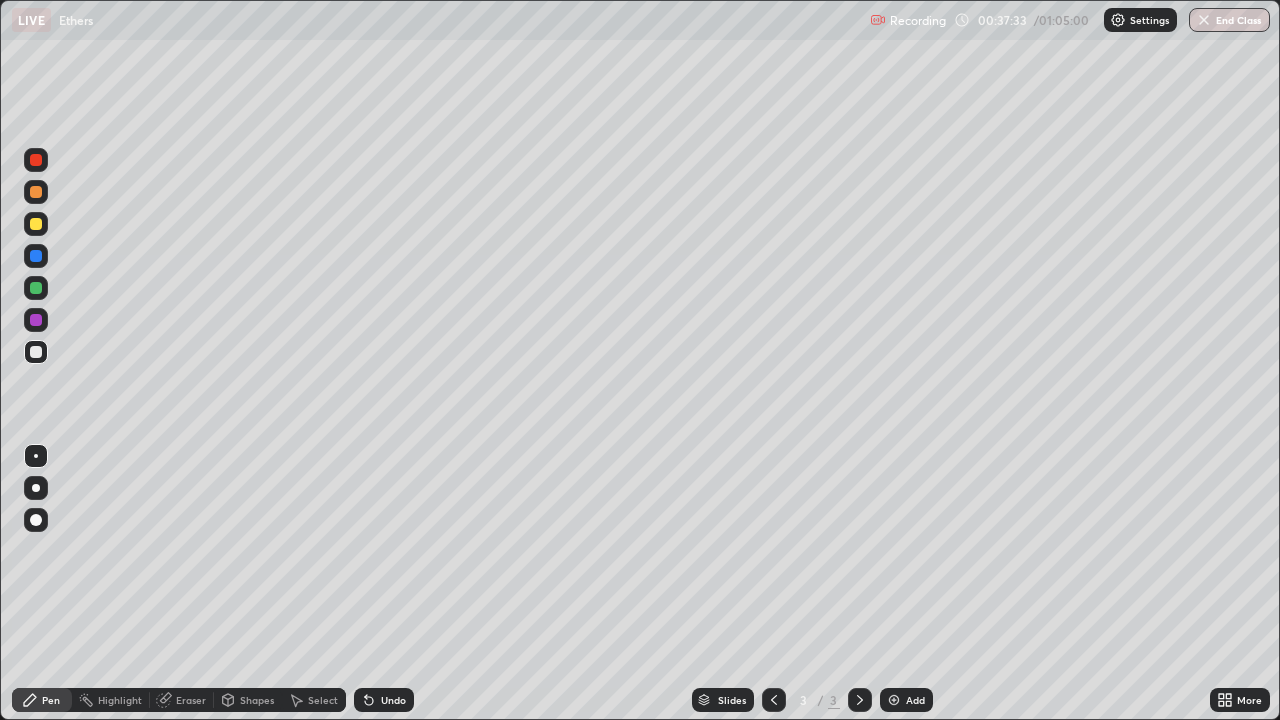click 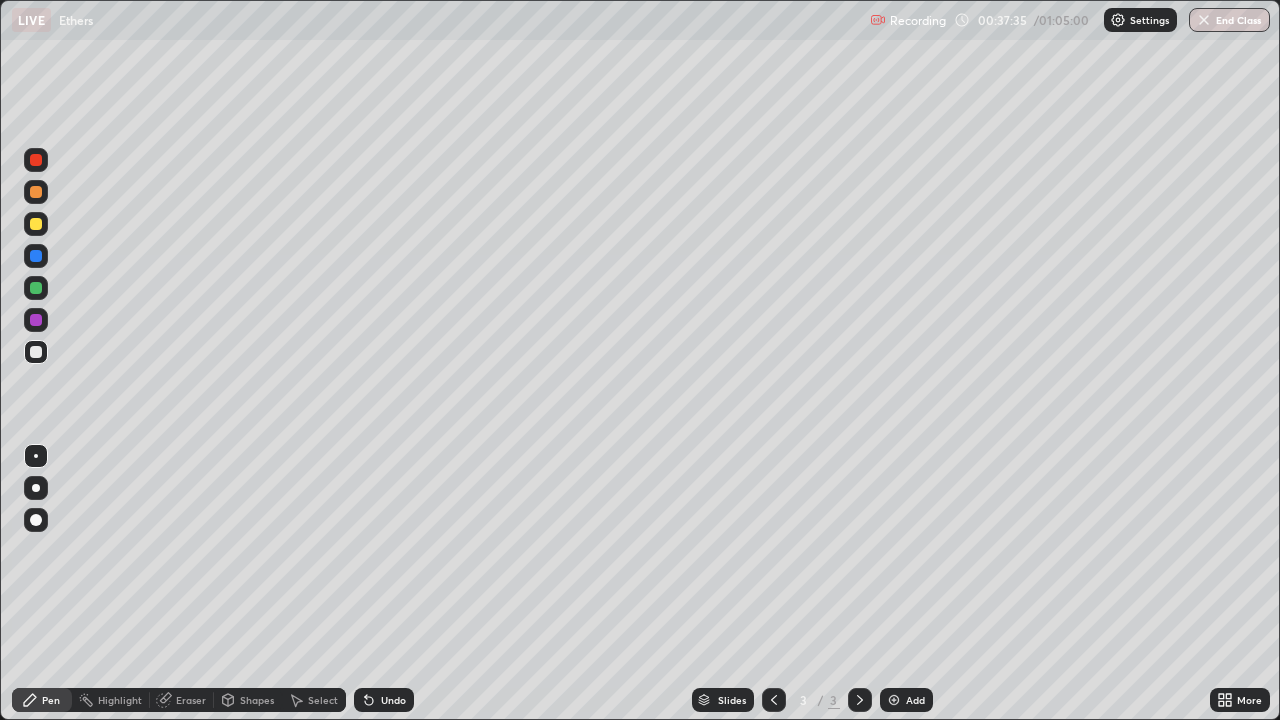 click 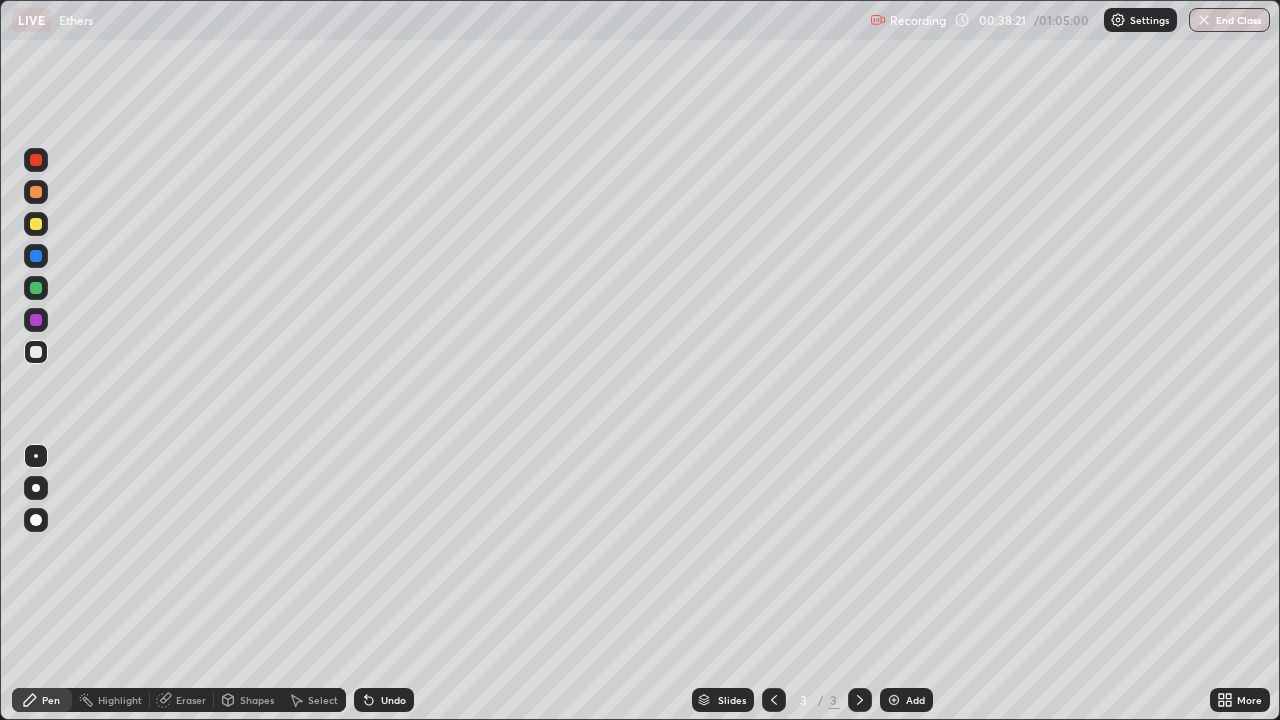 click at bounding box center (36, 224) 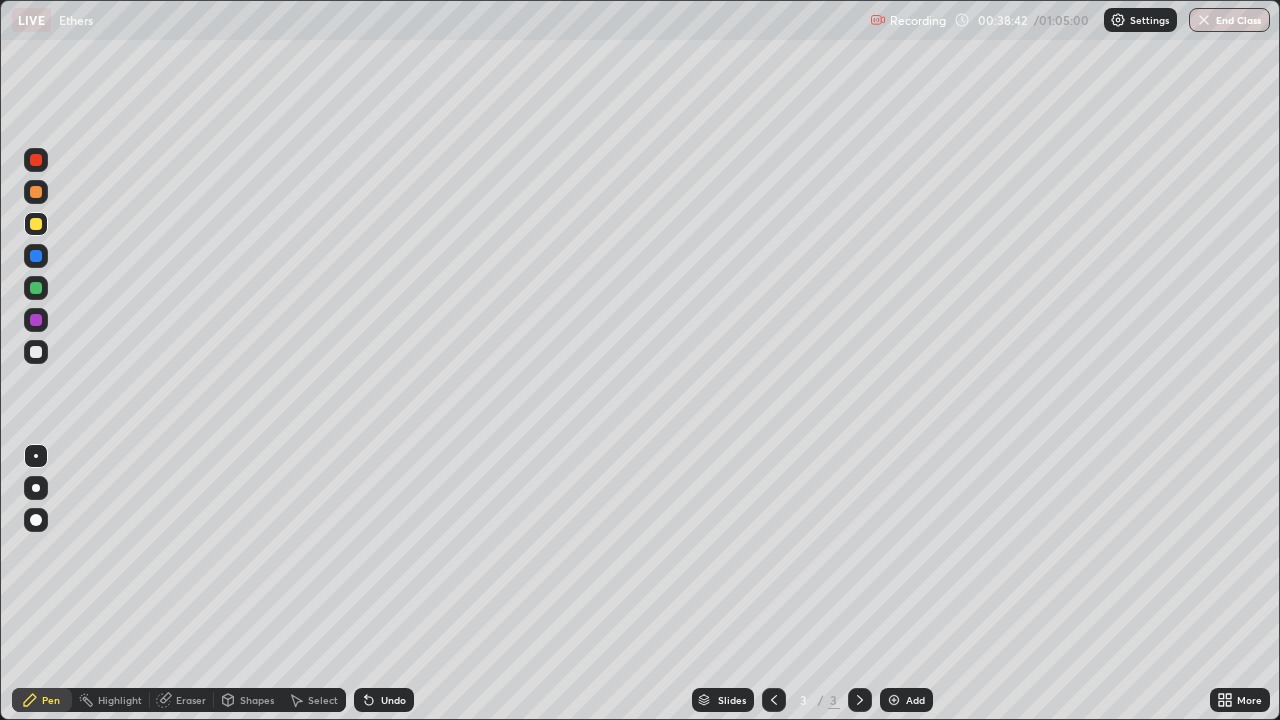 click at bounding box center (36, 320) 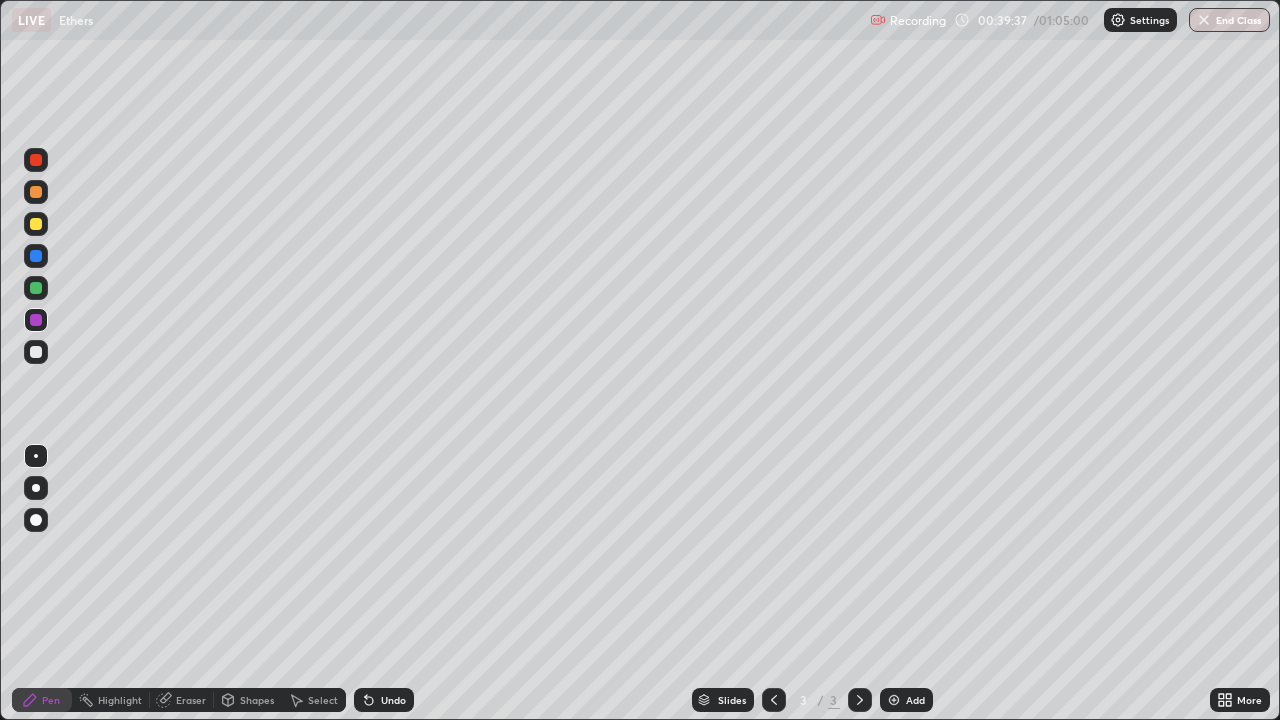 click on "Select" at bounding box center (323, 700) 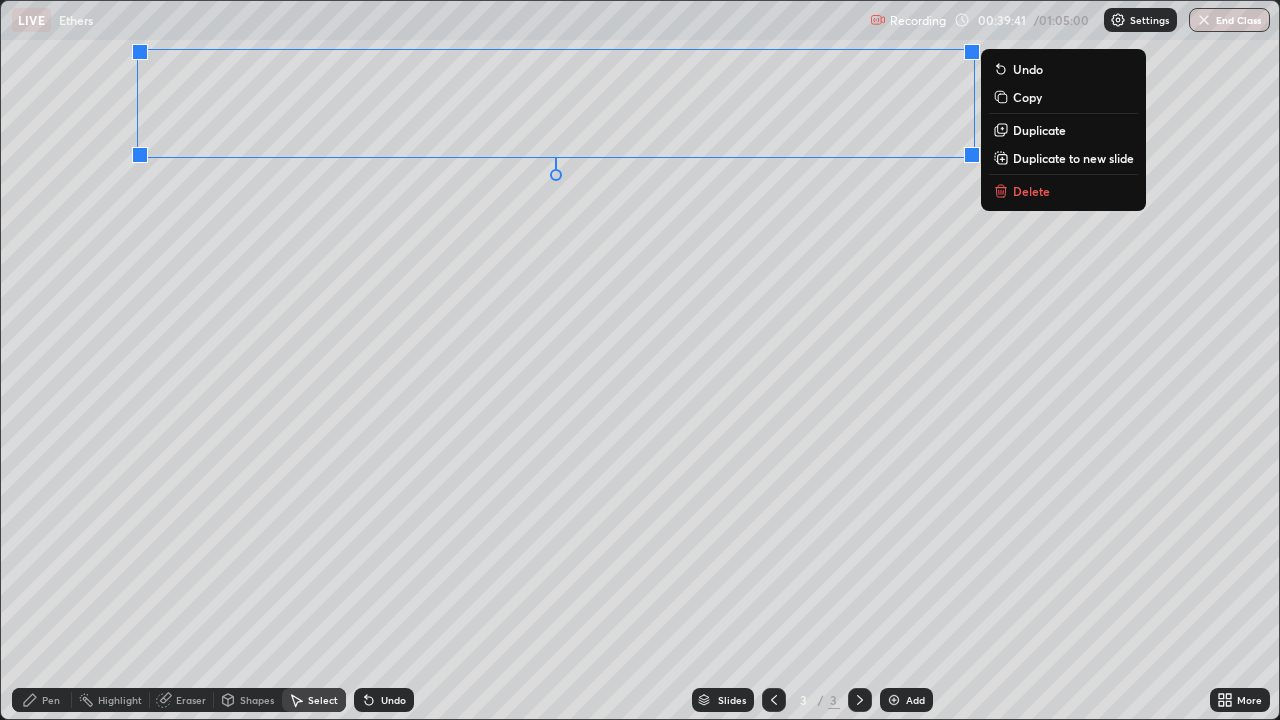 click on "Delete" at bounding box center [1031, 191] 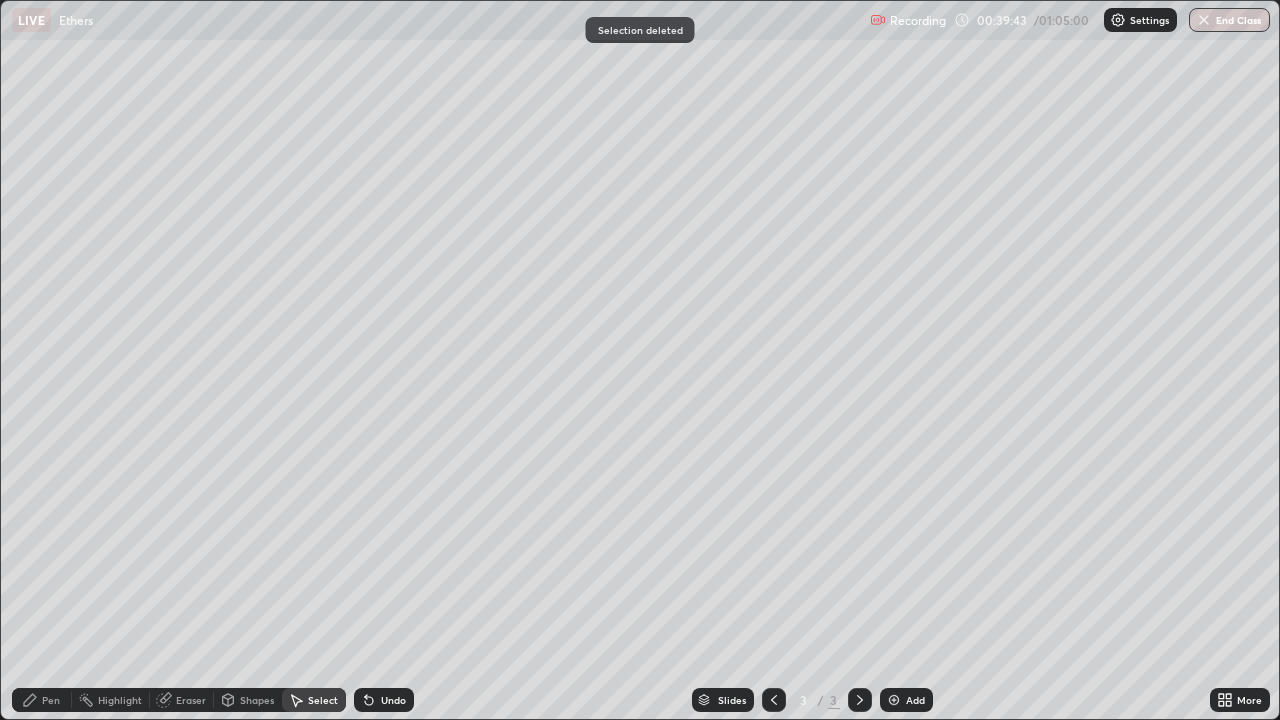 click on "Pen" at bounding box center (51, 700) 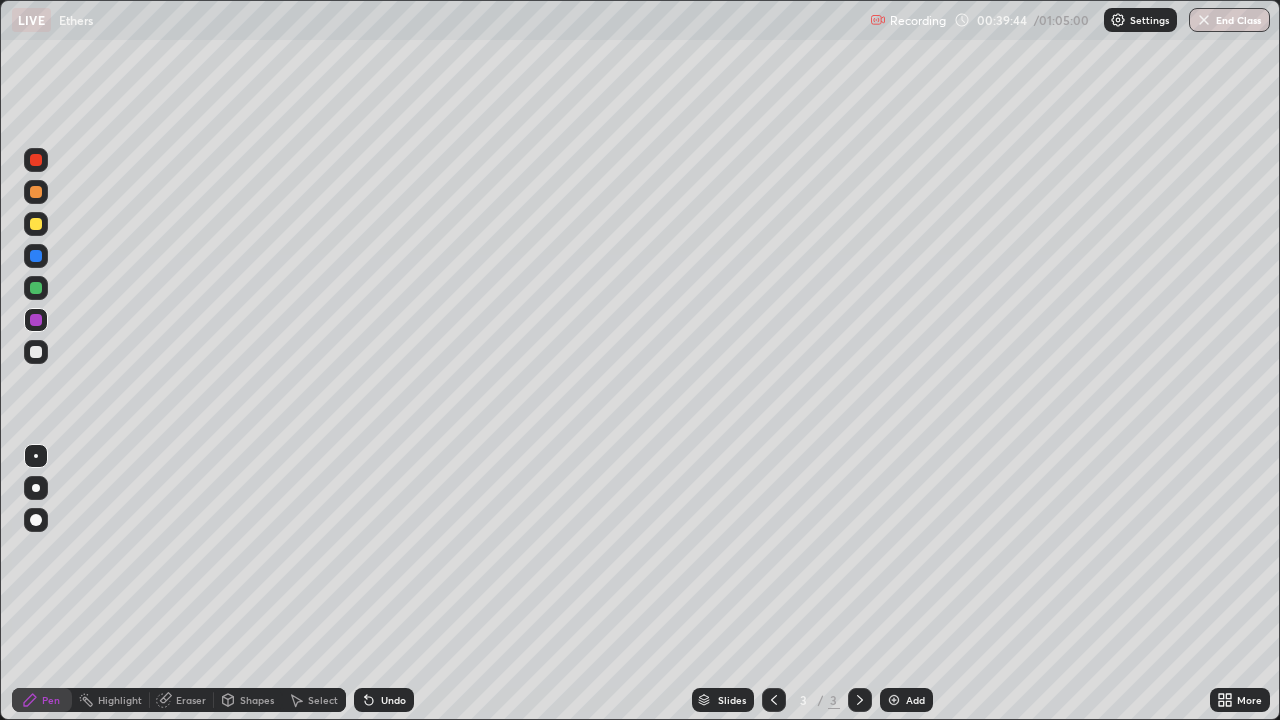 click at bounding box center [36, 352] 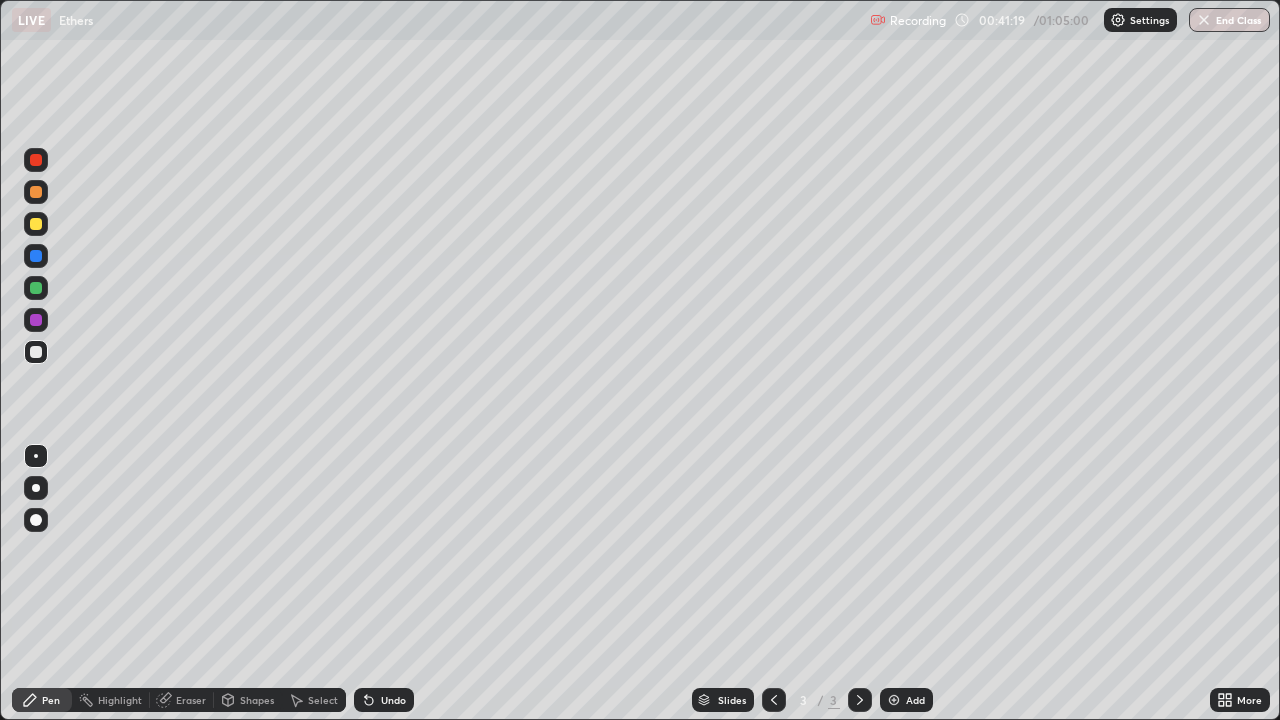 click on "Select" at bounding box center [323, 700] 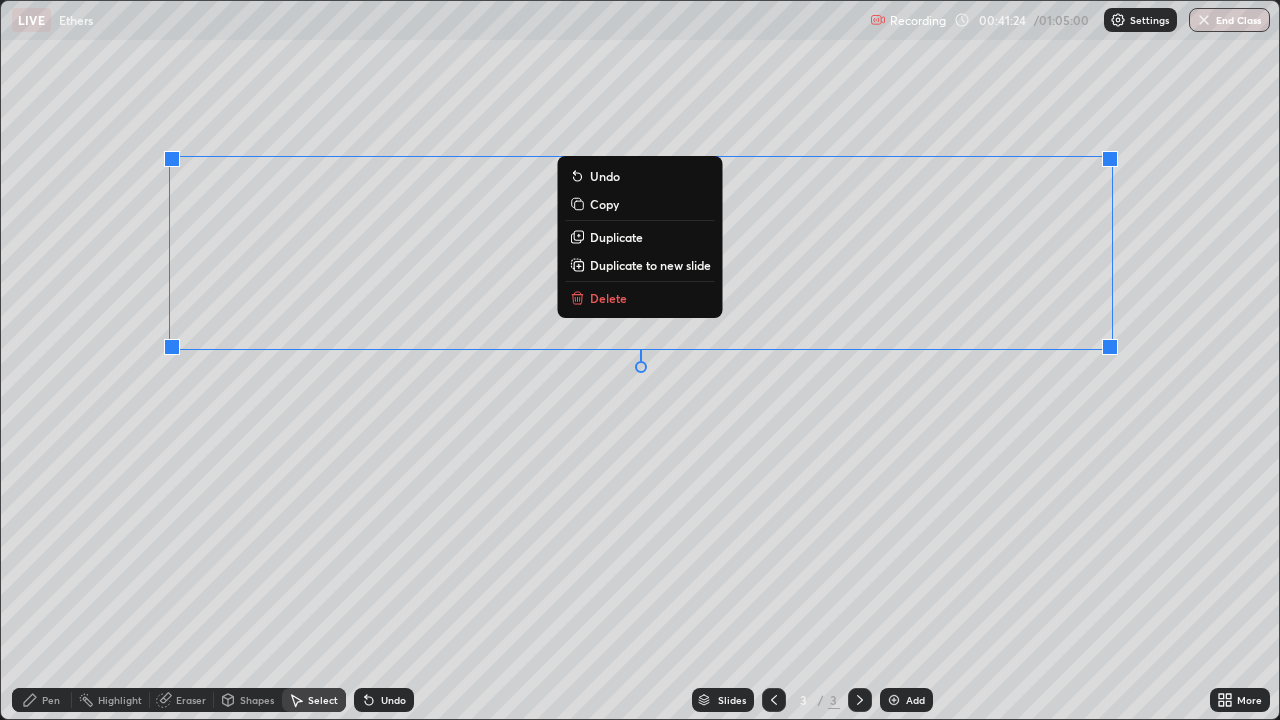 click on "Delete" at bounding box center [608, 298] 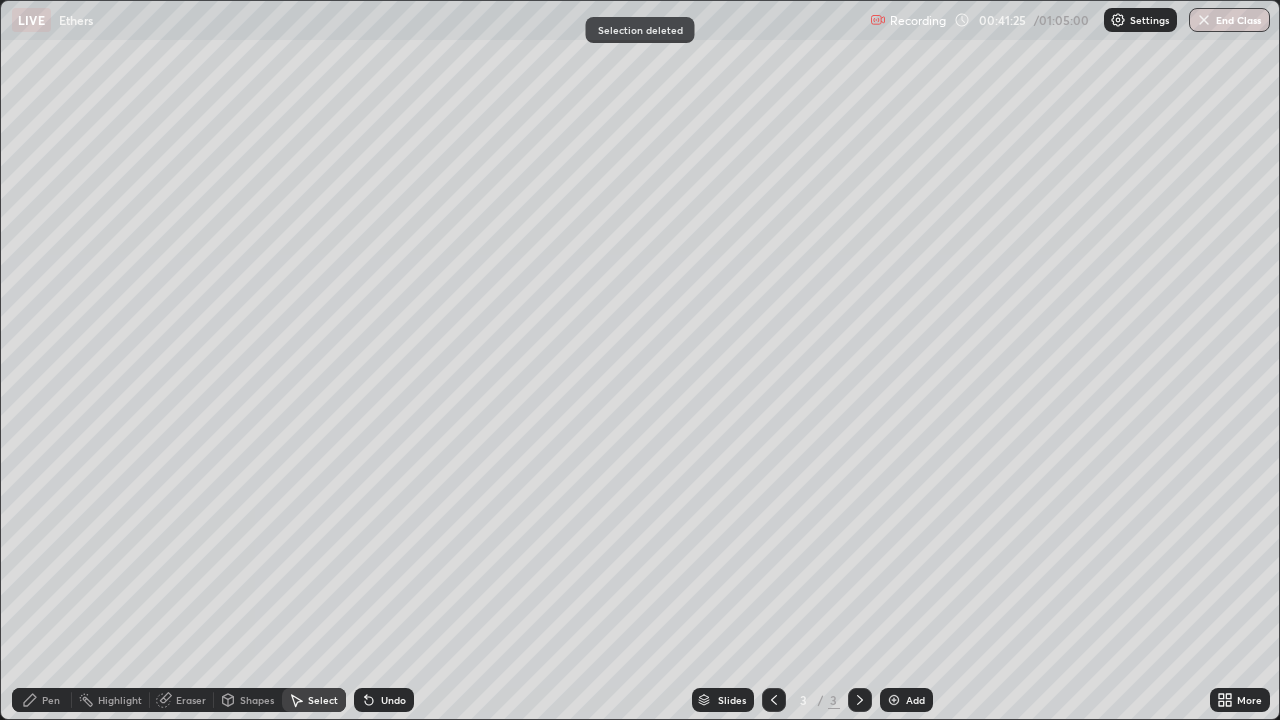 click on "Pen" at bounding box center [51, 700] 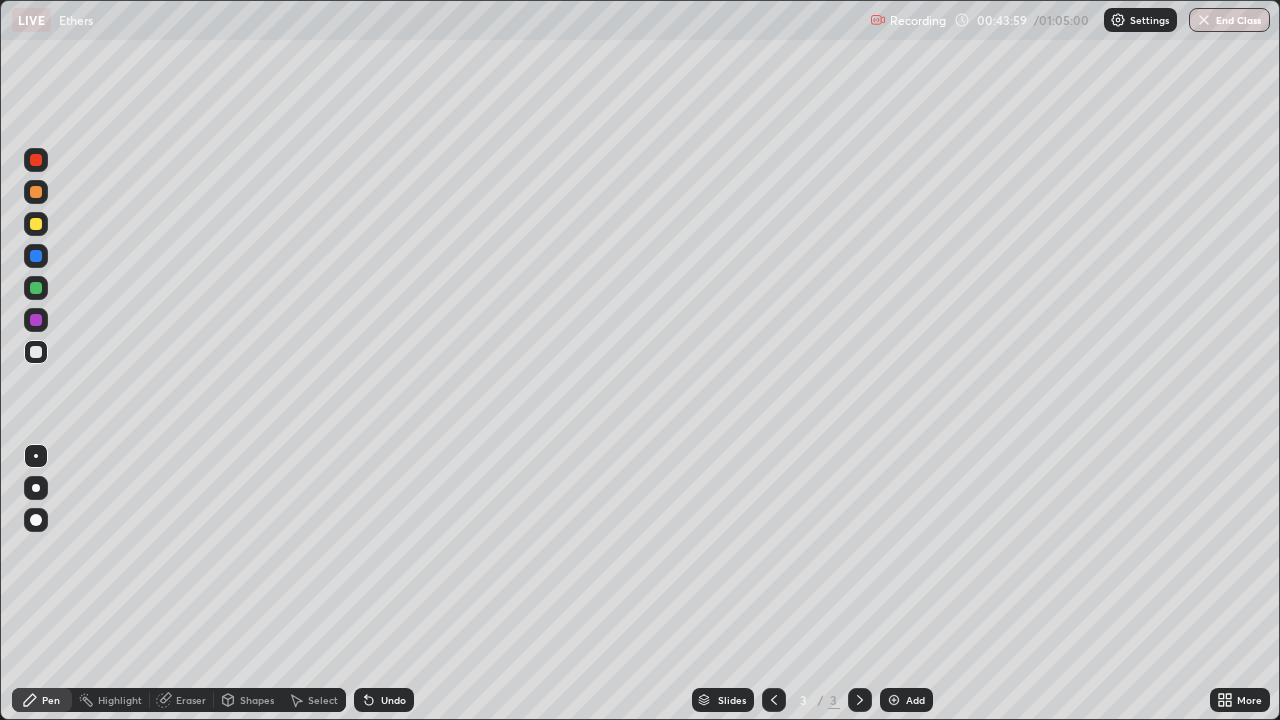 click on "Select" at bounding box center [323, 700] 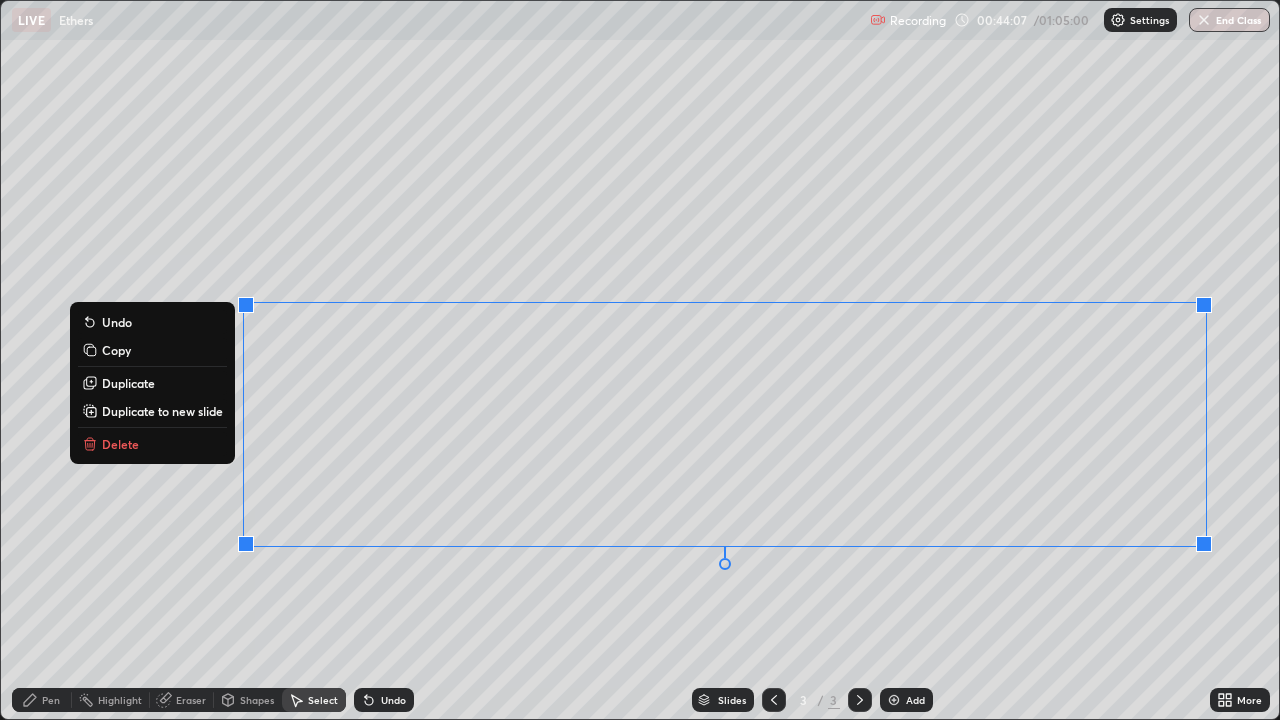 click on "Delete" at bounding box center [152, 444] 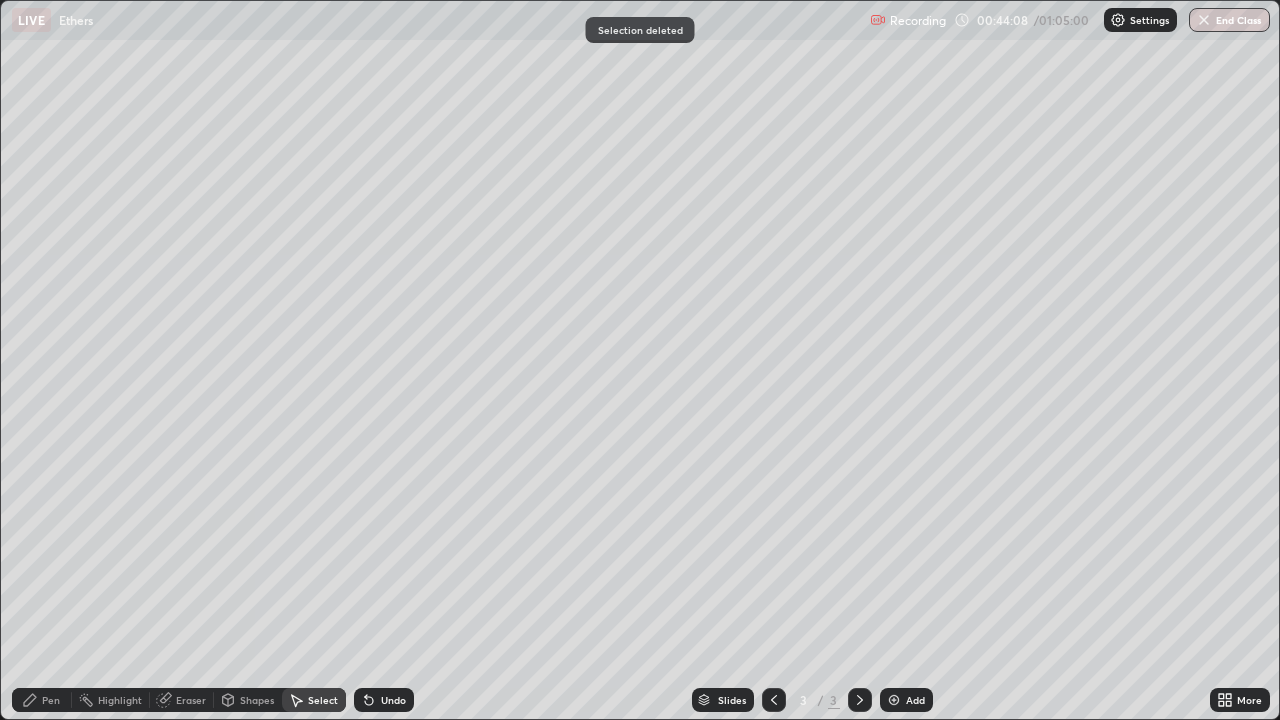 click on "Eraser" at bounding box center [191, 700] 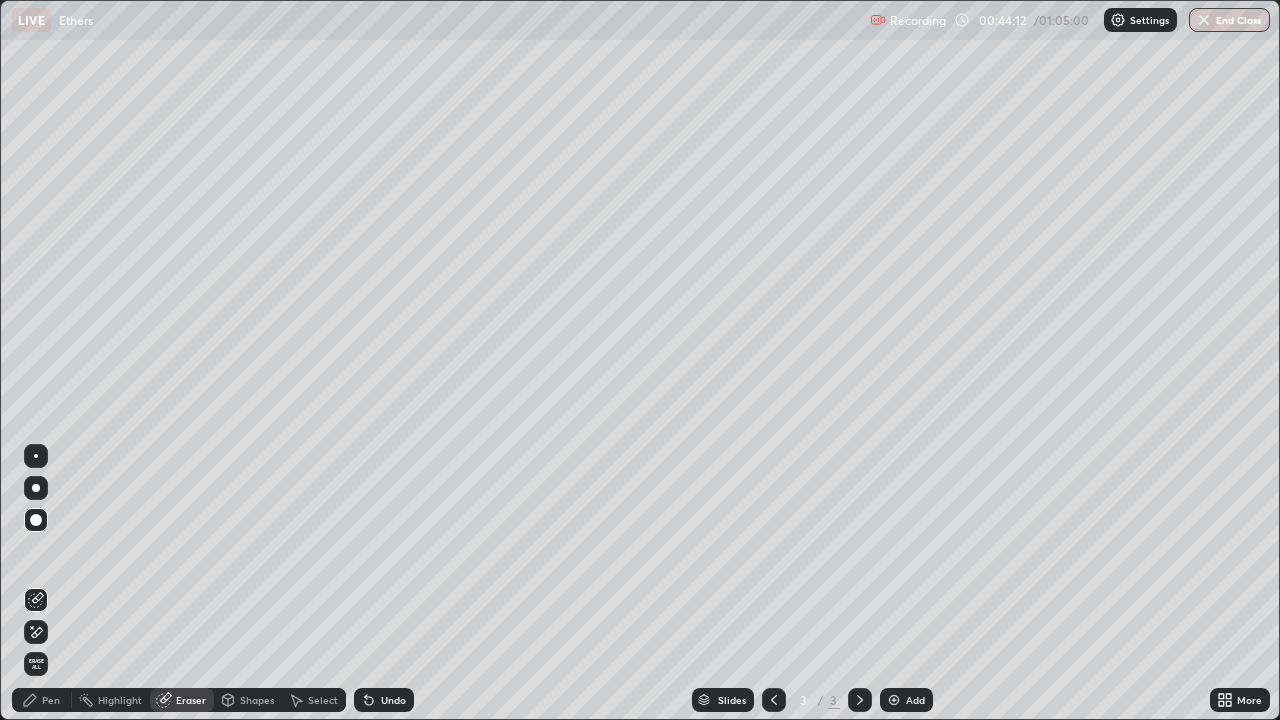 click on "Pen" at bounding box center [42, 700] 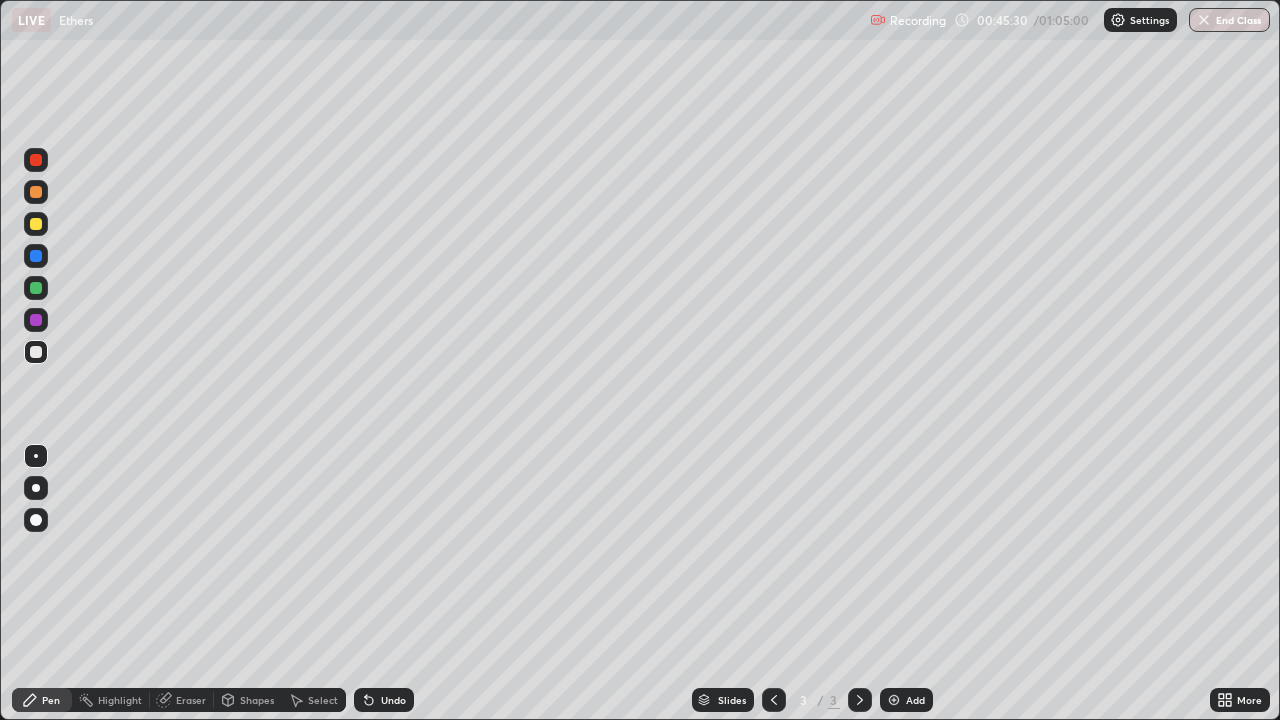 click on "Select" at bounding box center (323, 700) 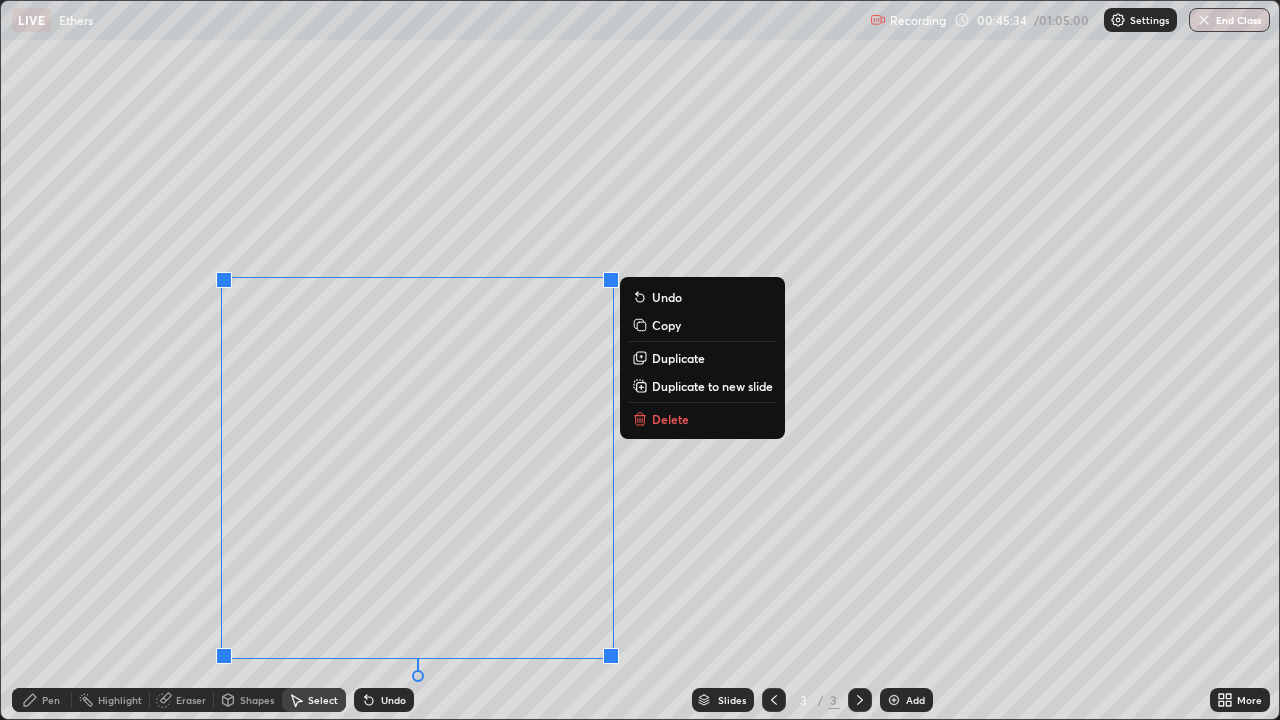 click 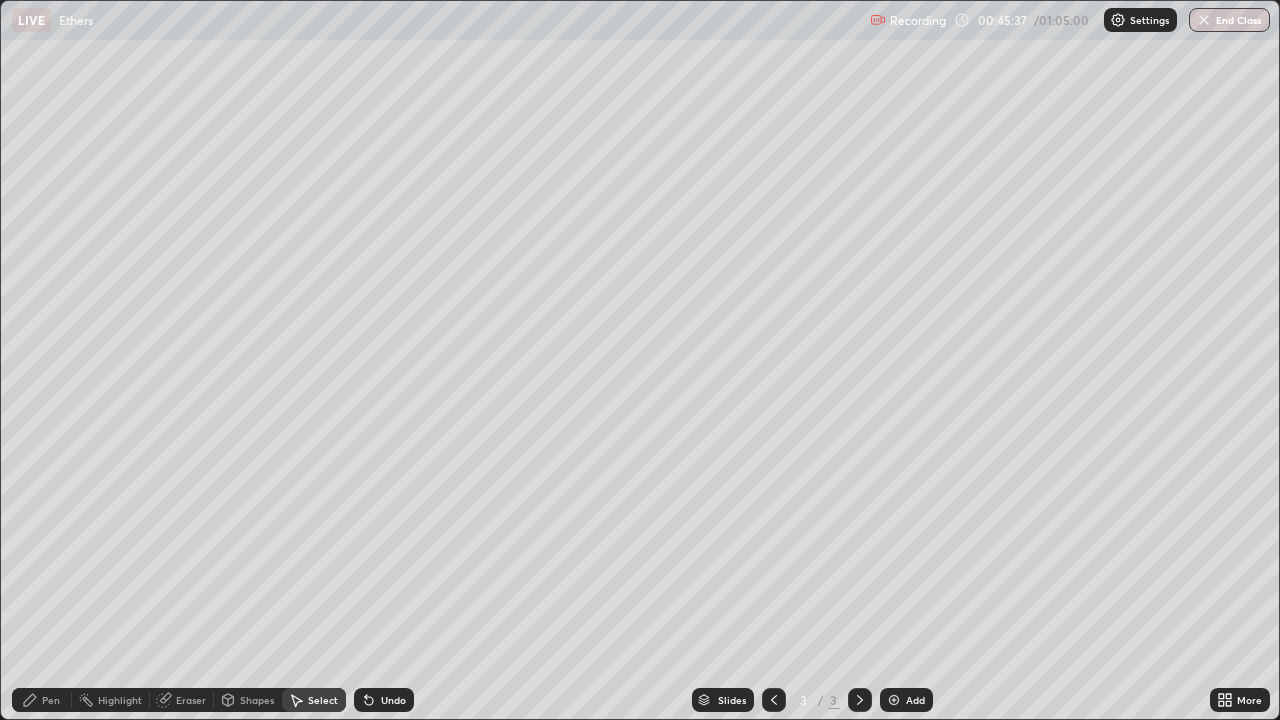 click on "Eraser" at bounding box center (191, 700) 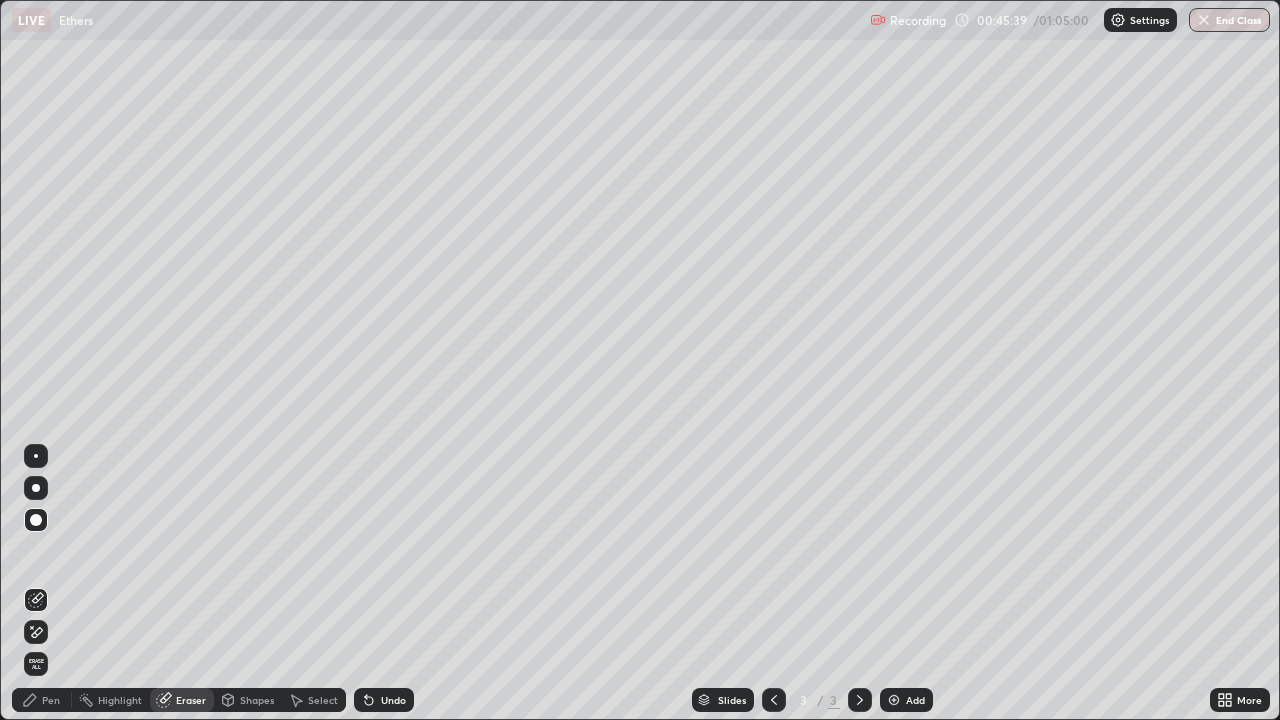 click on "Select" at bounding box center [323, 700] 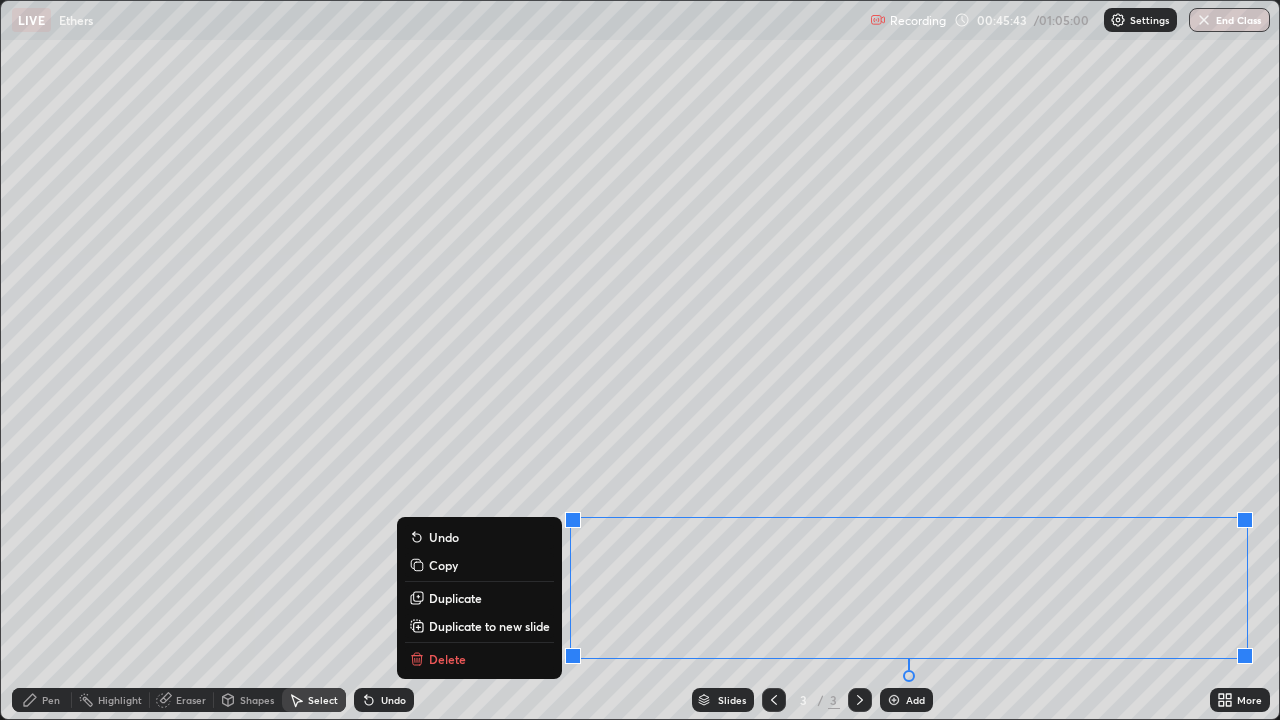 click on "Delete" at bounding box center (447, 659) 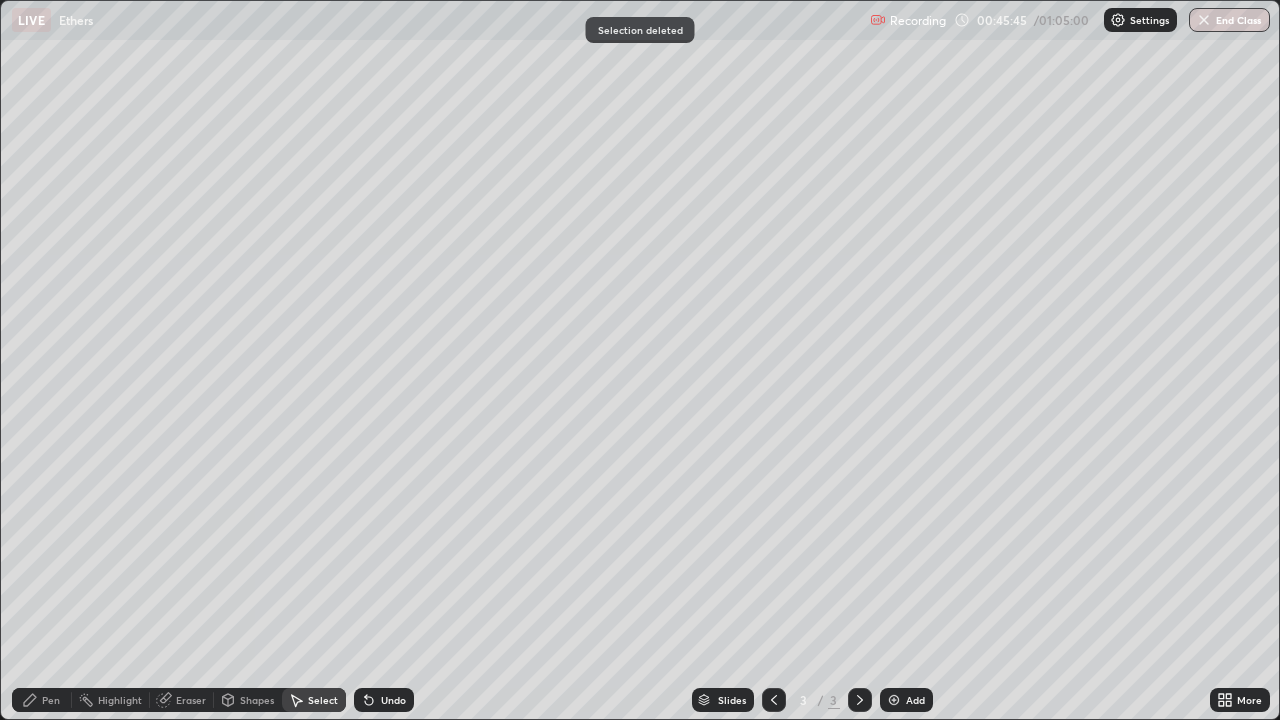 click on "Eraser" at bounding box center [191, 700] 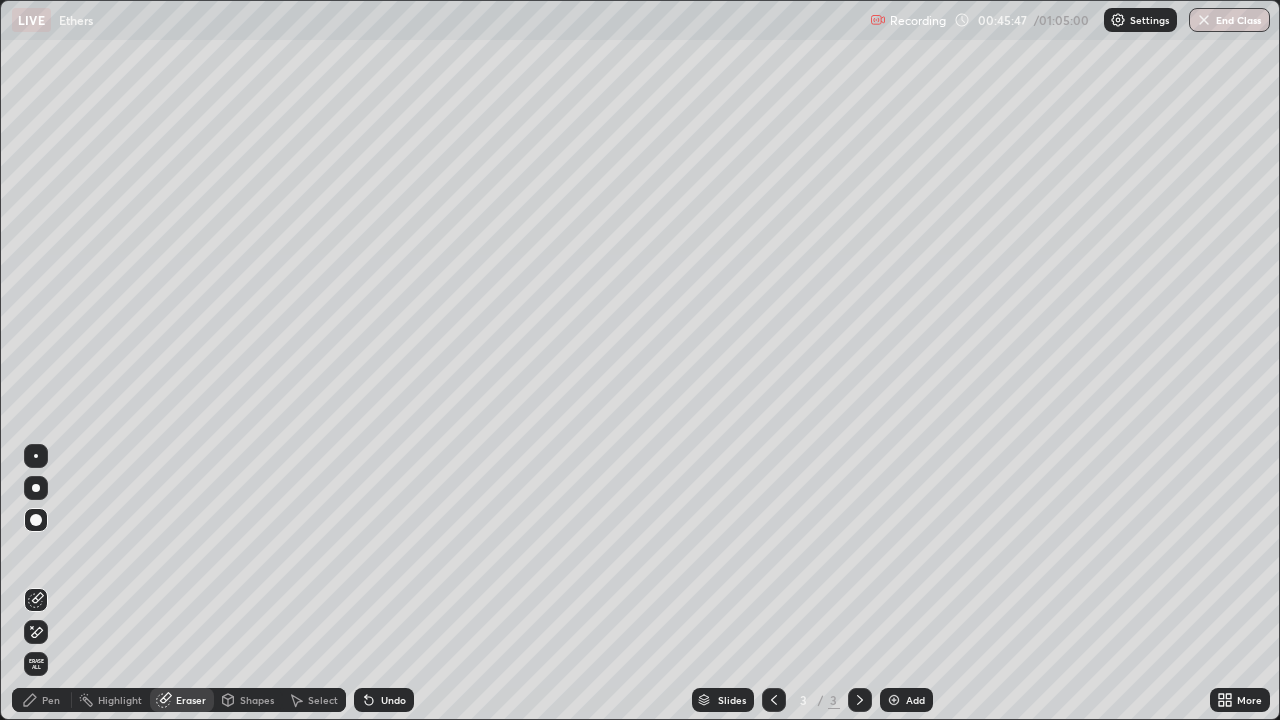 click on "Pen" at bounding box center [51, 700] 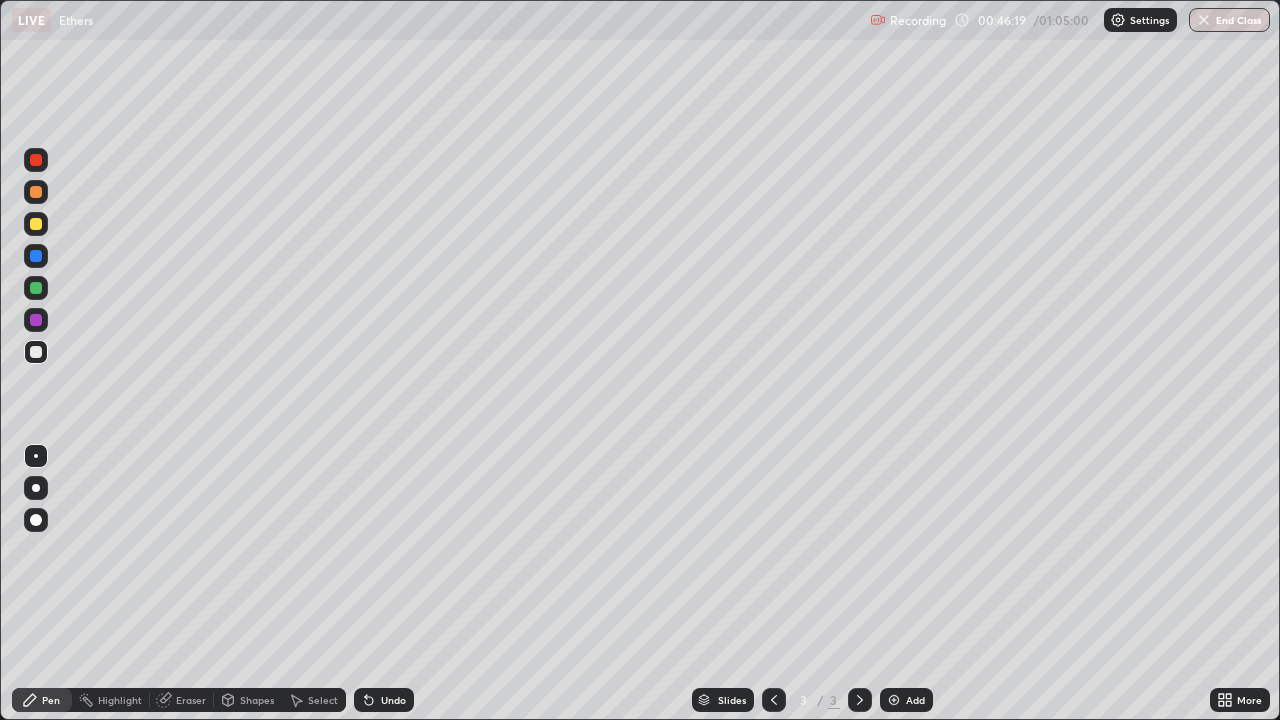 click on "Eraser" at bounding box center (191, 700) 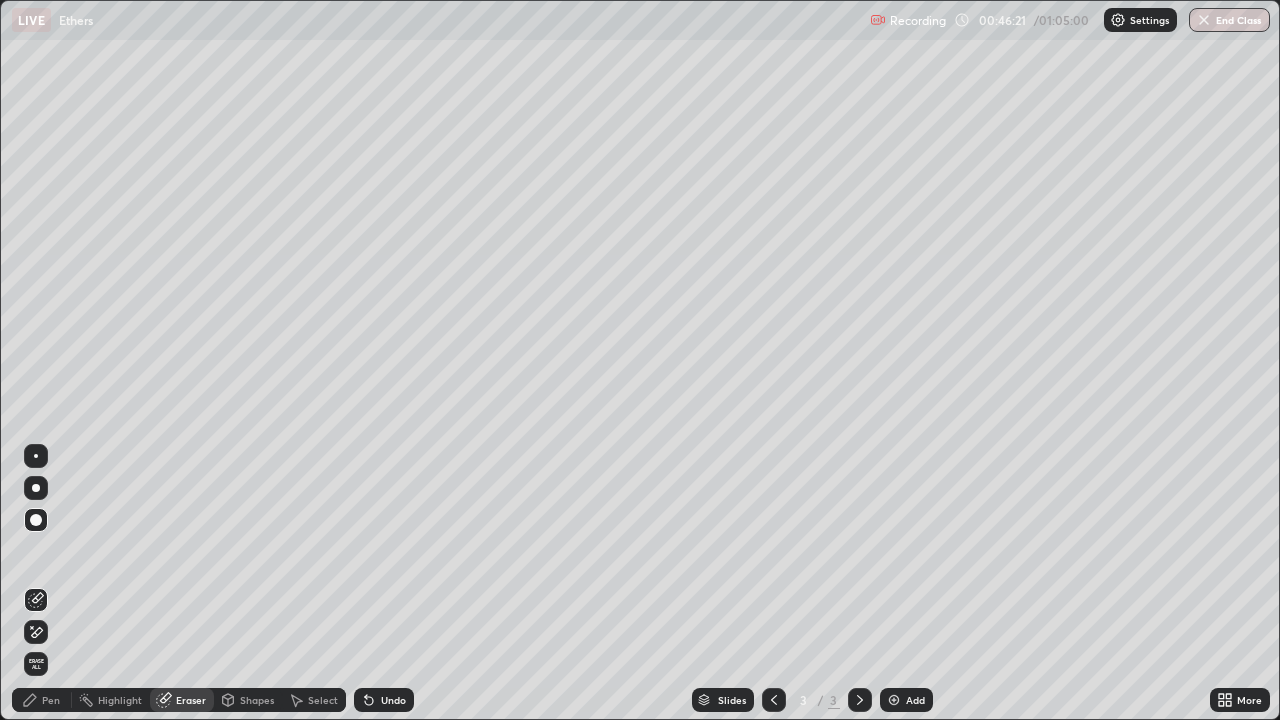 click on "Pen" at bounding box center [51, 700] 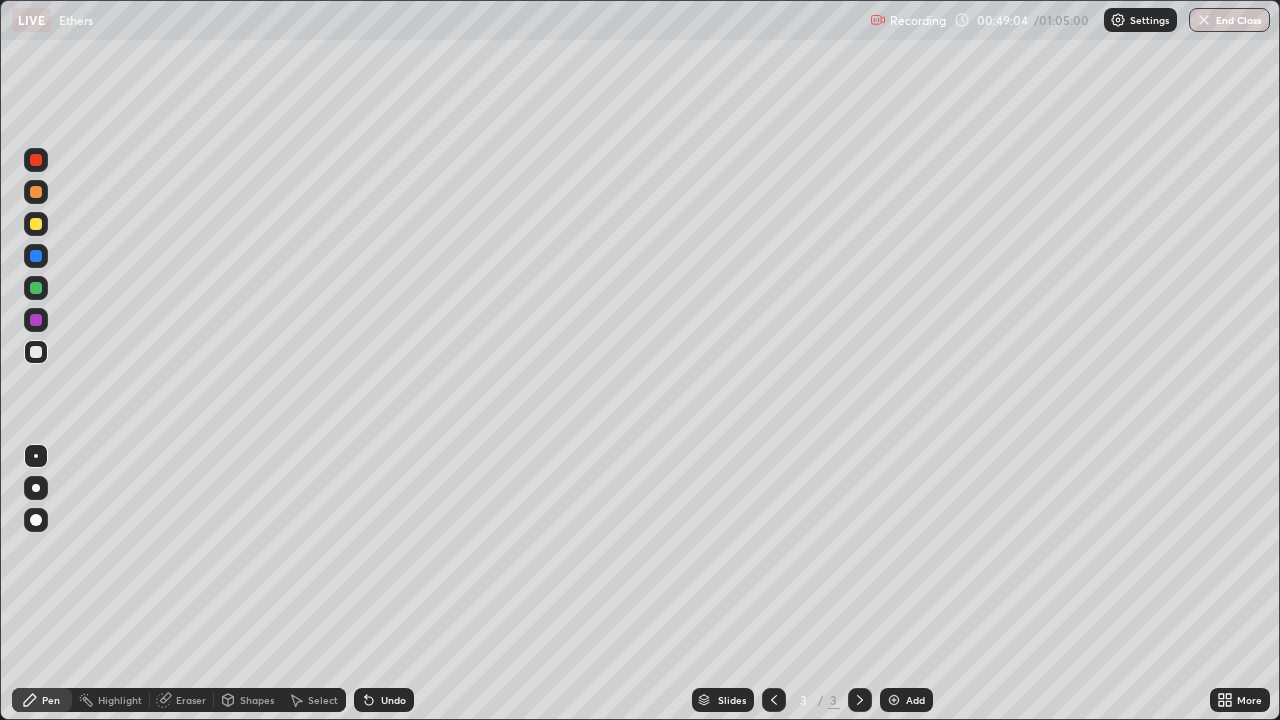 click on "Select" at bounding box center (323, 700) 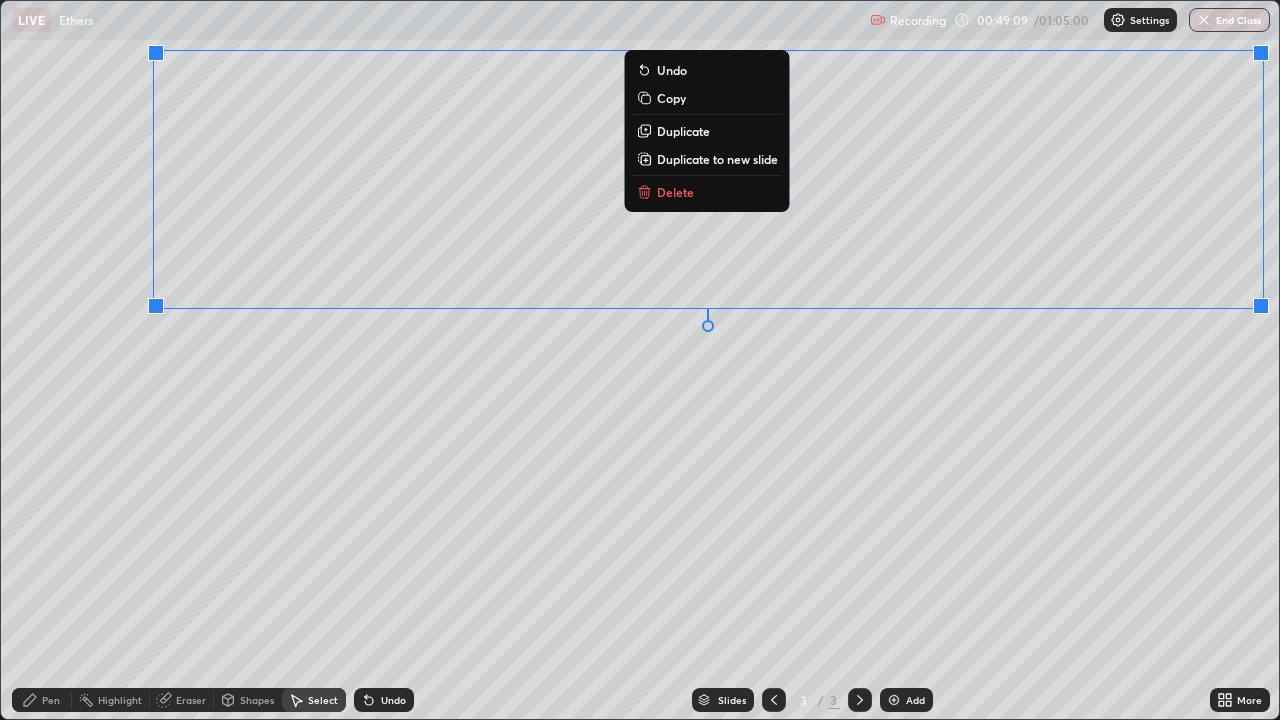 click on "Delete" at bounding box center (675, 192) 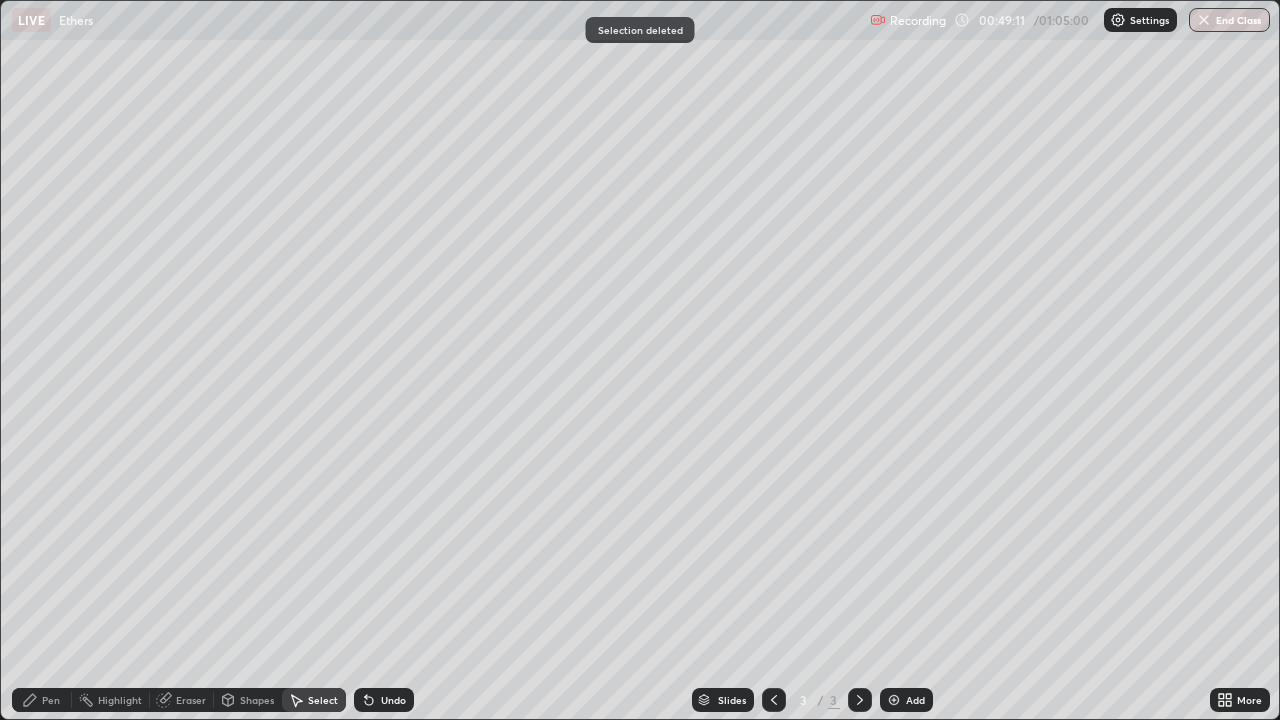 click on "Pen" at bounding box center [51, 700] 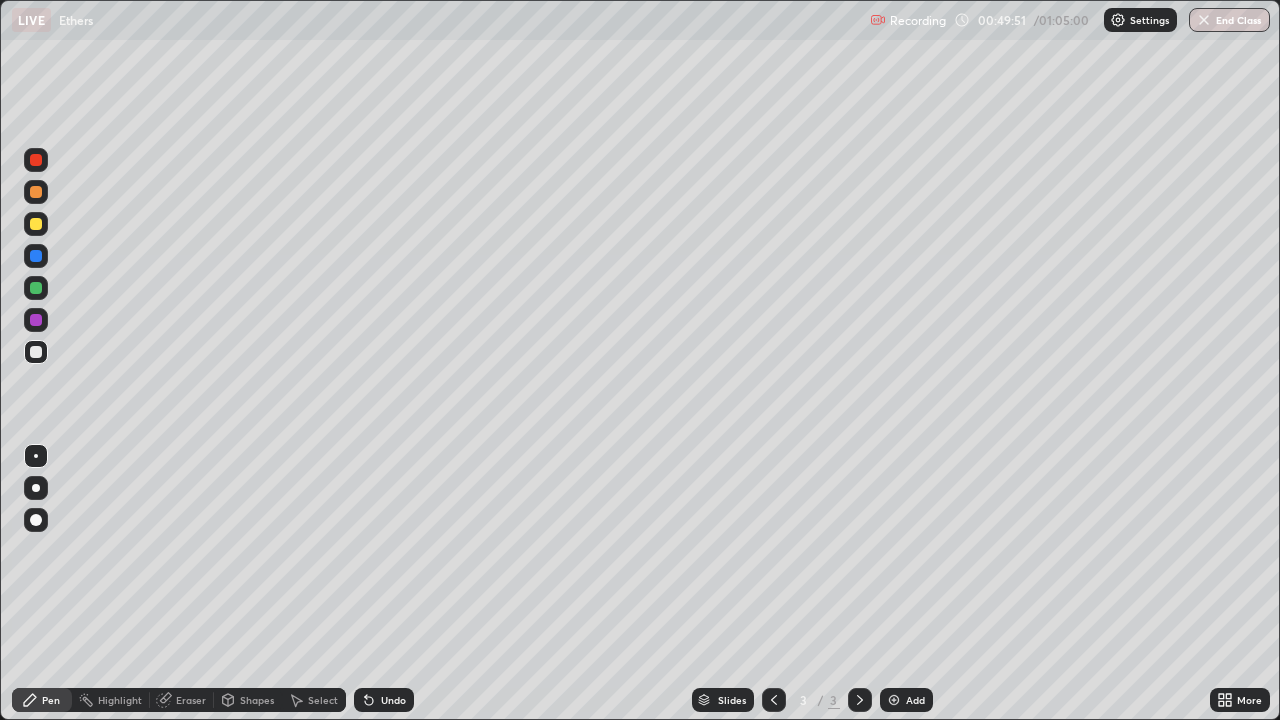 click on "Eraser" at bounding box center (191, 700) 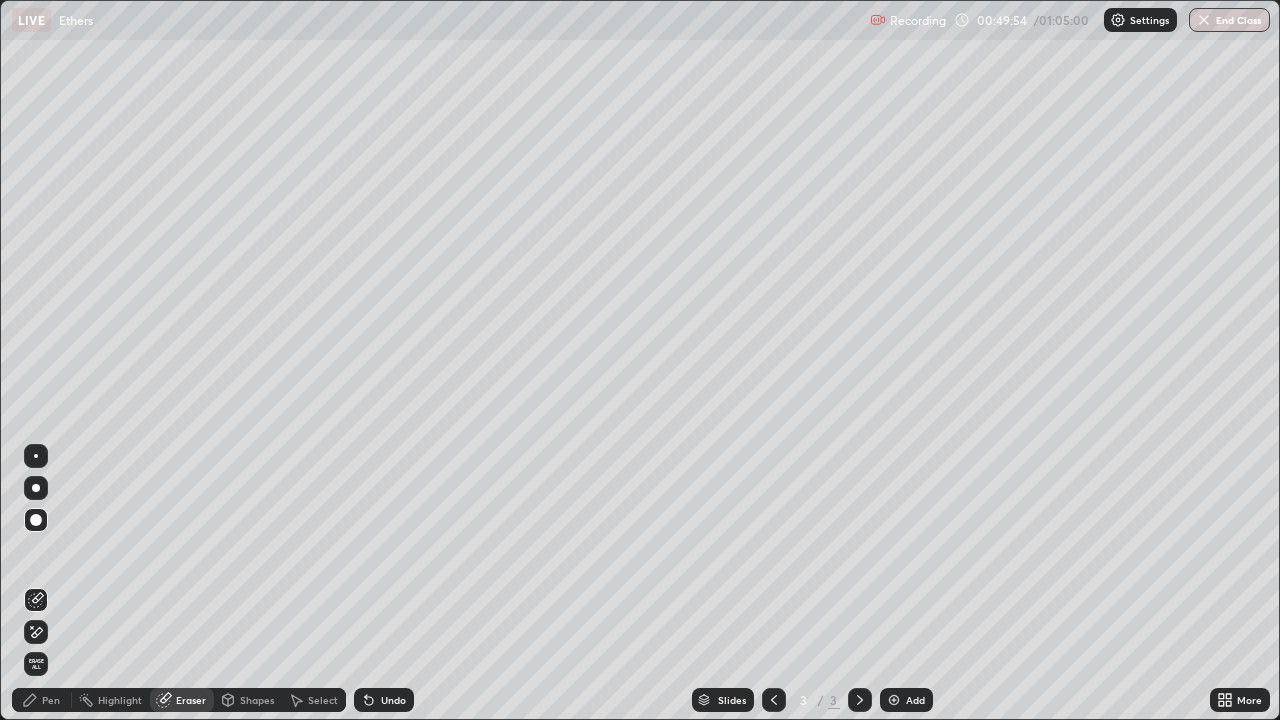 click on "Pen" at bounding box center (51, 700) 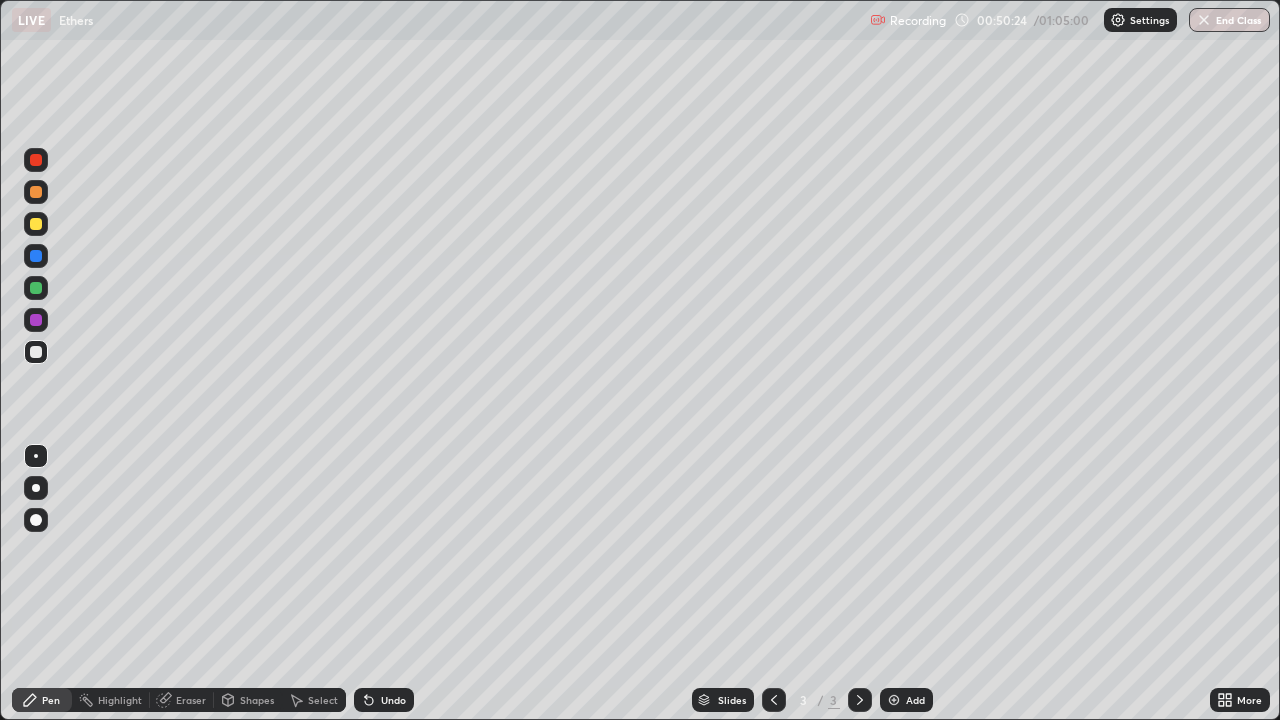 click on "Eraser" at bounding box center [191, 700] 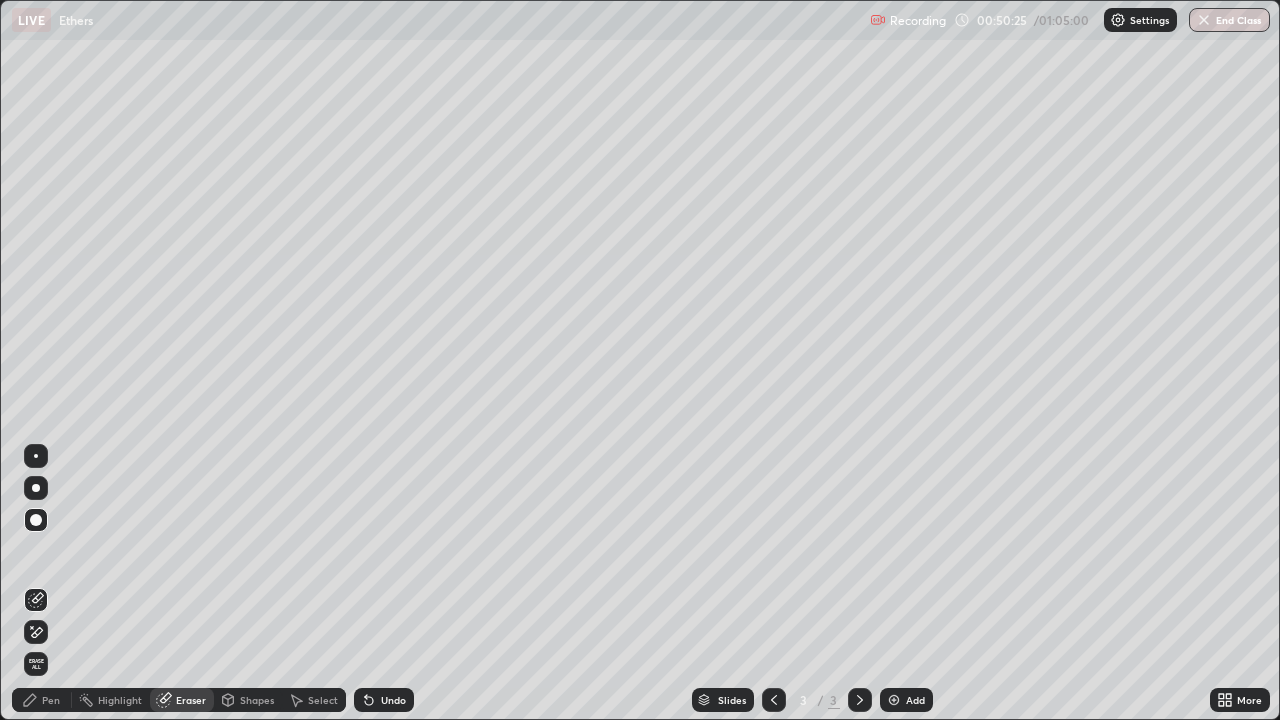click on "Pen" at bounding box center [51, 700] 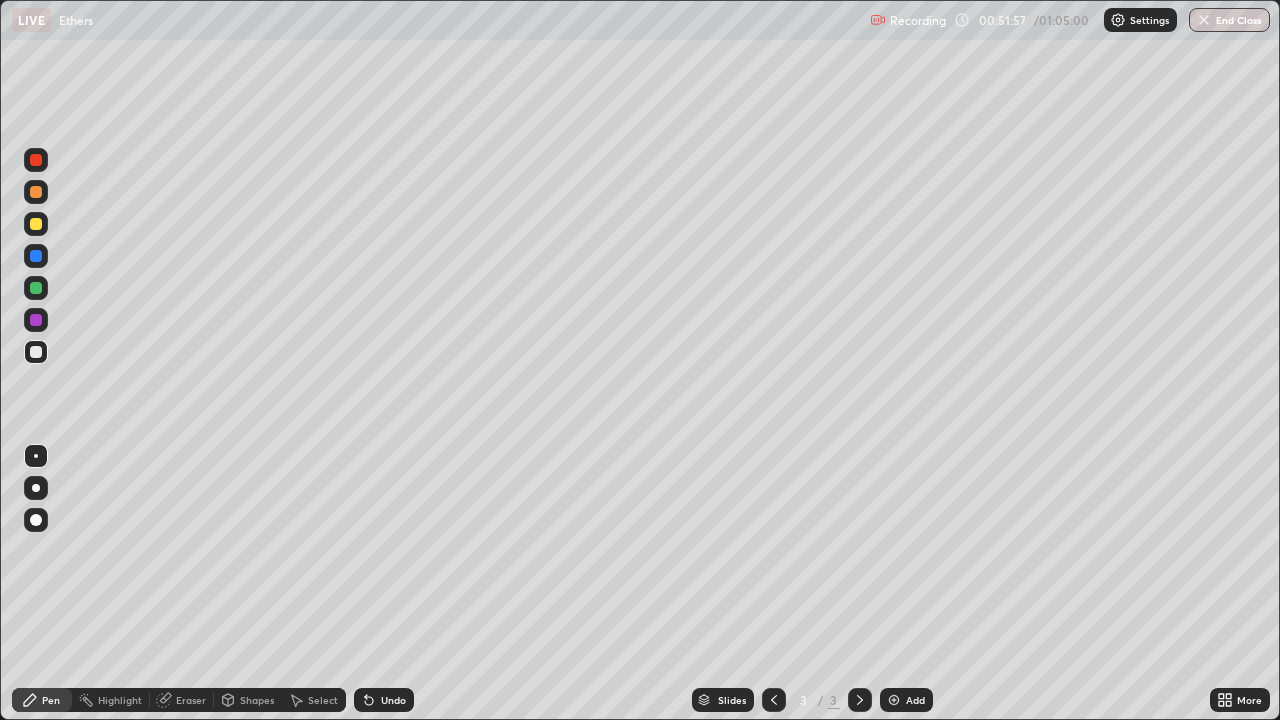click at bounding box center [36, 224] 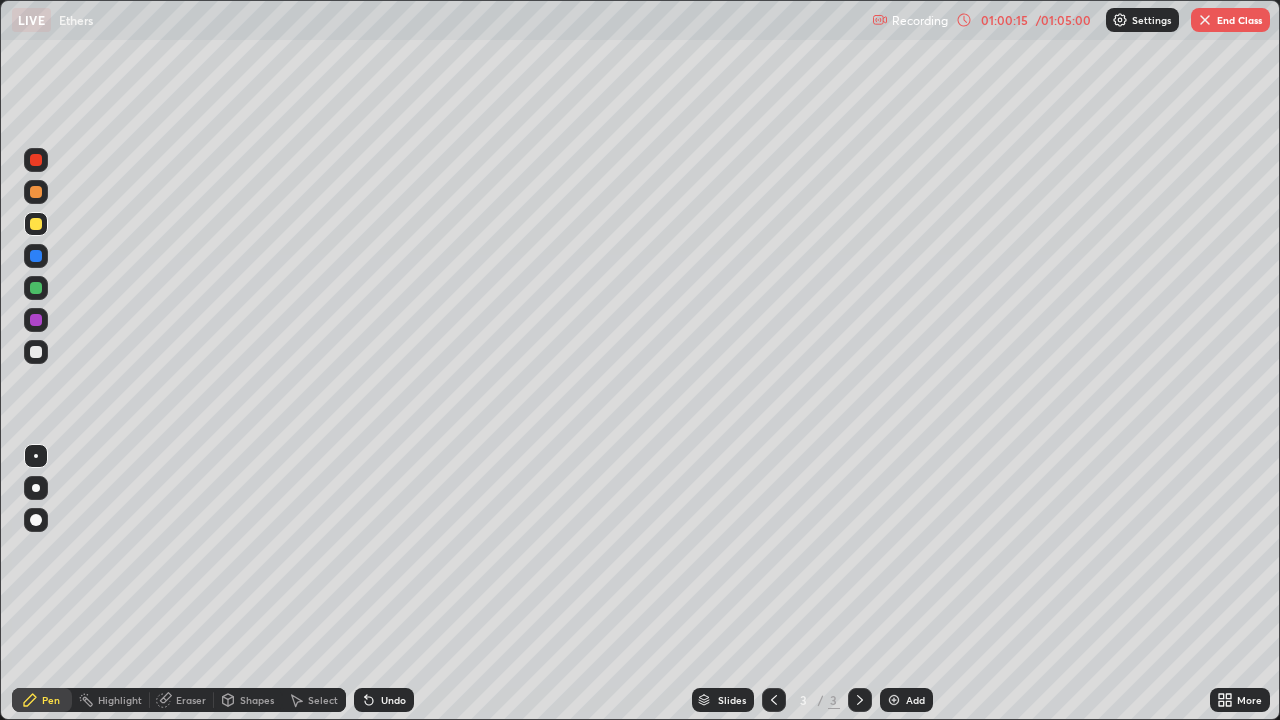 click on "End Class" at bounding box center [1230, 20] 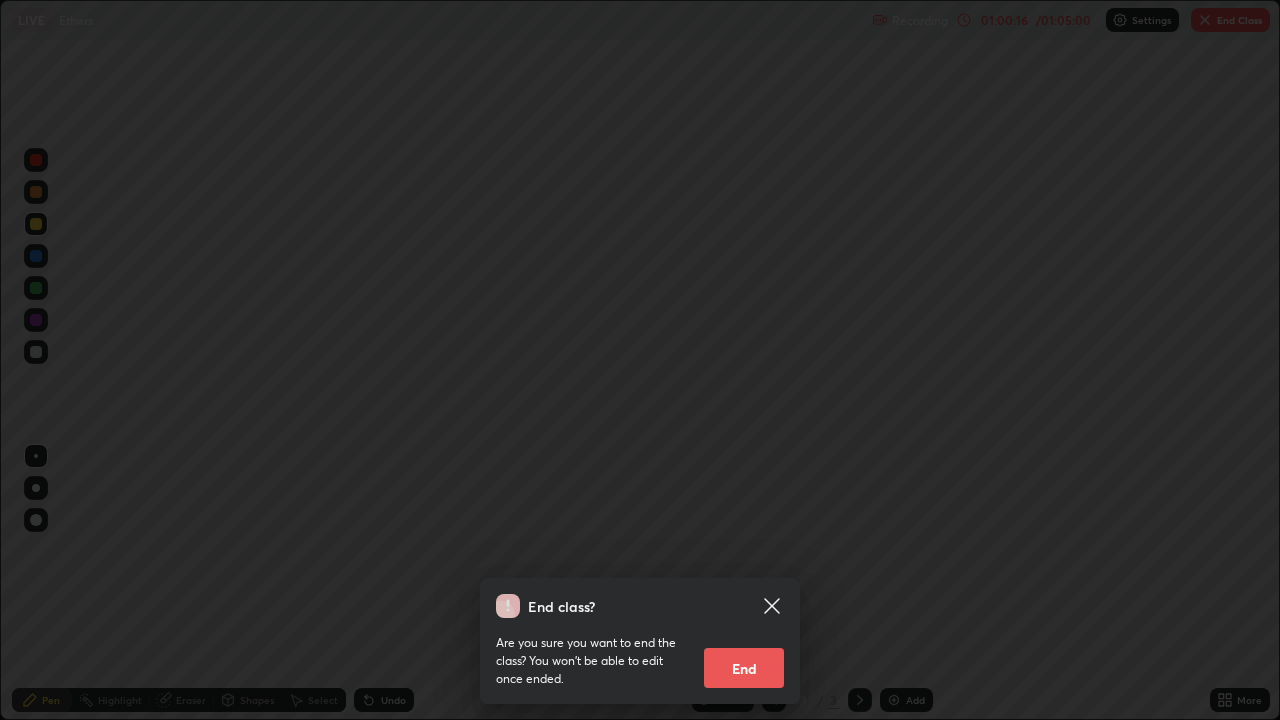 click on "End" at bounding box center [744, 668] 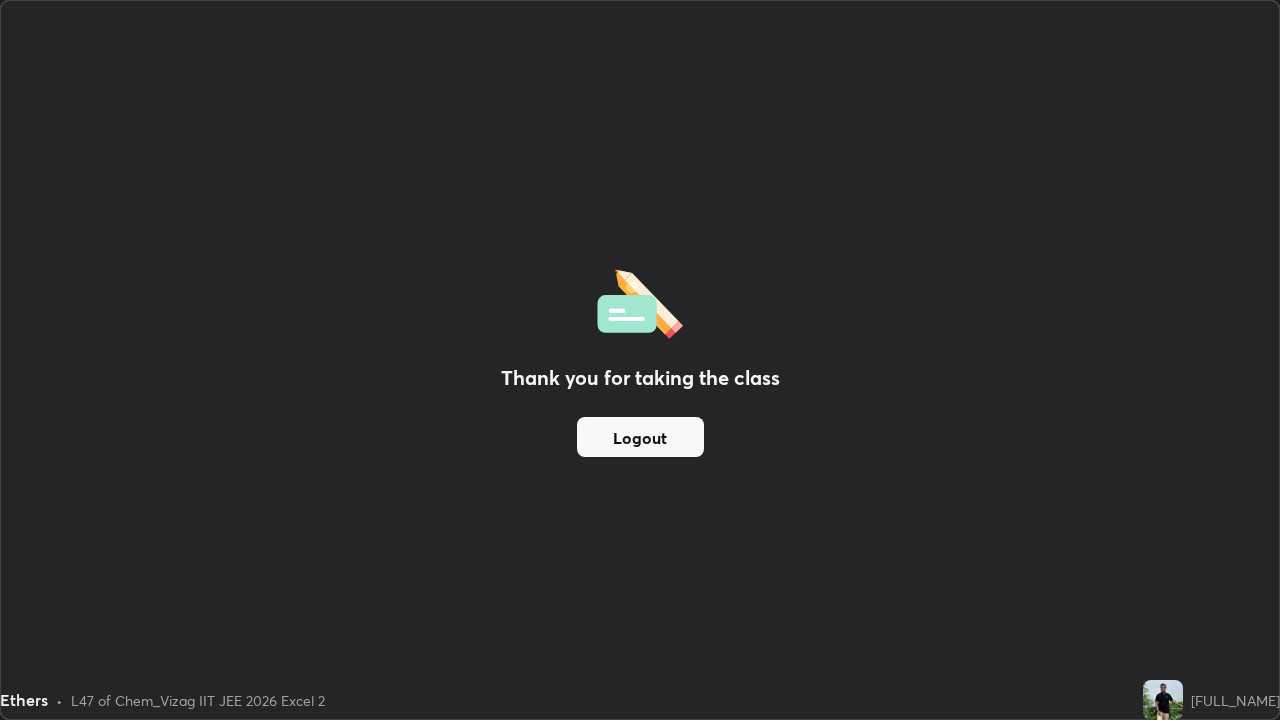 click on "Logout" at bounding box center [640, 437] 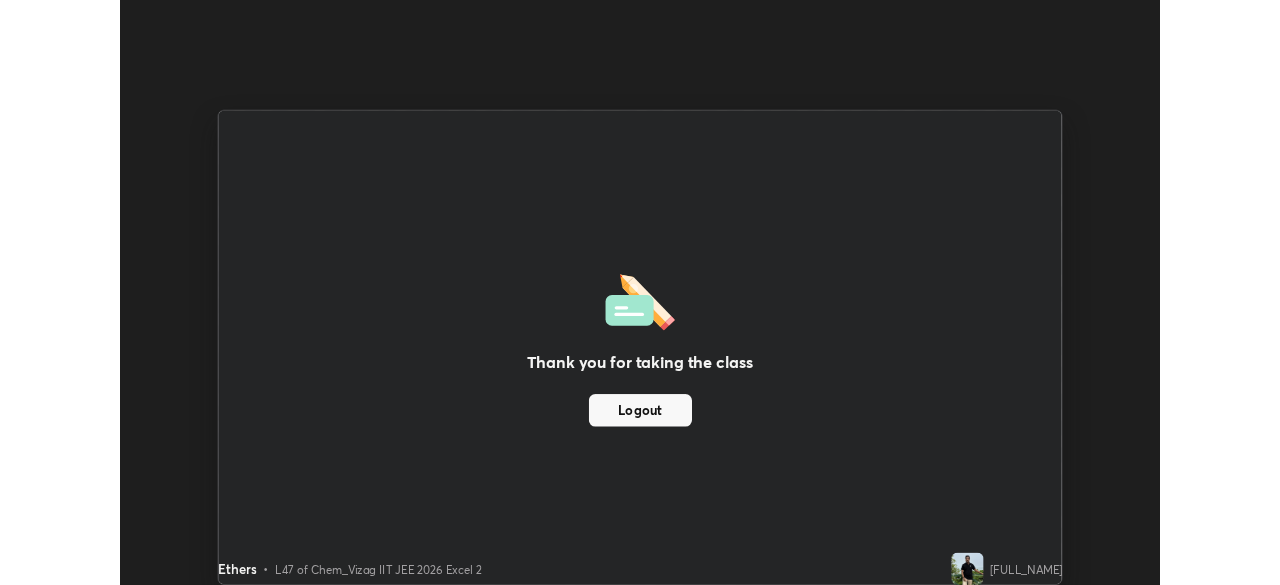 scroll, scrollTop: 585, scrollLeft: 1280, axis: both 